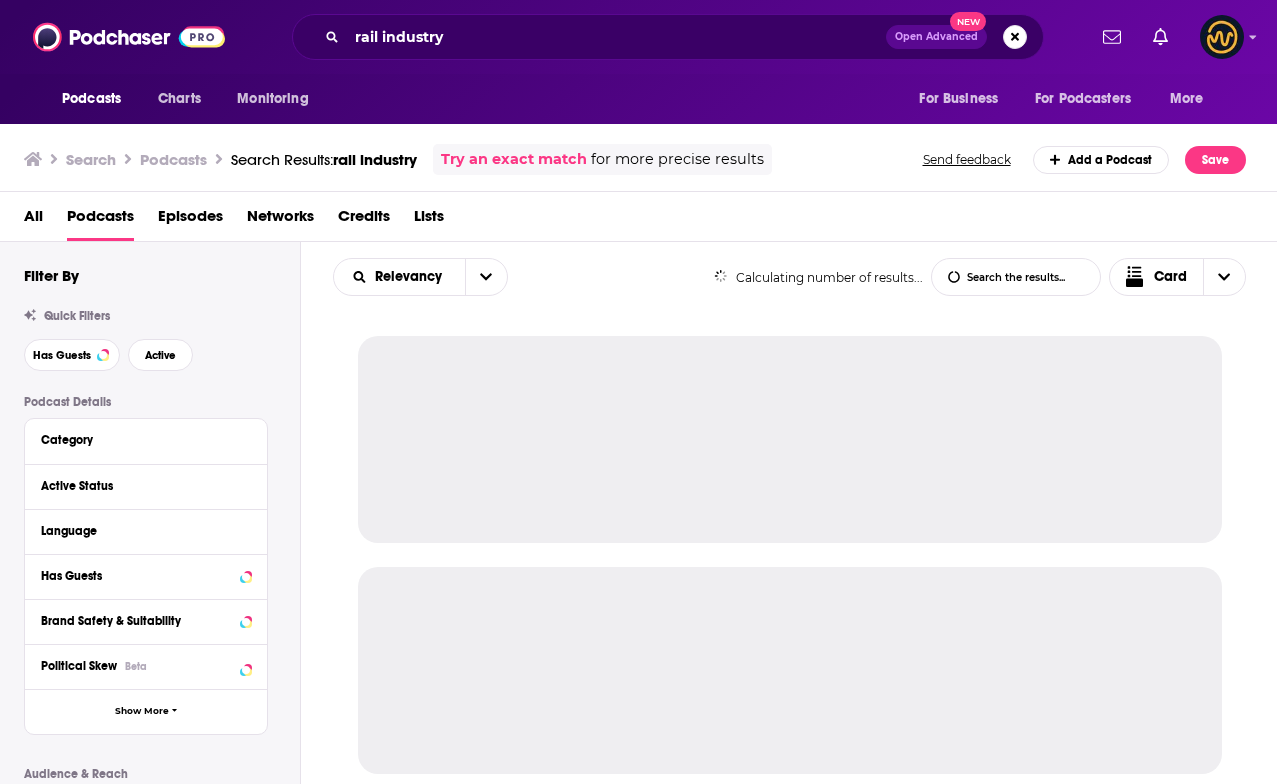 scroll, scrollTop: 0, scrollLeft: 0, axis: both 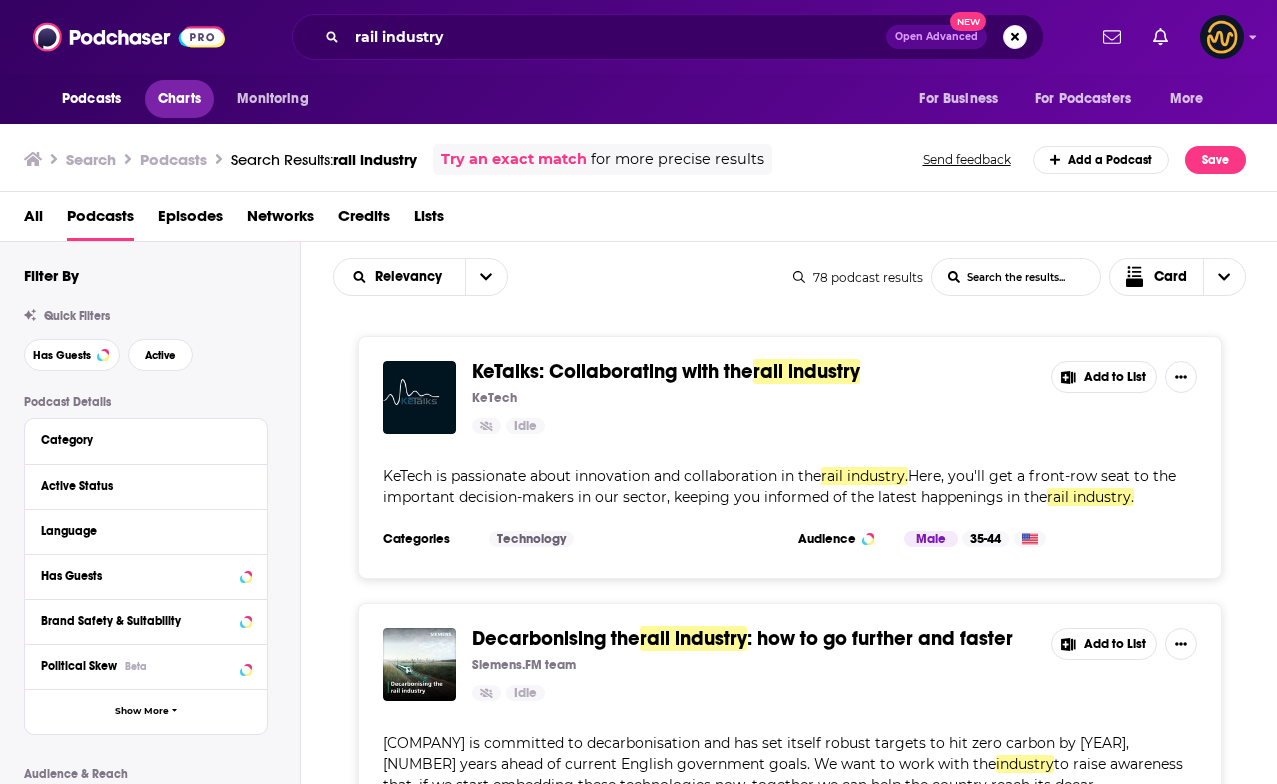 click on "Charts" at bounding box center (179, 99) 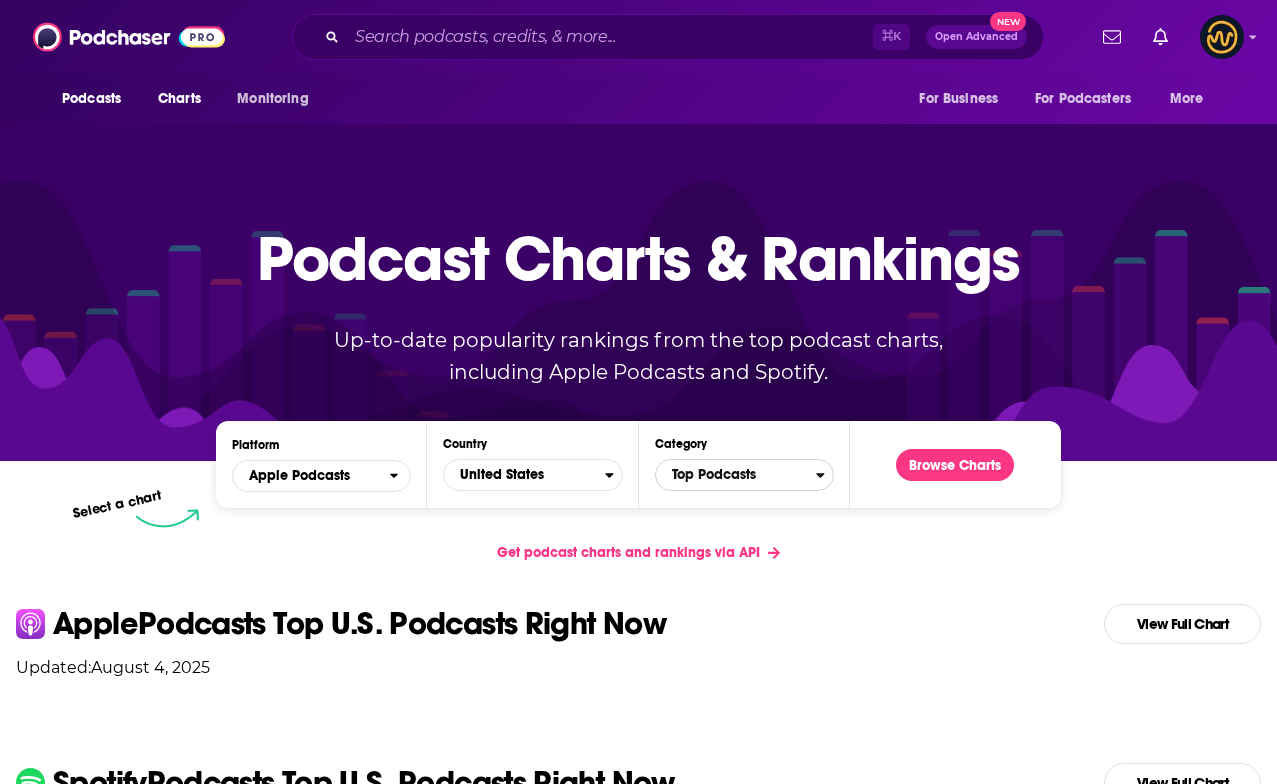 click on "Top Podcasts" at bounding box center [736, 475] 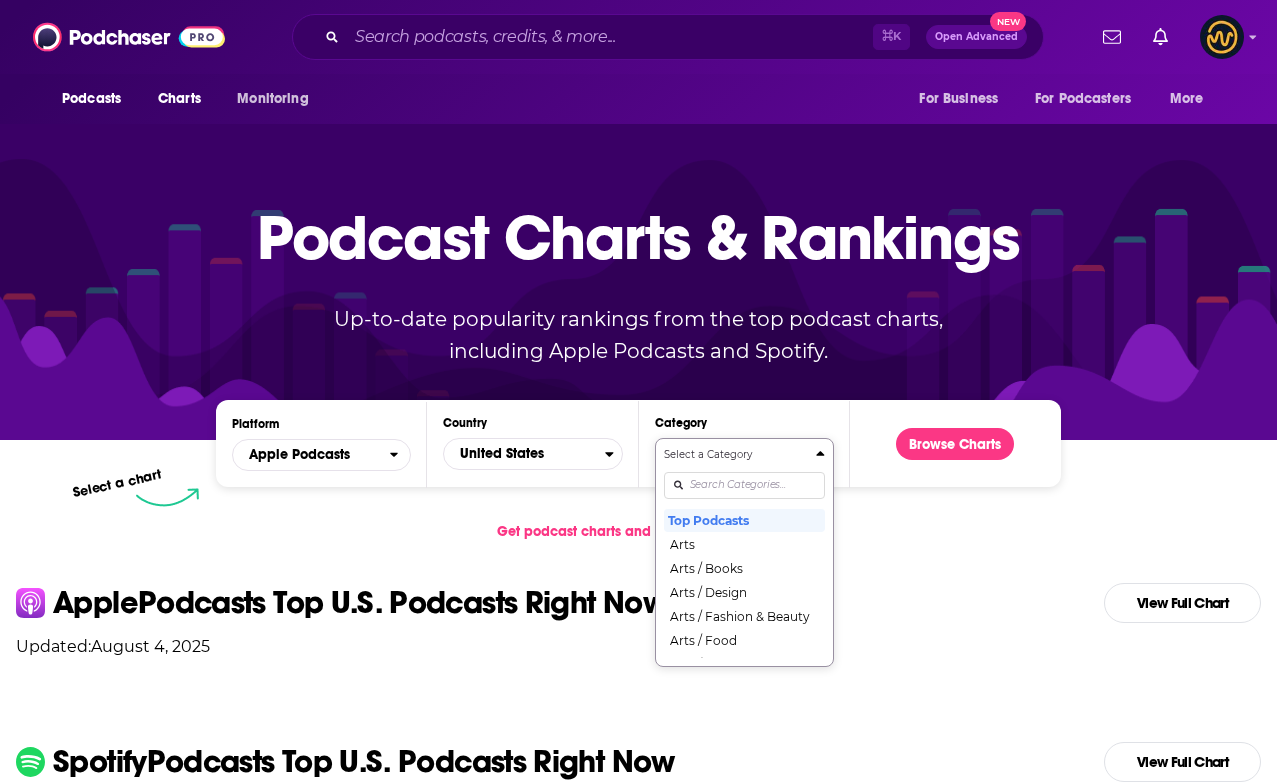 click on "Select a Category Top Podcasts Arts Arts / Books Arts / Design Arts / Fashion & Beauty Arts / Food Arts / Performing Arts Arts / Visual Arts Business Business / Careers Business / Entrepreneurship Business / Investing Business / Management Business / Marketing Business / Non-Profit Comedy Comedy / Comedy Interviews Comedy / Improv Comedy / Stand-Up Education Education / Courses Education / How To Education / Language Learning Education / Self-Improvement Fiction Fiction / Comedy Fiction Fiction / Drama Fiction / Science Fiction Government Health & Fitness Health & Fitness / Alternative Health Health & Fitness / Fitness Health & Fitness / Medicine Health & Fitness / Mental Health Health & Fitness / Nutrition Health & Fitness / Sexuality History Kids & Family Kids & Family / Education for Kids Kids & Family / Parenting Kids & Family / Pets & Animals Kids & Family / Stories for Kids Leisure Leisure / Animation & Manga Leisure / Automotive Leisure / Aviation Leisure / Crafts Leisure / Games Leisure / Hobbies News" at bounding box center (744, 552) 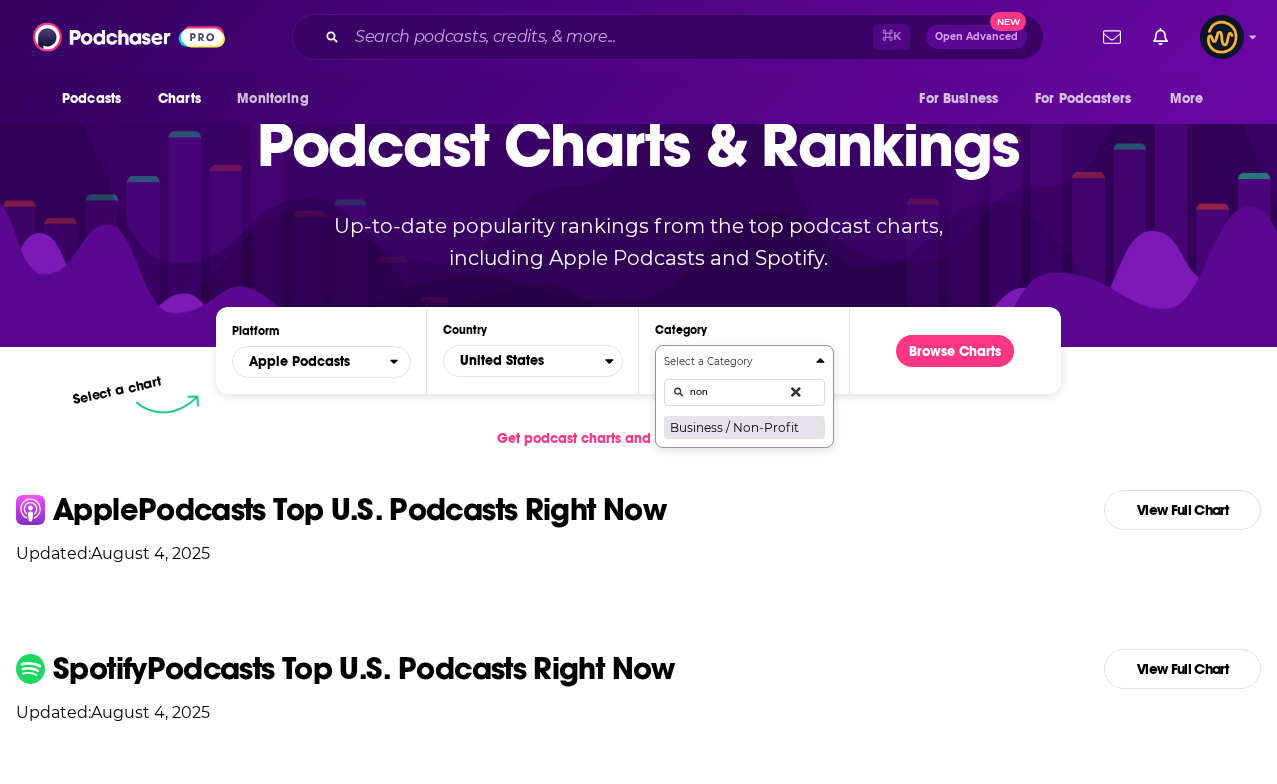 type on "non" 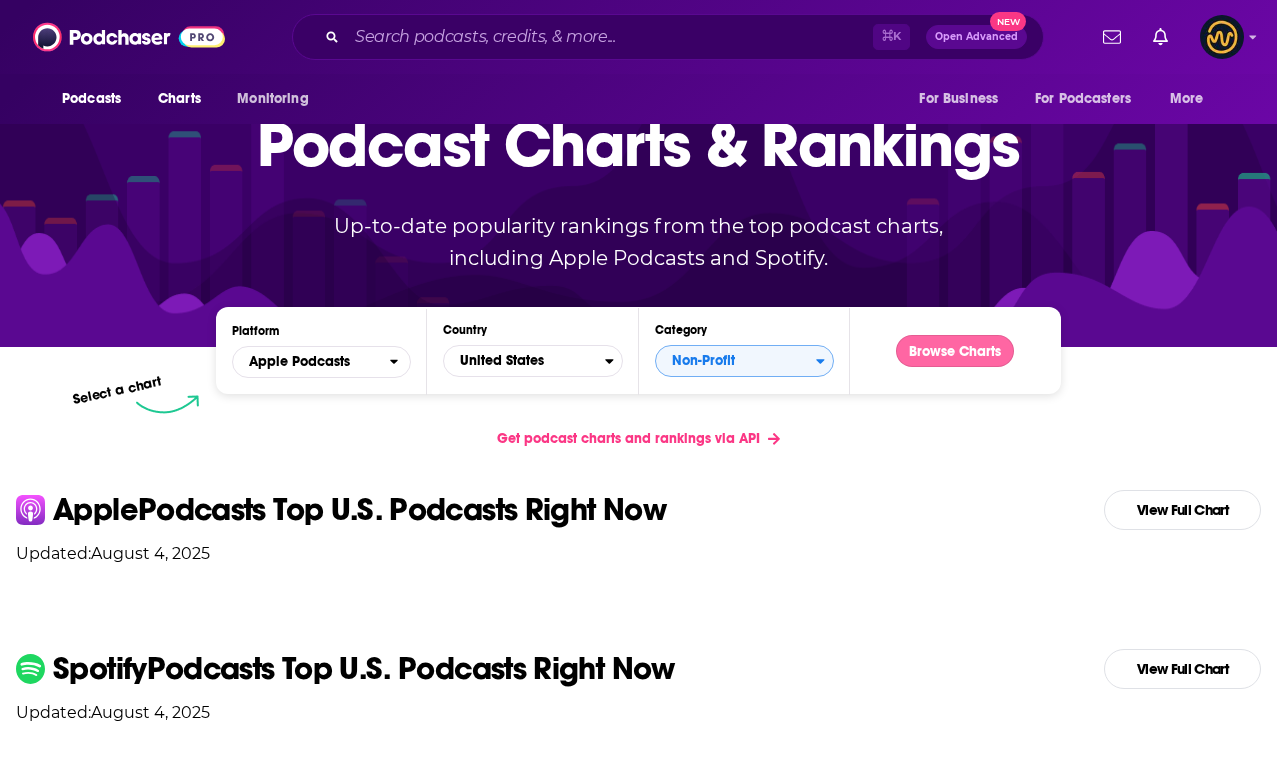 click on "Browse Charts" at bounding box center (955, 351) 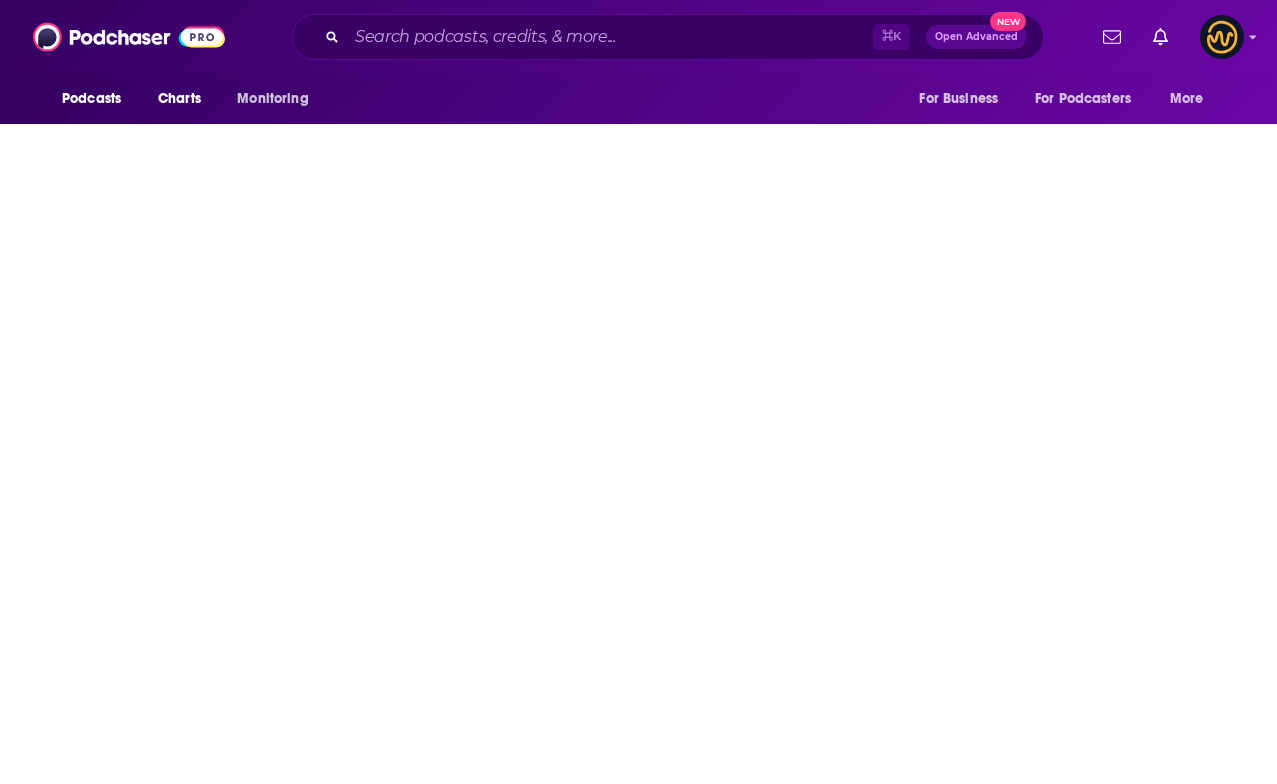 scroll, scrollTop: 0, scrollLeft: 0, axis: both 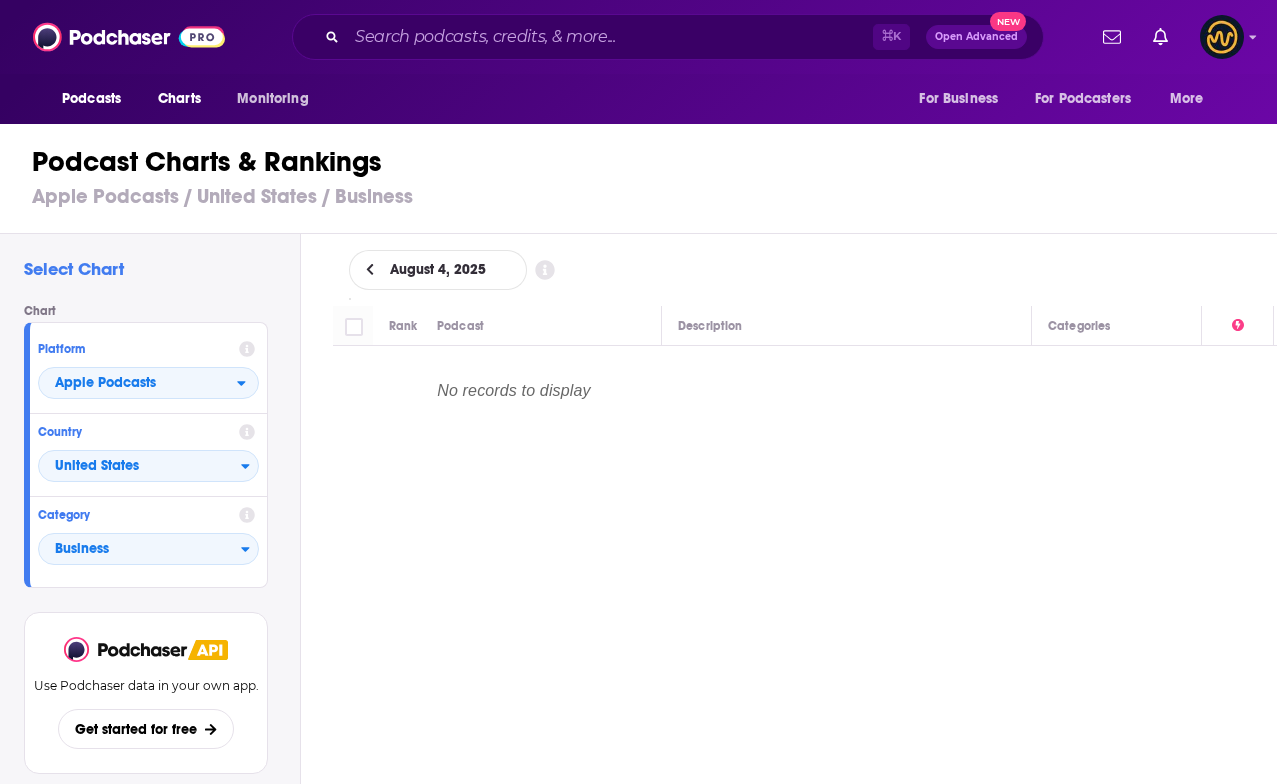 click 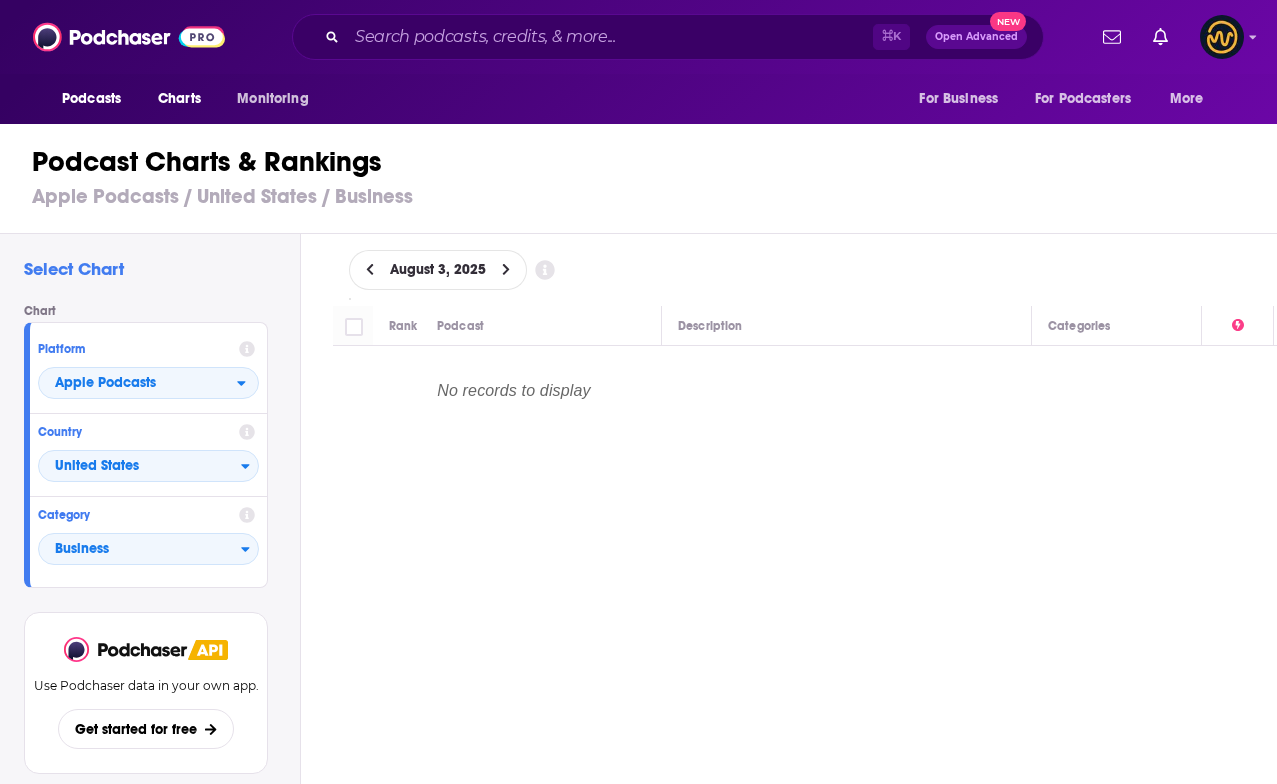 click 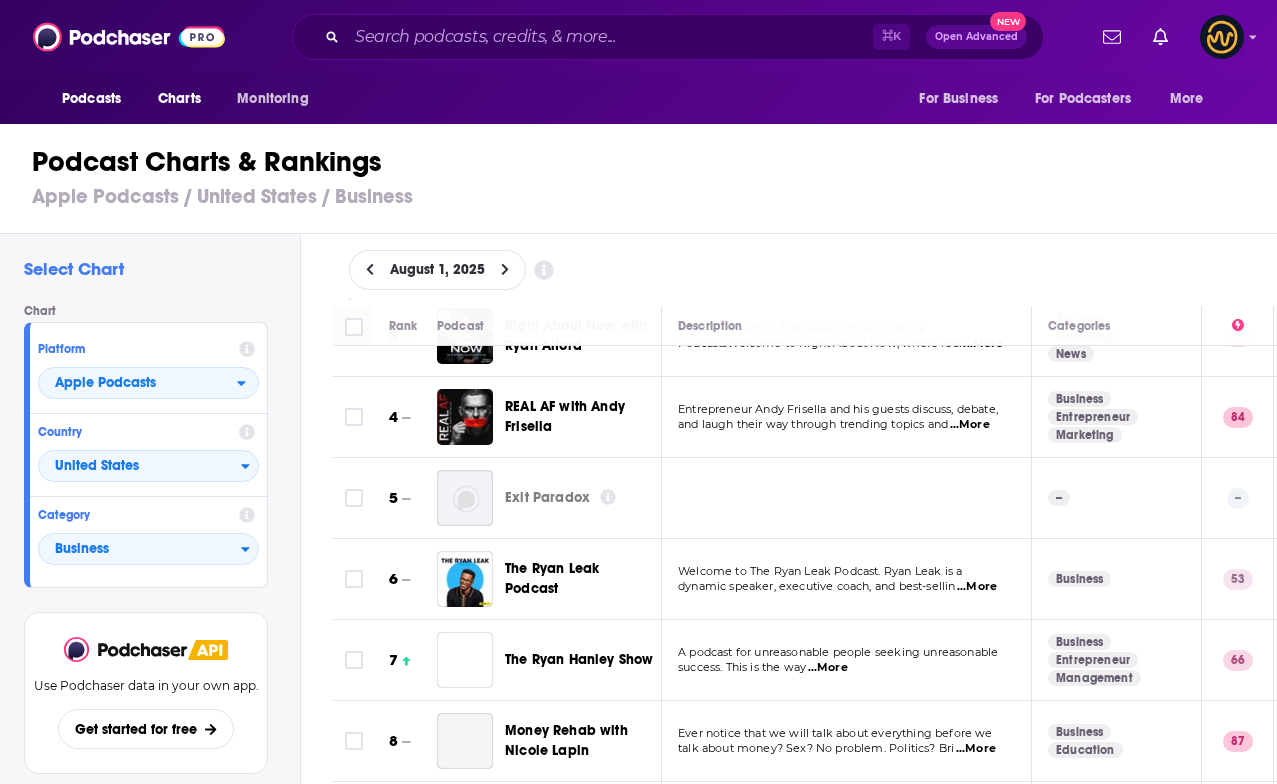 scroll, scrollTop: 353, scrollLeft: 0, axis: vertical 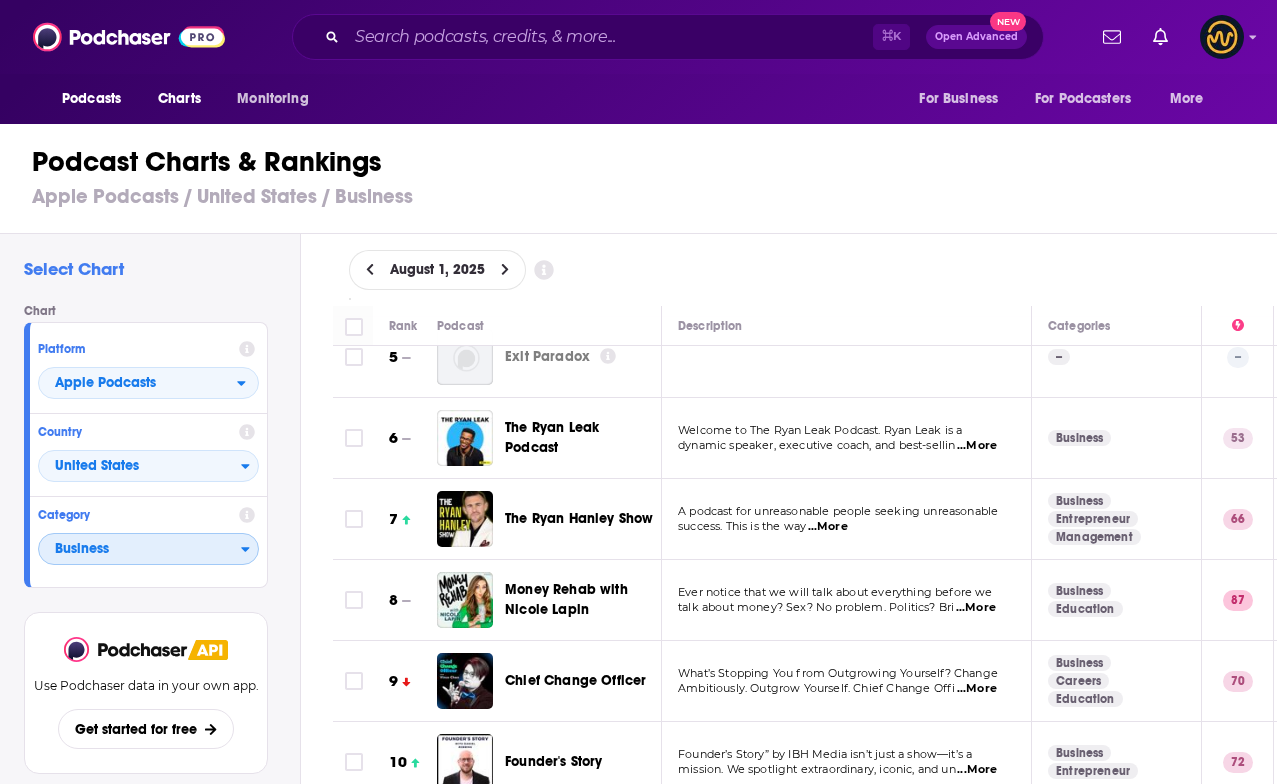 click 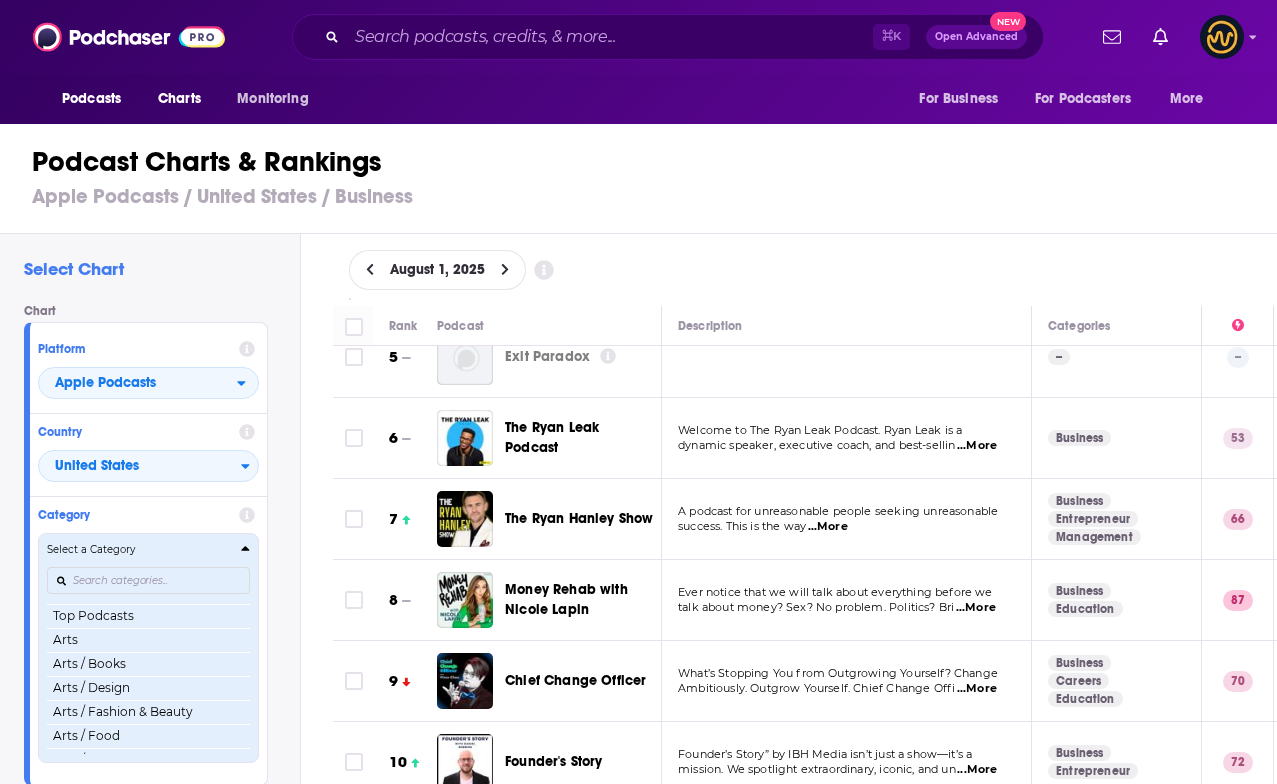 scroll, scrollTop: 66, scrollLeft: 0, axis: vertical 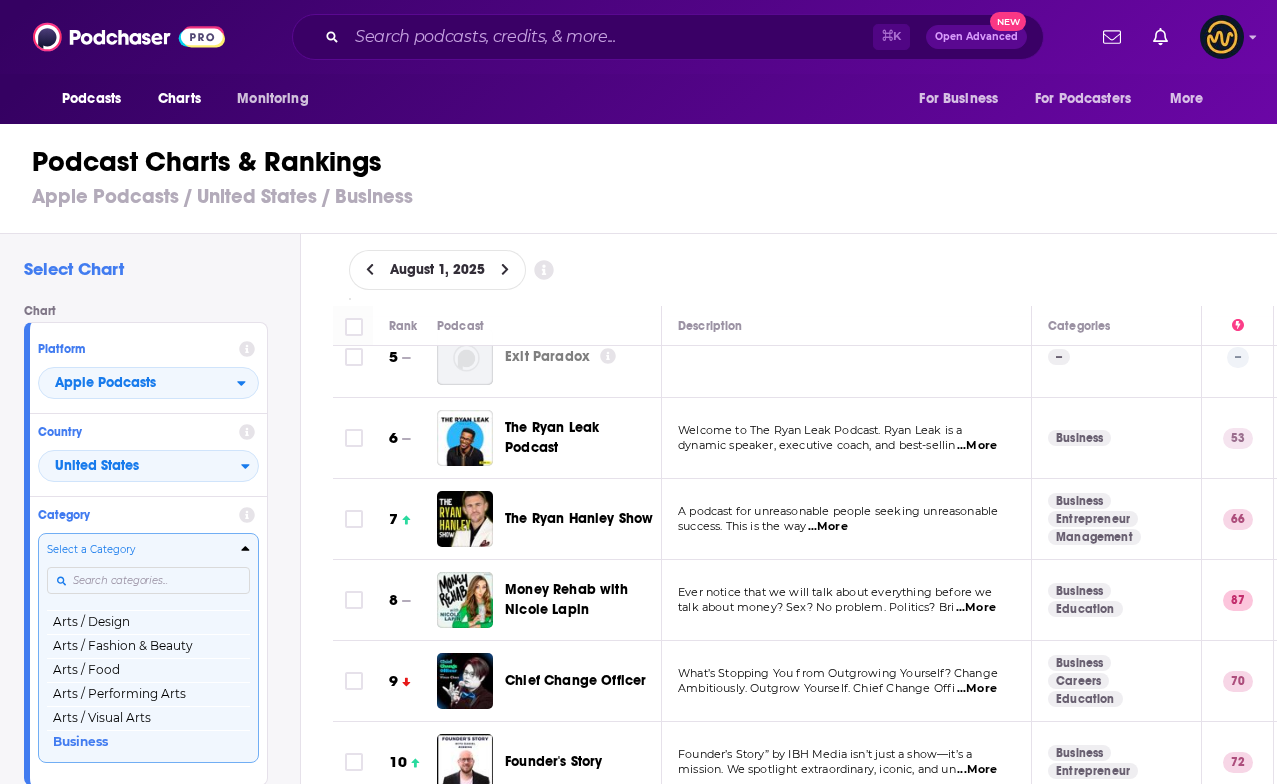 click at bounding box center [148, 580] 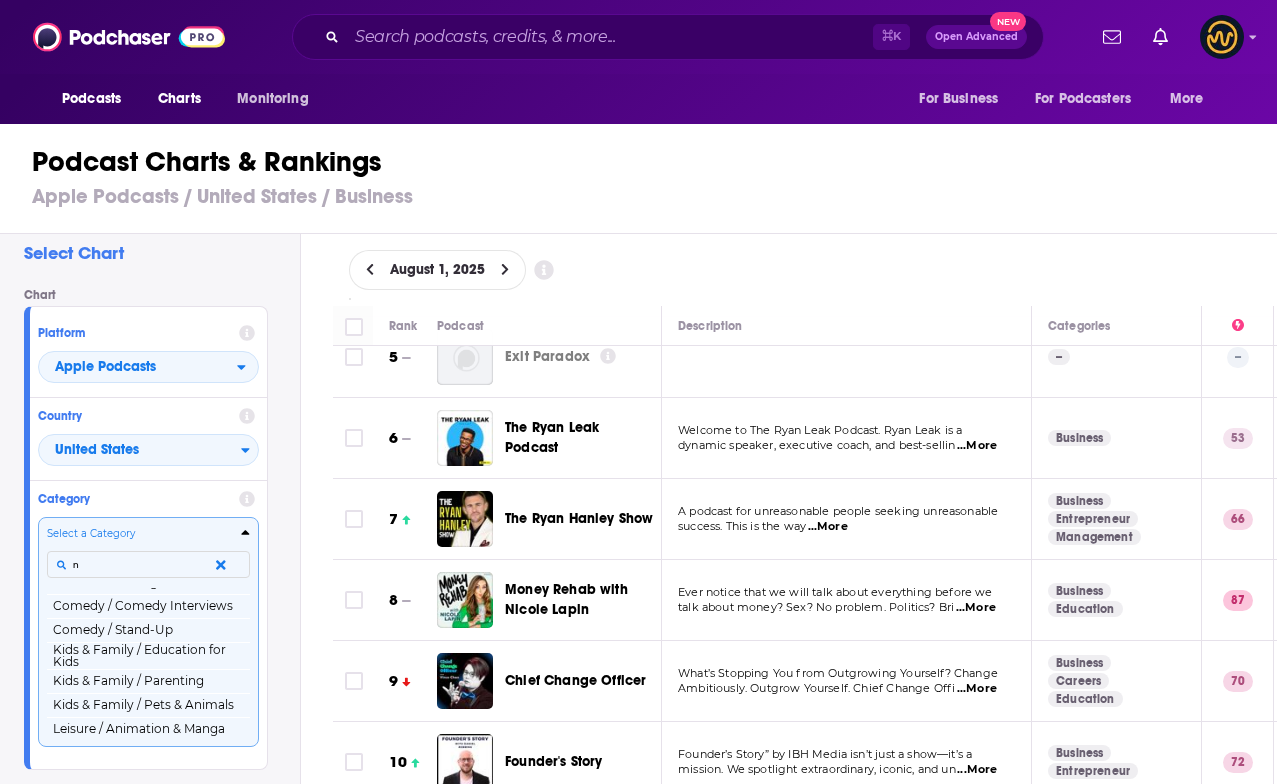 scroll, scrollTop: 0, scrollLeft: 0, axis: both 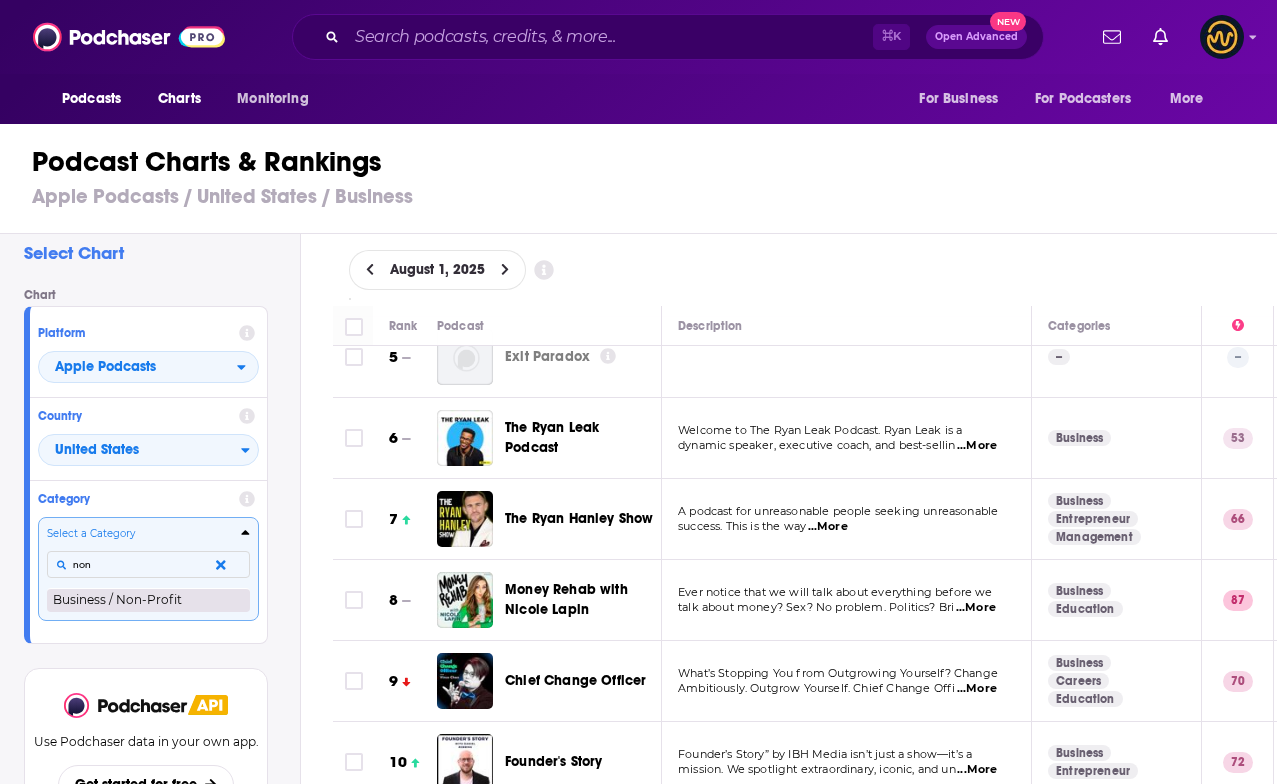 type on "non" 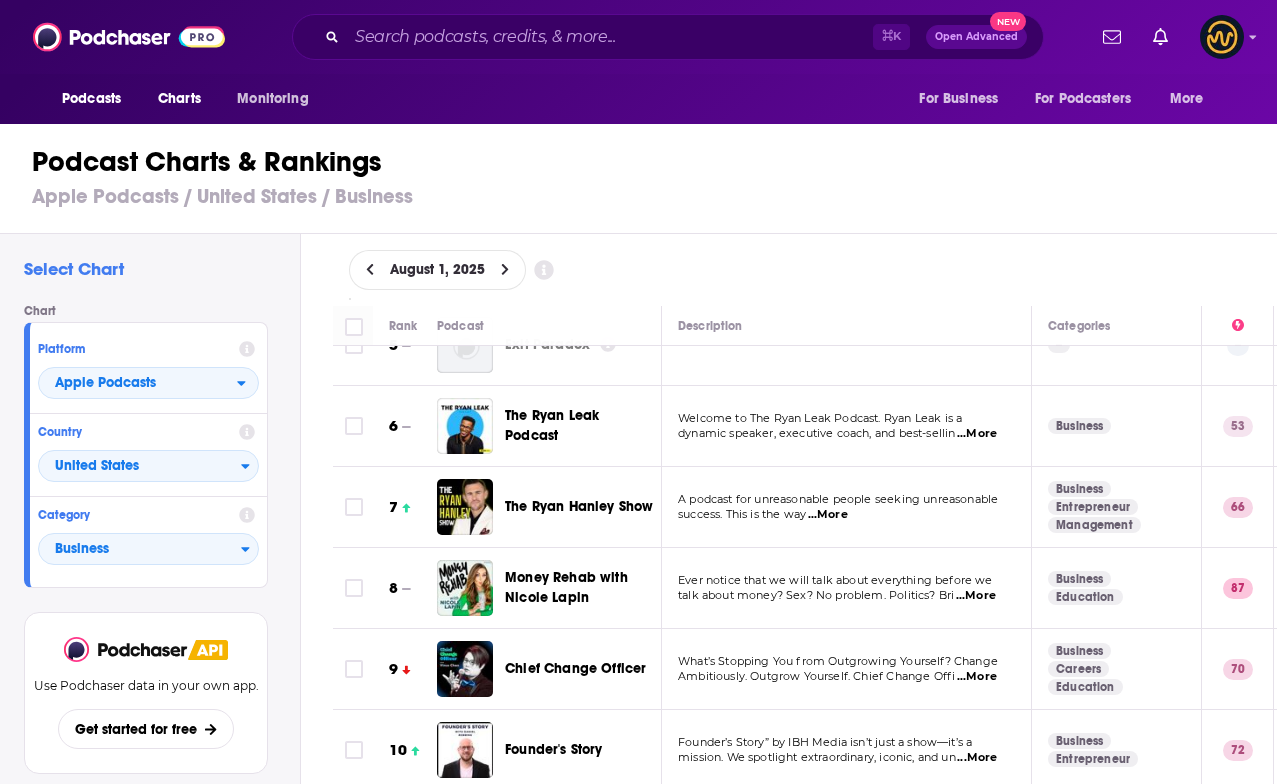 scroll, scrollTop: 0, scrollLeft: 0, axis: both 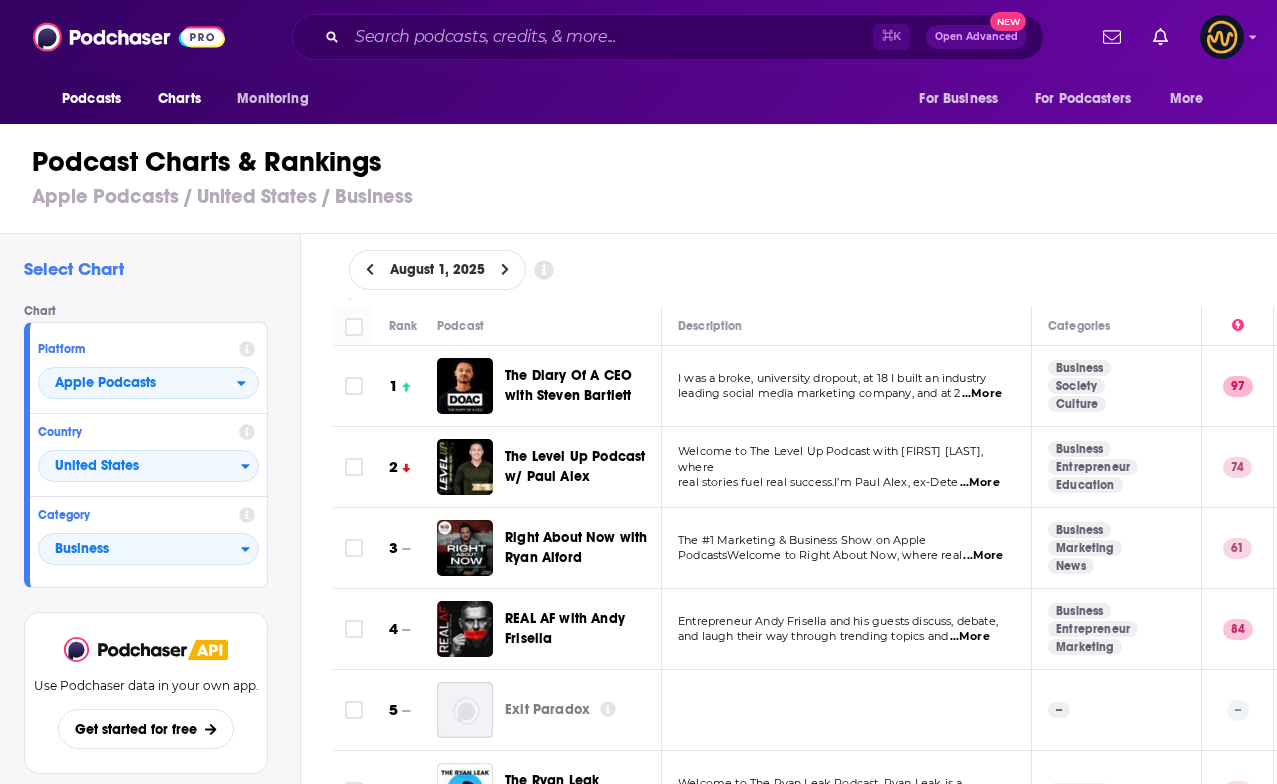 click on "Education" at bounding box center [1085, 485] 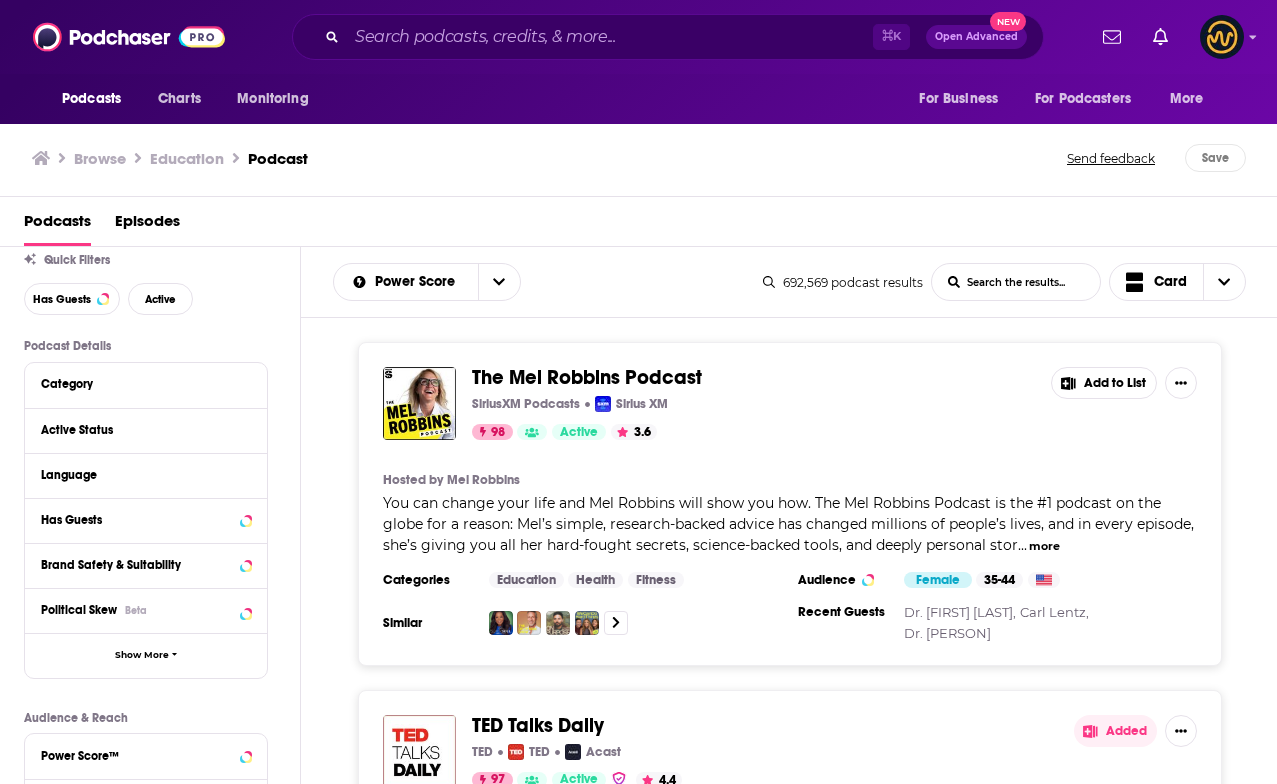 scroll, scrollTop: 0, scrollLeft: 0, axis: both 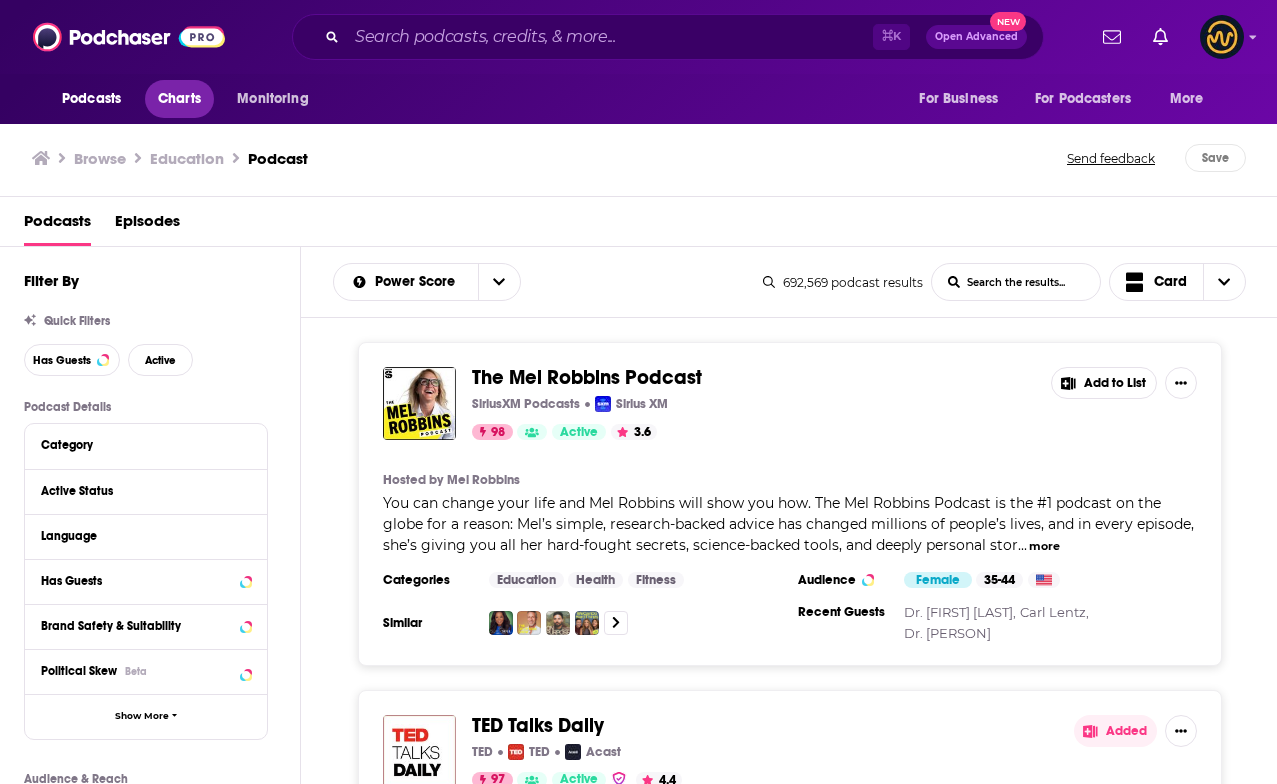 click on "Charts" at bounding box center (179, 99) 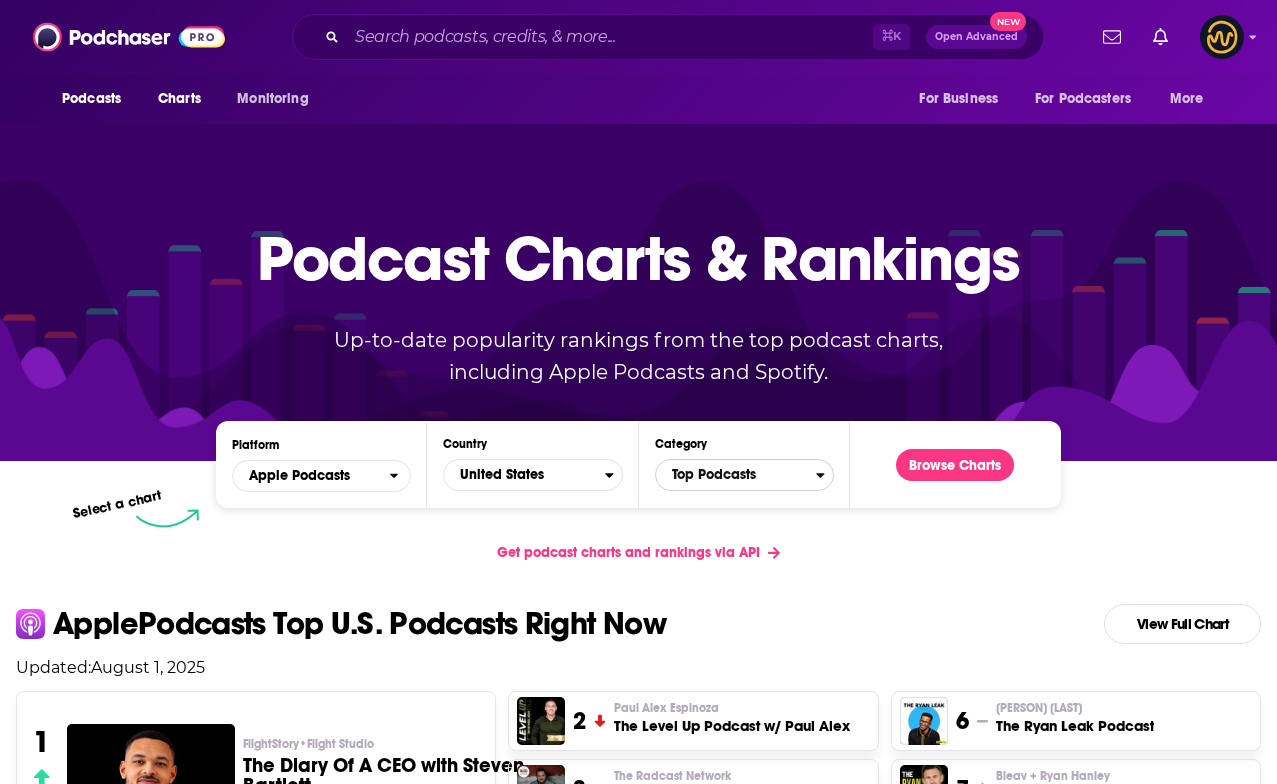 click on "Top Podcasts" at bounding box center [736, 475] 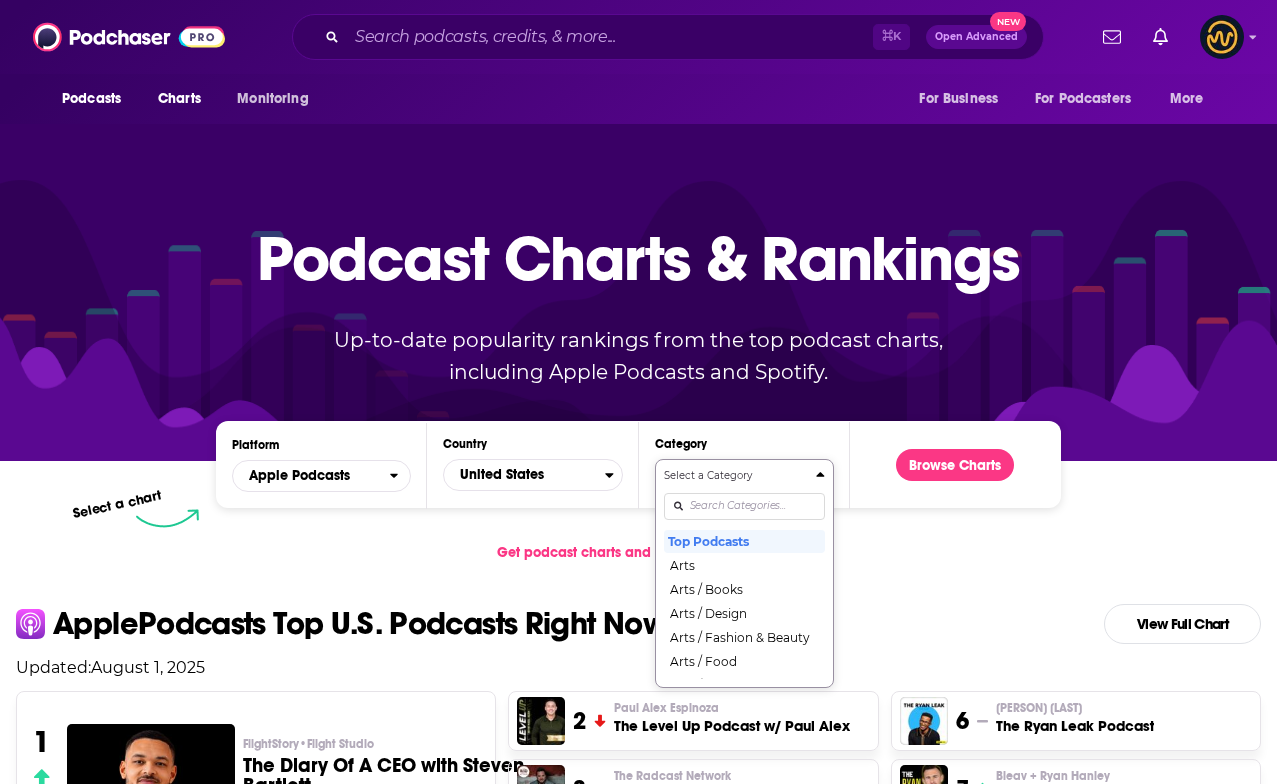 click on "Select a Category Top Podcasts Arts Arts / Books Arts / Design Arts / Fashion & Beauty Arts / Food Arts / Performing Arts Arts / Visual Arts Business Business / Careers Business / Entrepreneurship Business / Investing Business / Management Business / Marketing Business / Non-Profit Comedy Comedy / Comedy Interviews Comedy / Improv Comedy / Stand-Up Education Education / Courses Education / How To Education / Language Learning Education / Self-Improvement Fiction Fiction / Comedy Fiction Fiction / Drama Fiction / Science Fiction Government Health & Fitness Health & Fitness / Alternative Health Health & Fitness / Fitness Health & Fitness / Medicine Health & Fitness / Mental Health Health & Fitness / Nutrition Health & Fitness / Sexuality History Kids & Family Kids & Family / Education for Kids Kids & Family / Parenting Kids & Family / Pets & Animals Kids & Family / Stories for Kids Leisure Leisure / Animation & Manga Leisure / Automotive Leisure / Aviation Leisure / Crafts Leisure / Games Leisure / Hobbies News" at bounding box center (744, 573) 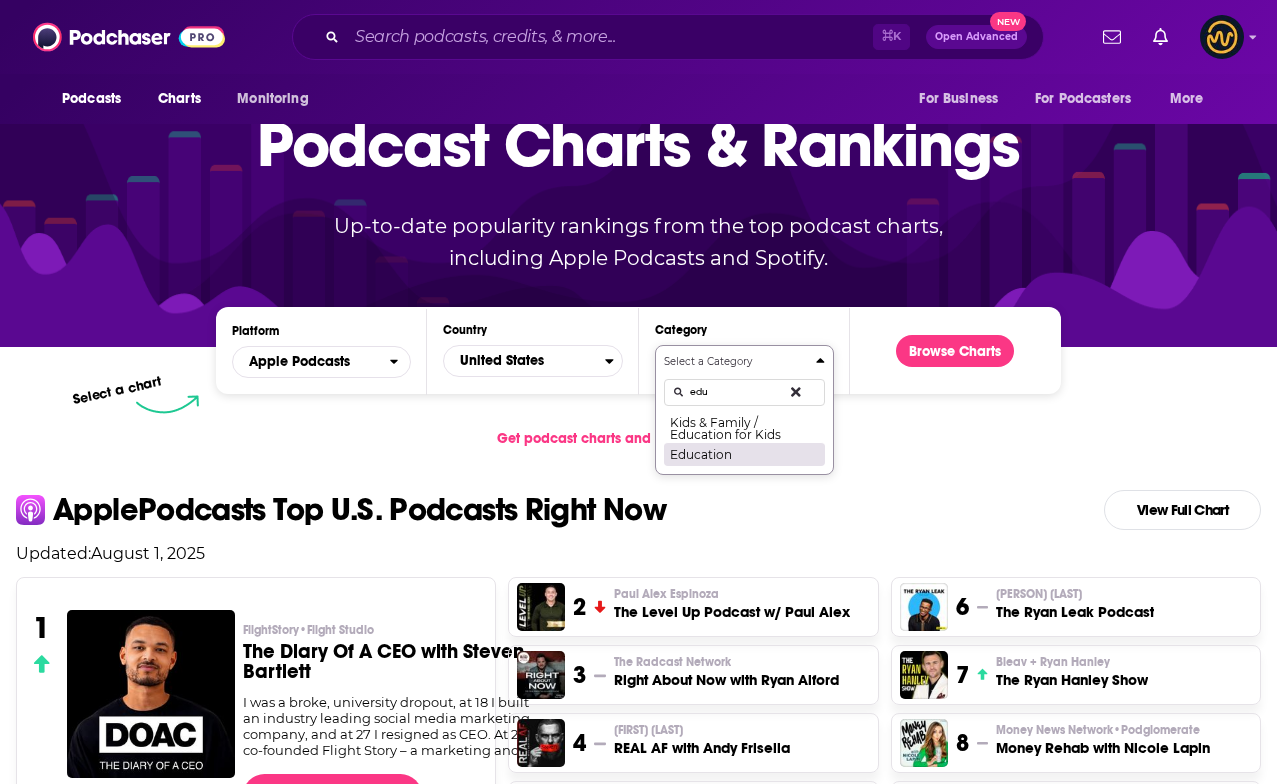 type on "edu" 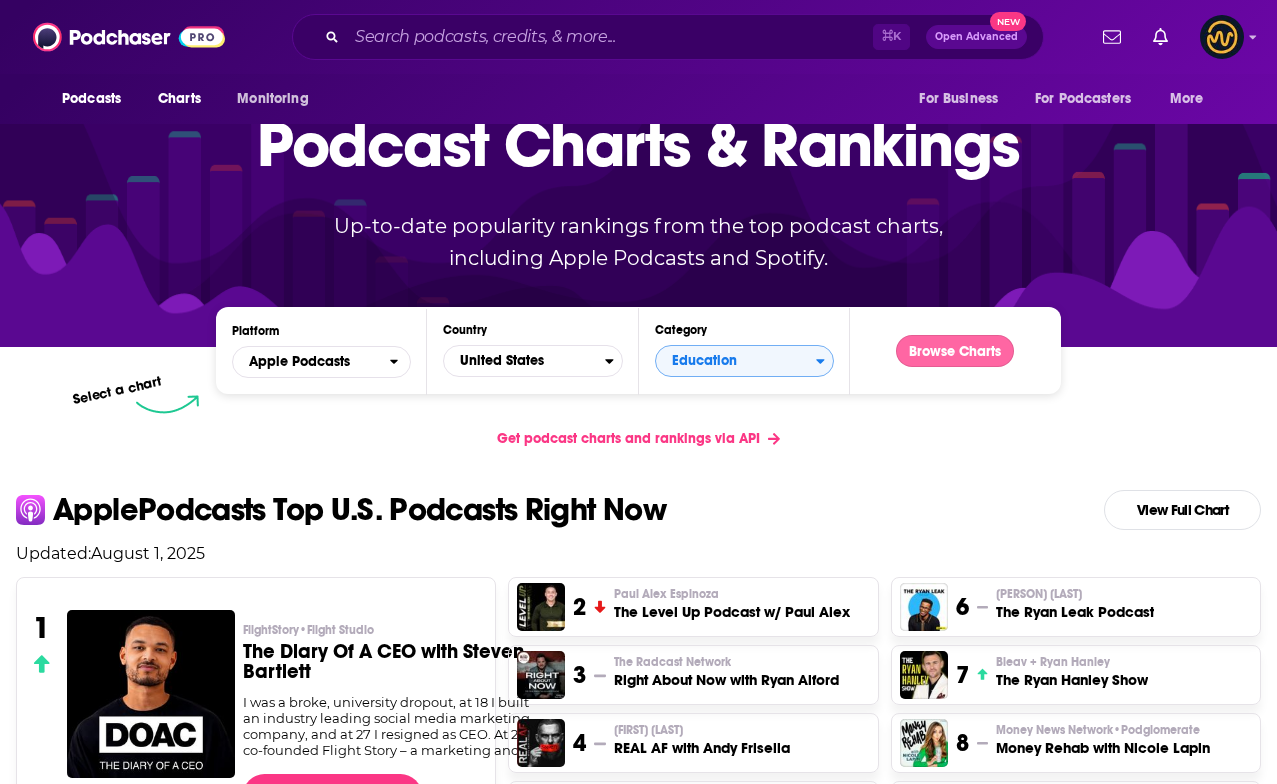 click on "Browse Charts" at bounding box center [955, 351] 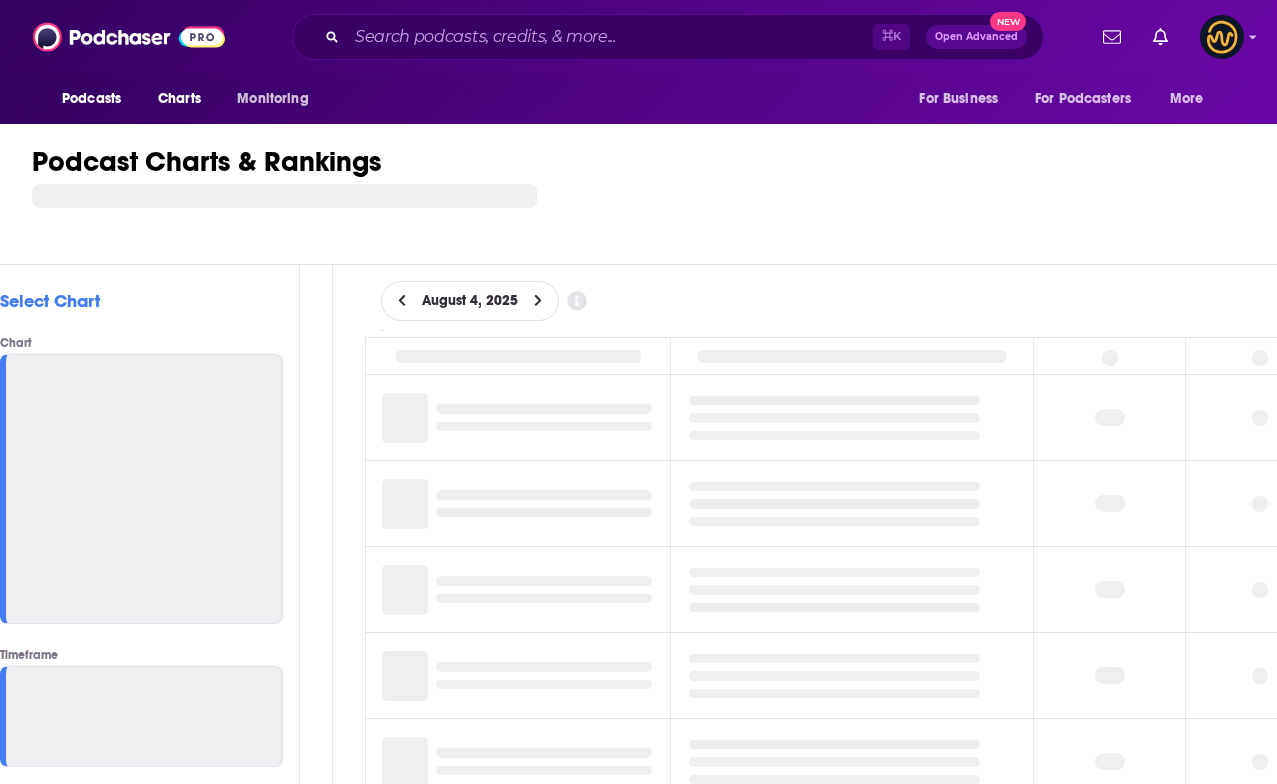 scroll, scrollTop: 0, scrollLeft: 0, axis: both 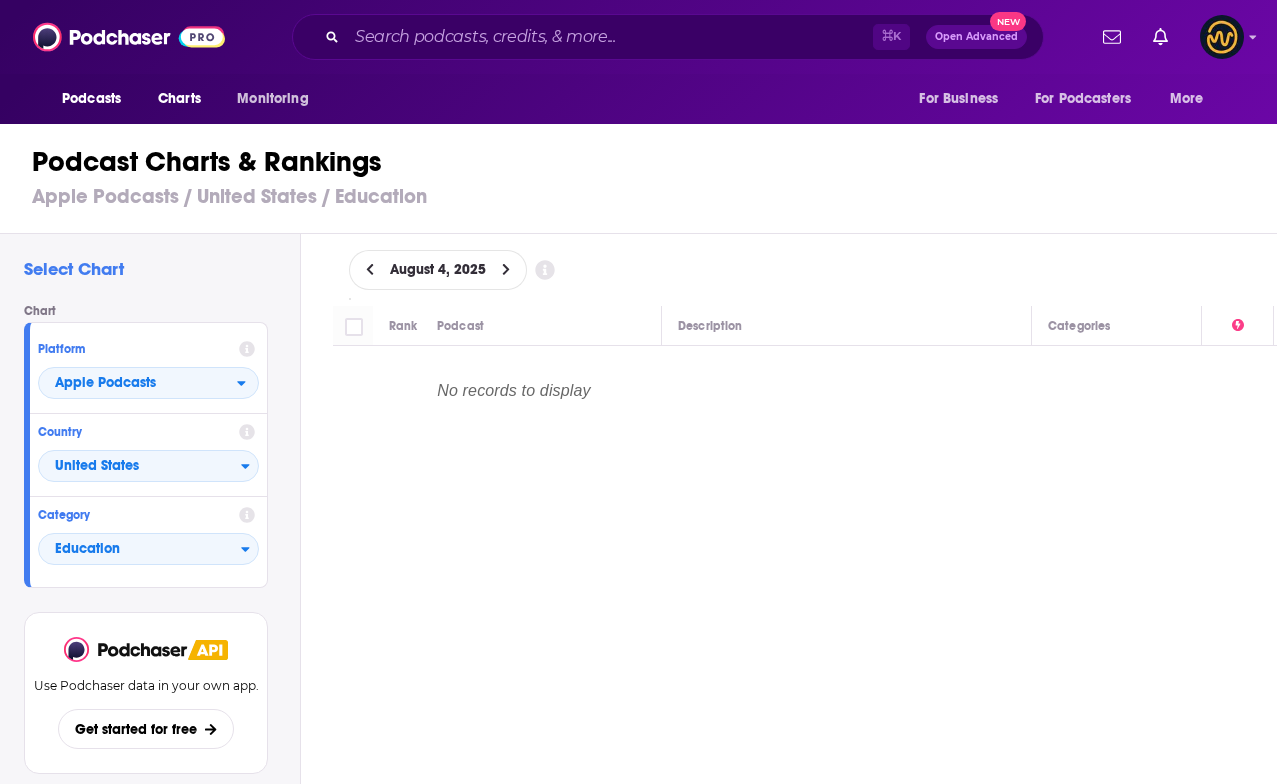 click on "August 4, 2025" at bounding box center (438, 270) 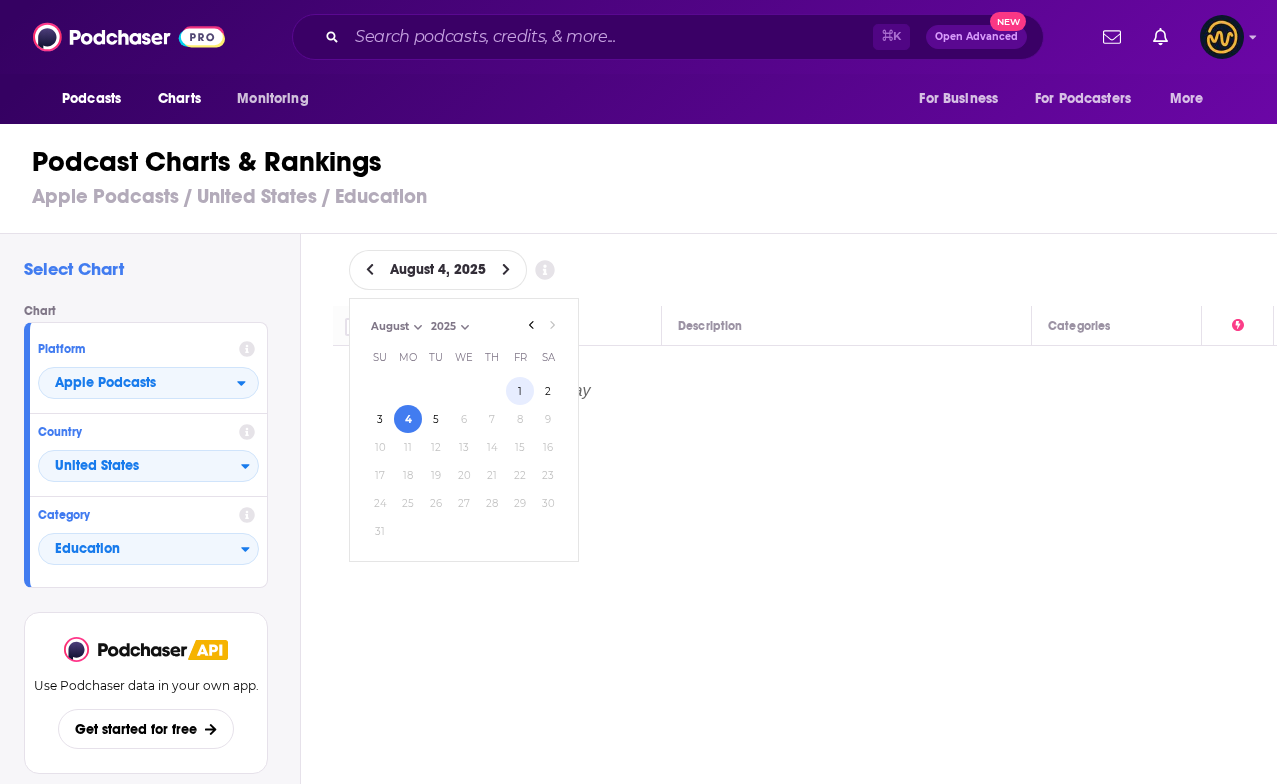 click on "1" at bounding box center [520, 391] 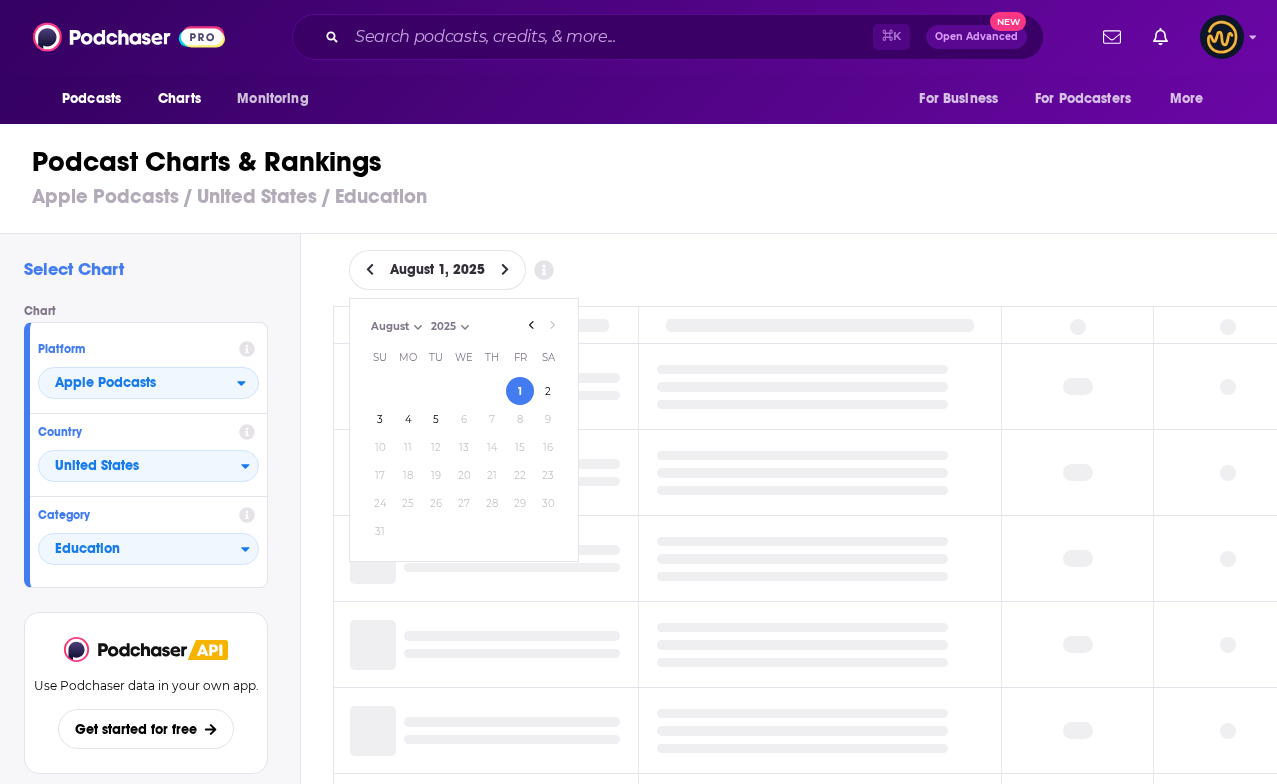 click on "August [DAY], [YEAR] August [YEAR] Month: May June July August August Year: [YEAR] [YEAR] Su Mo Tu We Th Fr Sa 1 2 3 4 5 6 7 8 9 10 11 12 13 14 15 16 17 18 19 20 21 22 23 24 25 26 27 28 29 30 31" at bounding box center (805, 270) 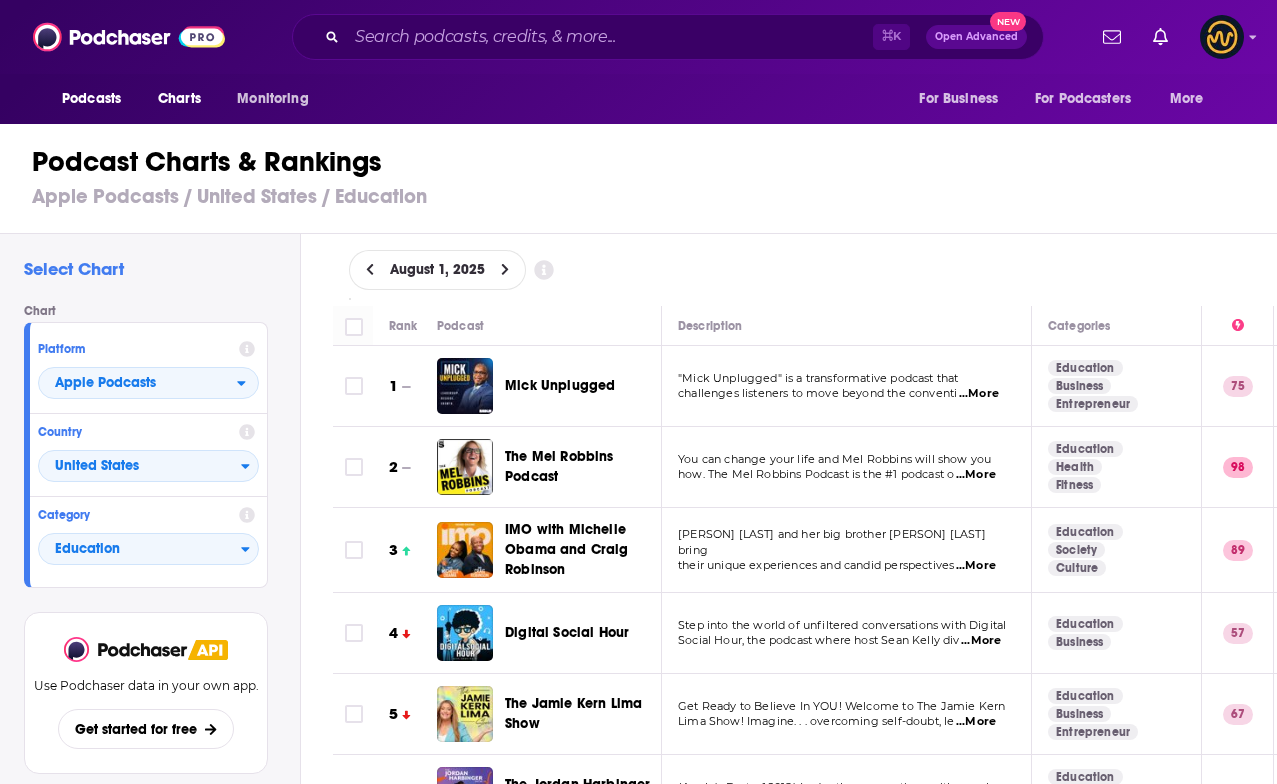click on "...More" at bounding box center [979, 394] 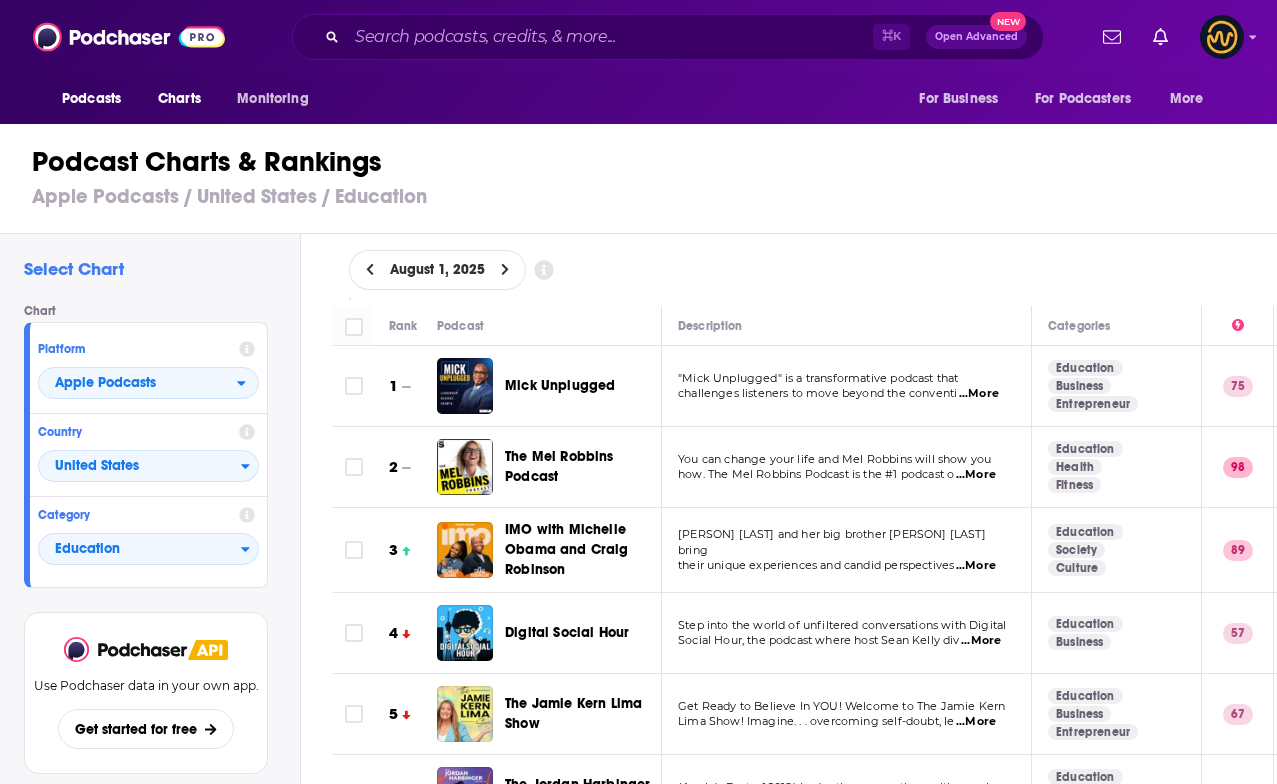click on "August 1, 2025" at bounding box center [805, 270] 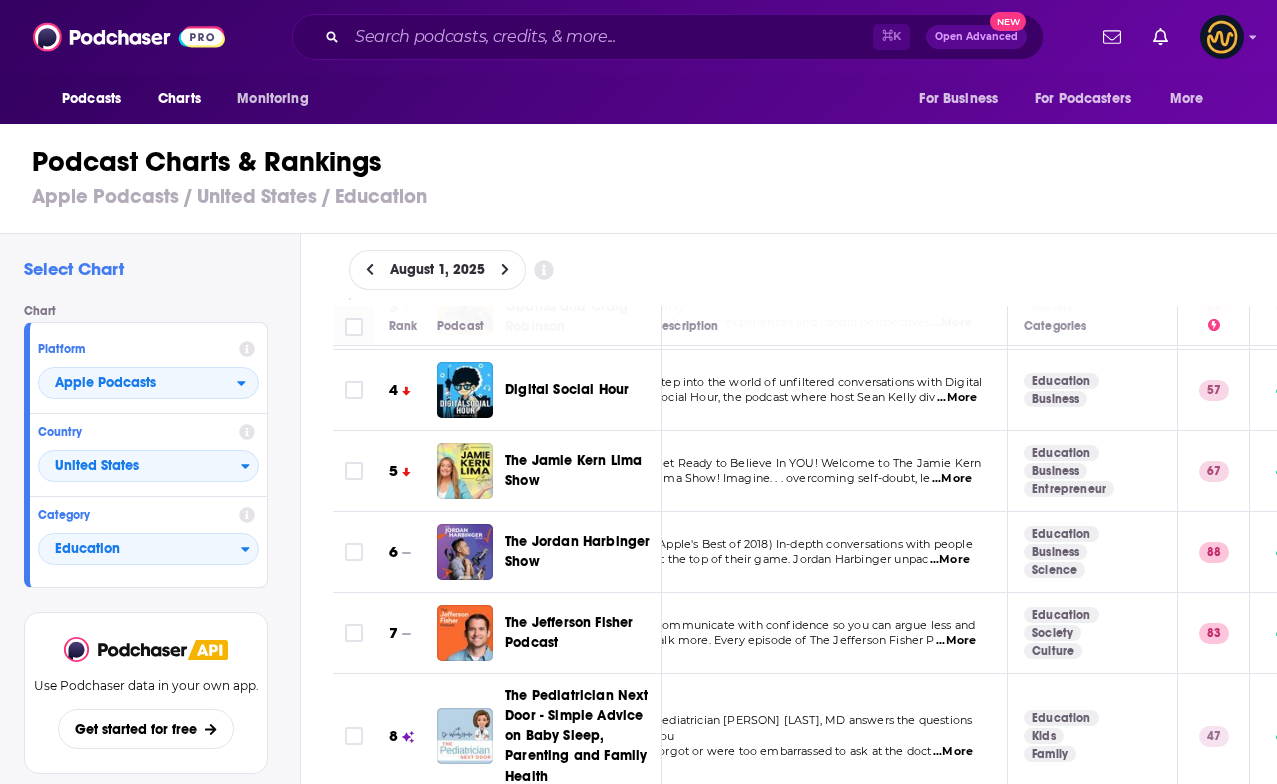 scroll, scrollTop: 243, scrollLeft: 0, axis: vertical 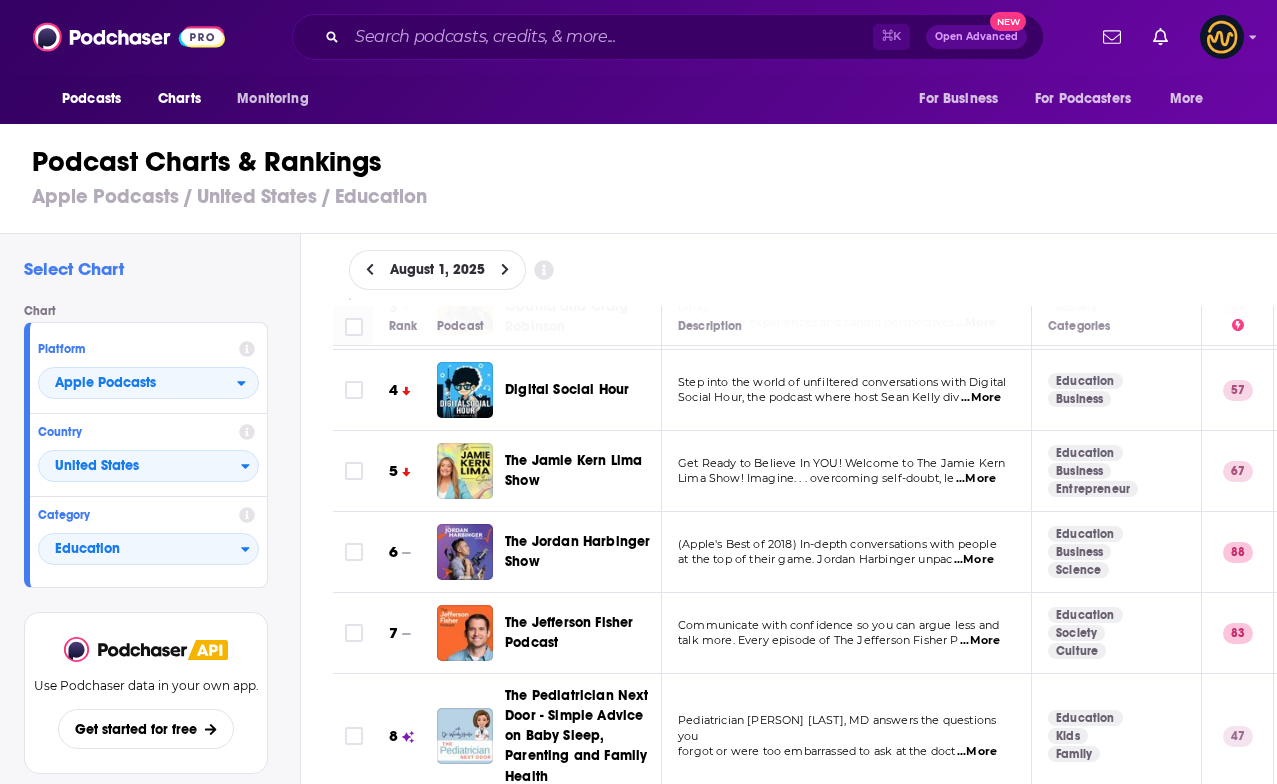 click on "...More" at bounding box center (980, 641) 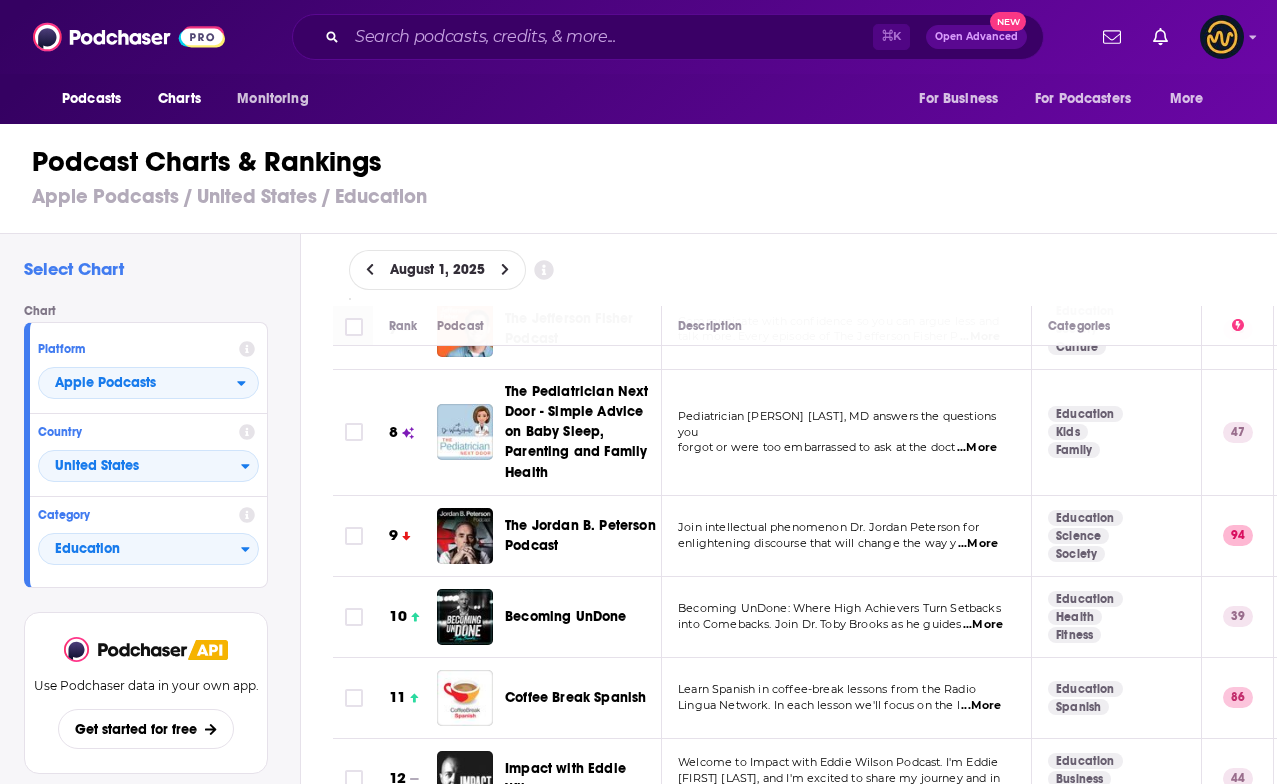 scroll, scrollTop: 550, scrollLeft: 0, axis: vertical 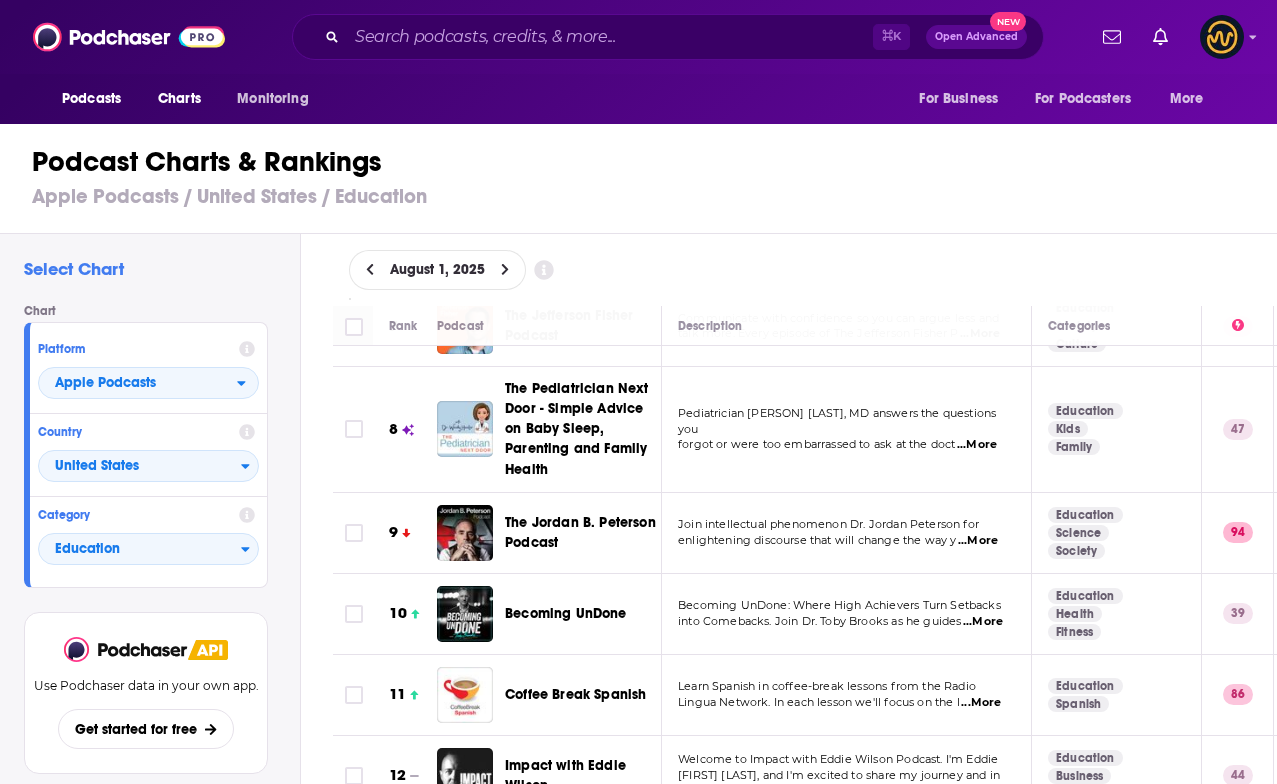 click on "...More" at bounding box center [978, 541] 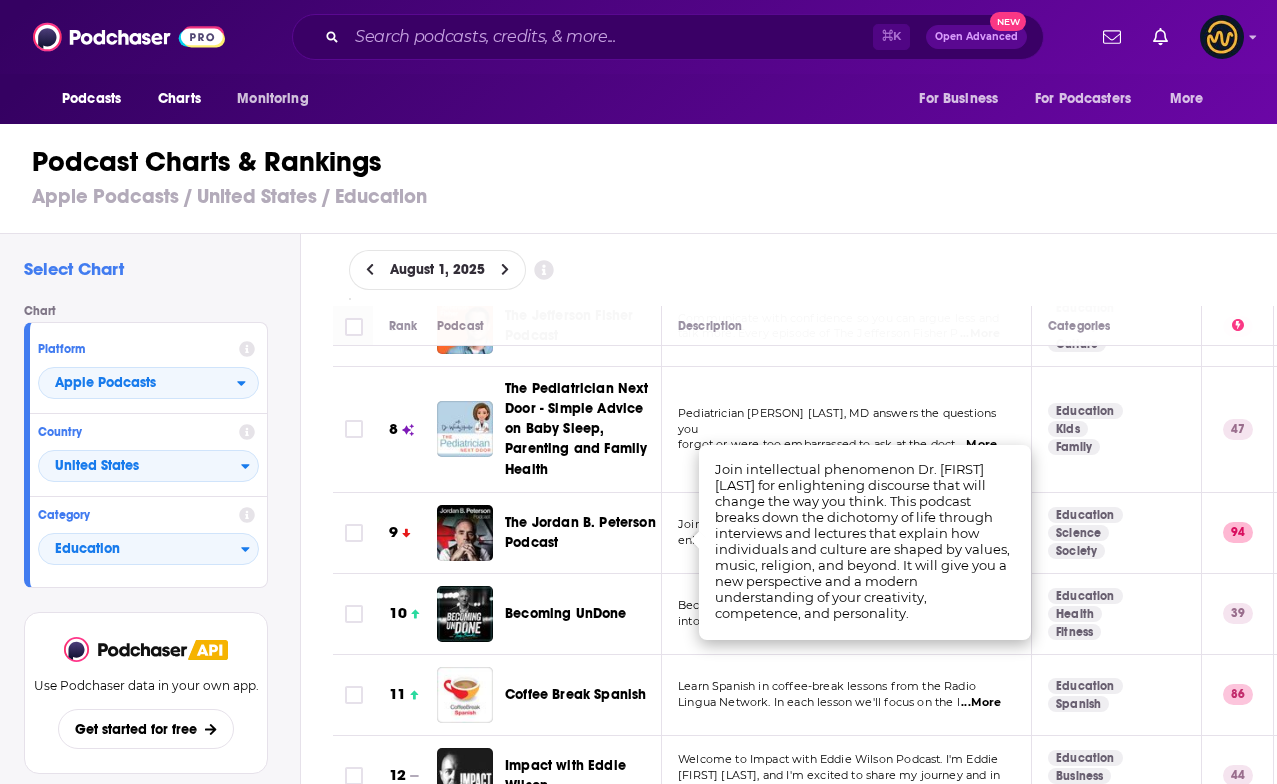 click on "Education Science Society" at bounding box center (1117, 533) 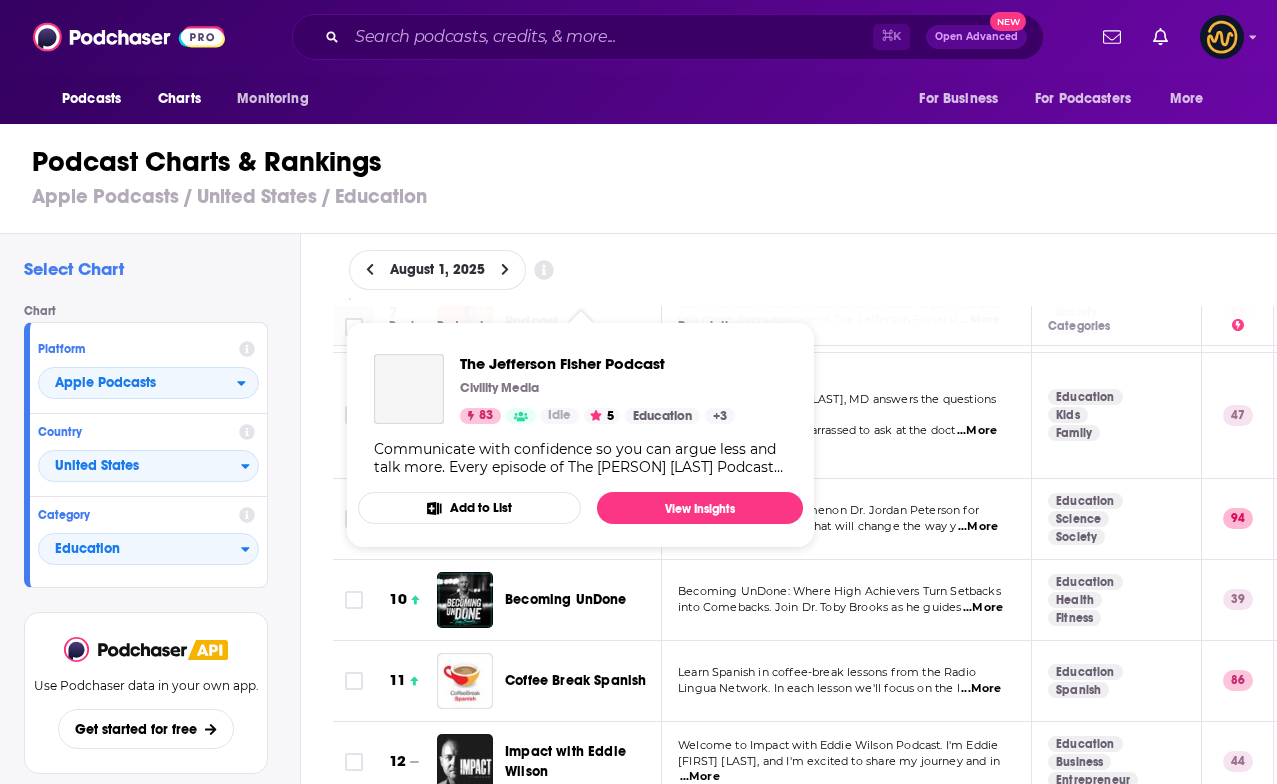 scroll, scrollTop: 660, scrollLeft: 0, axis: vertical 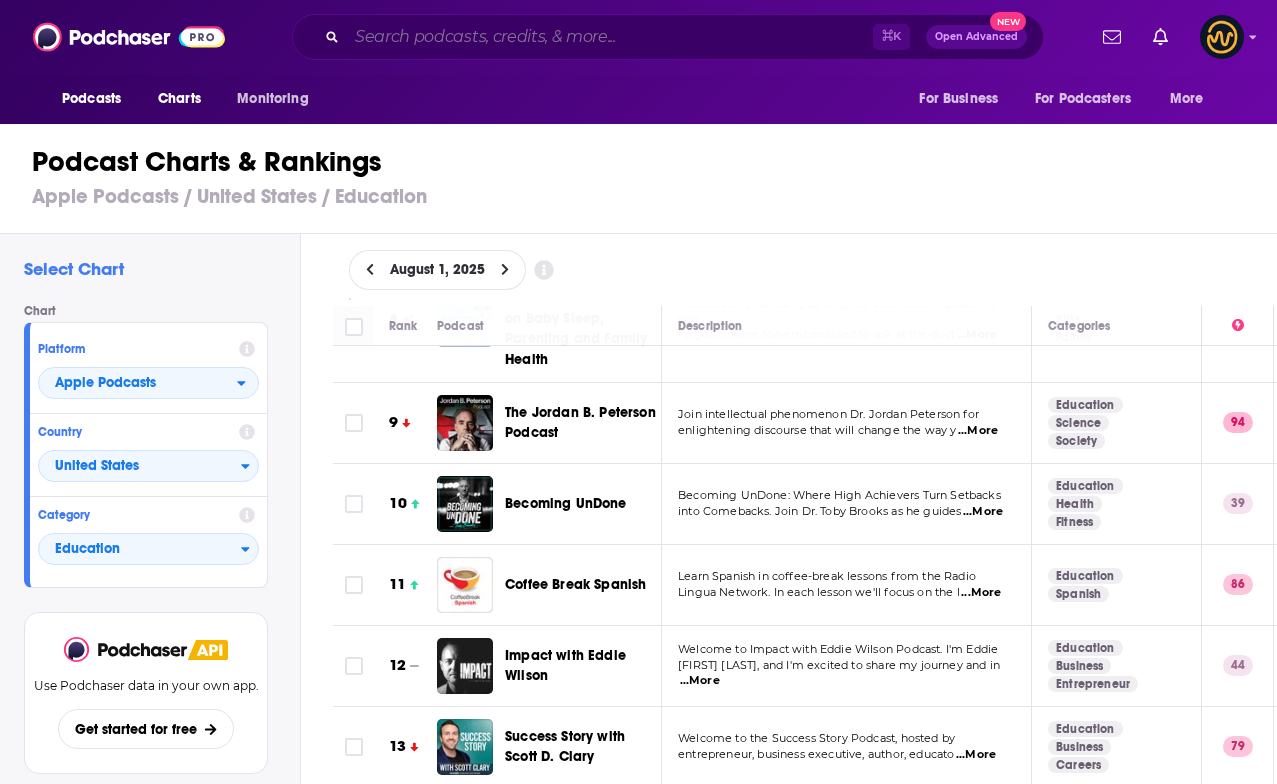 click at bounding box center [610, 37] 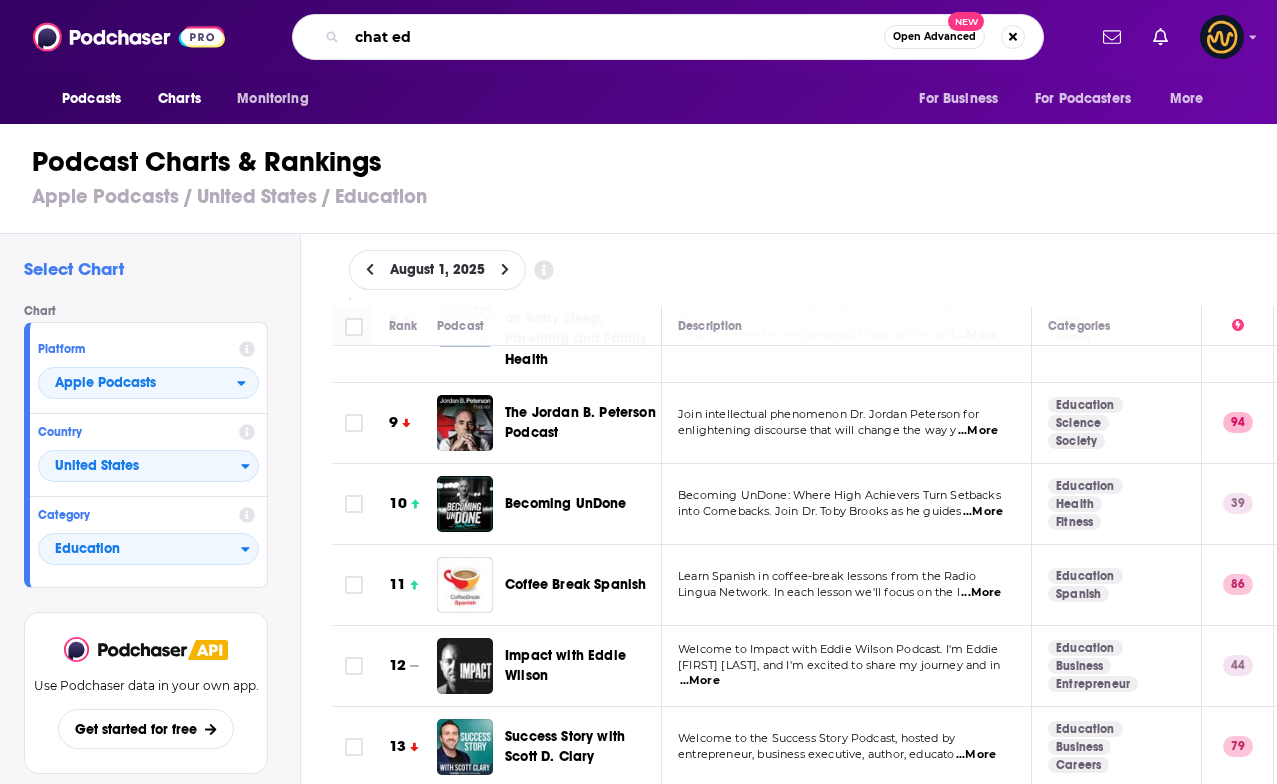 type on "chat edu" 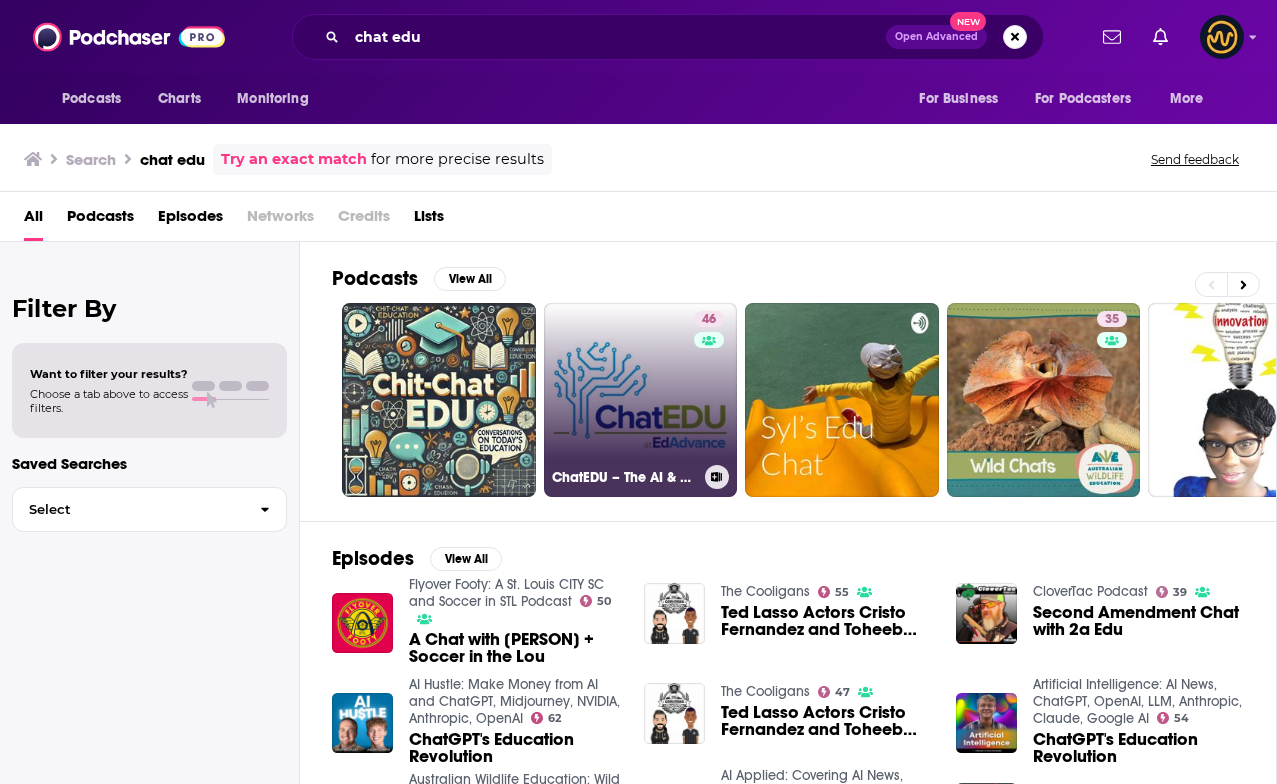click on "46 ChatEDU – The AI & Education Podcast" at bounding box center (641, 400) 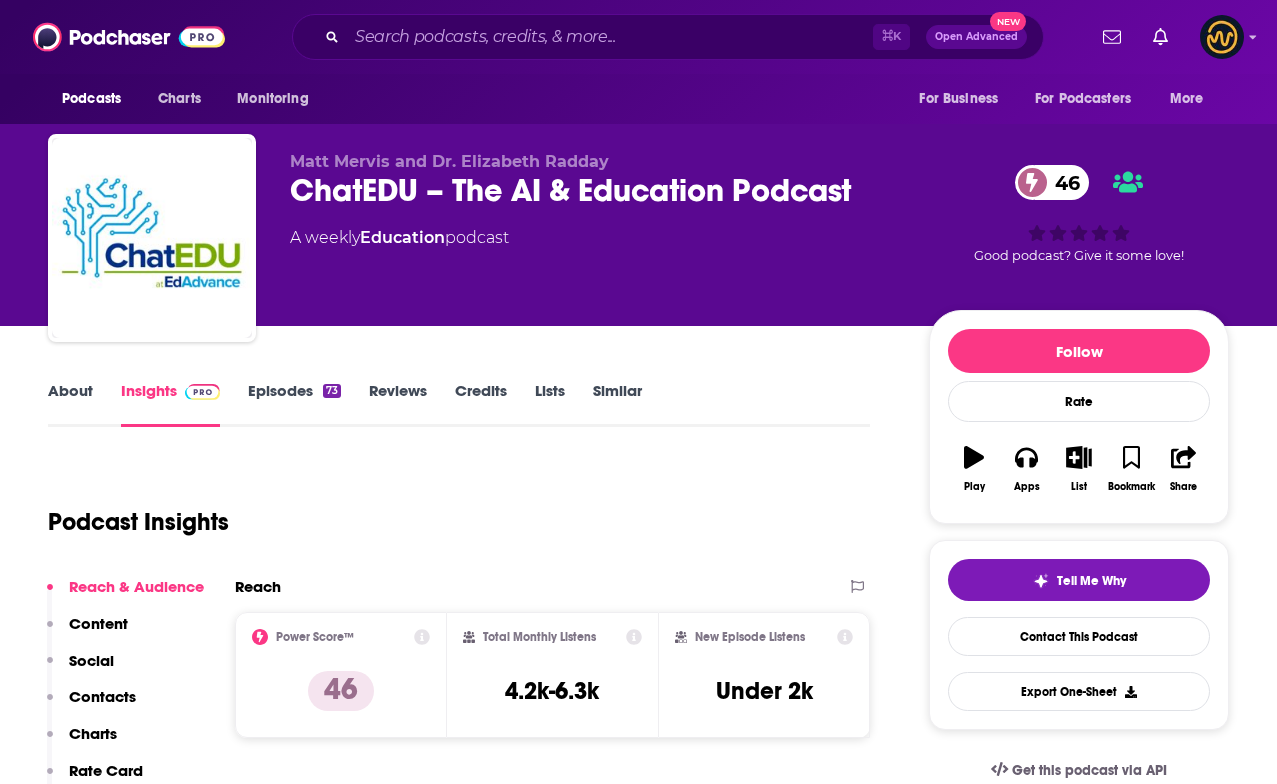 click on "About" at bounding box center [70, 404] 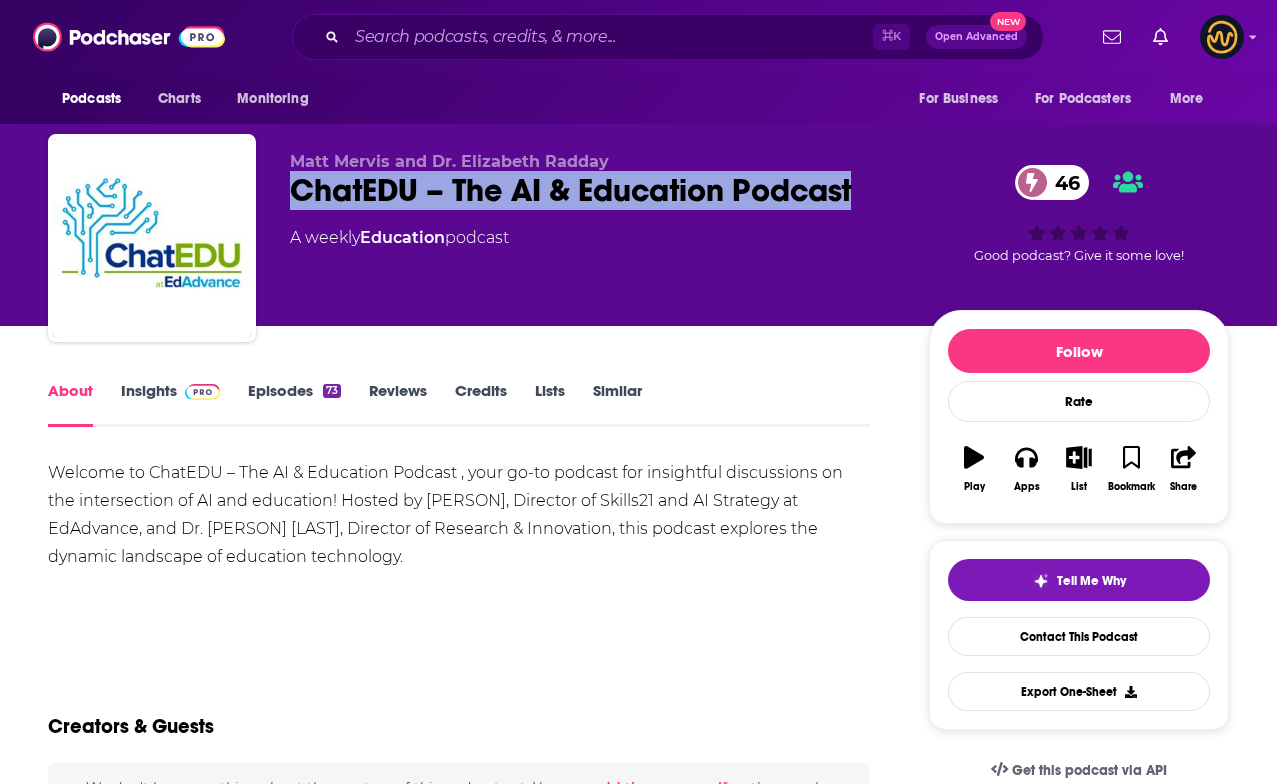 drag, startPoint x: 296, startPoint y: 186, endPoint x: 861, endPoint y: 188, distance: 565.00354 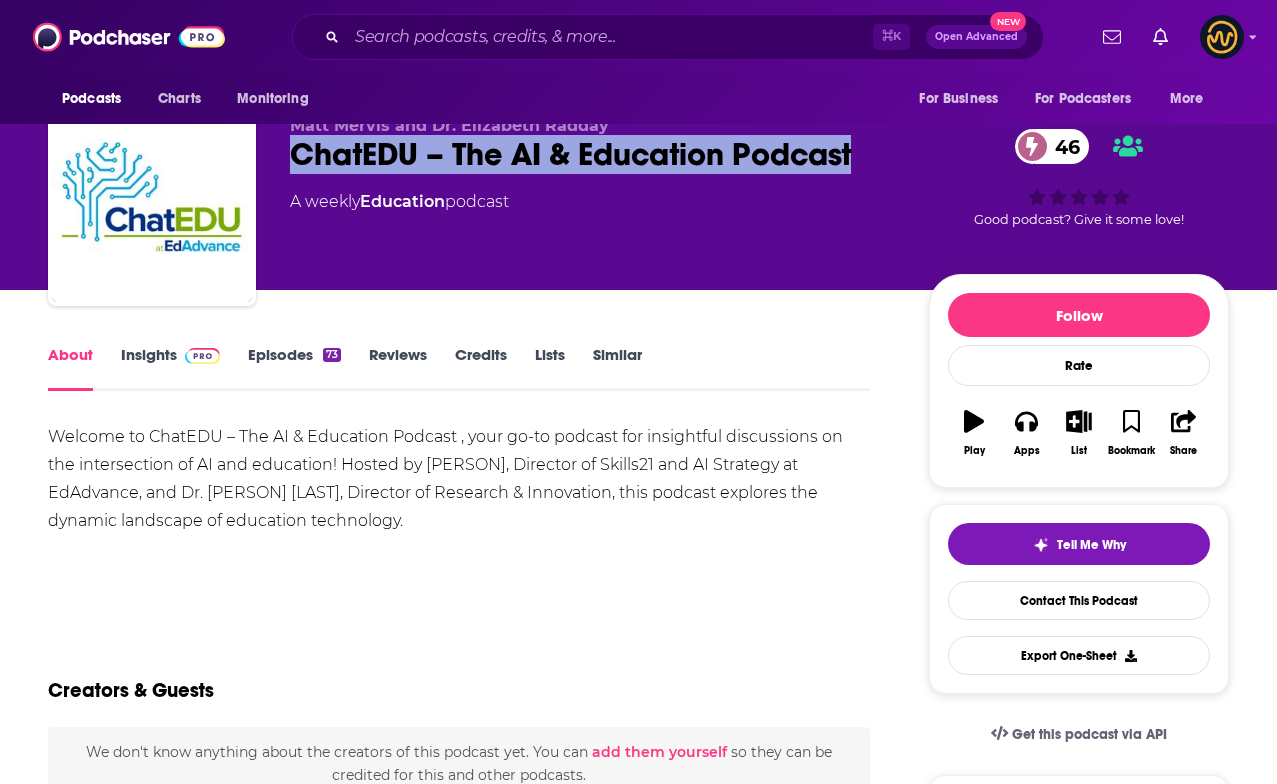 scroll, scrollTop: 39, scrollLeft: 0, axis: vertical 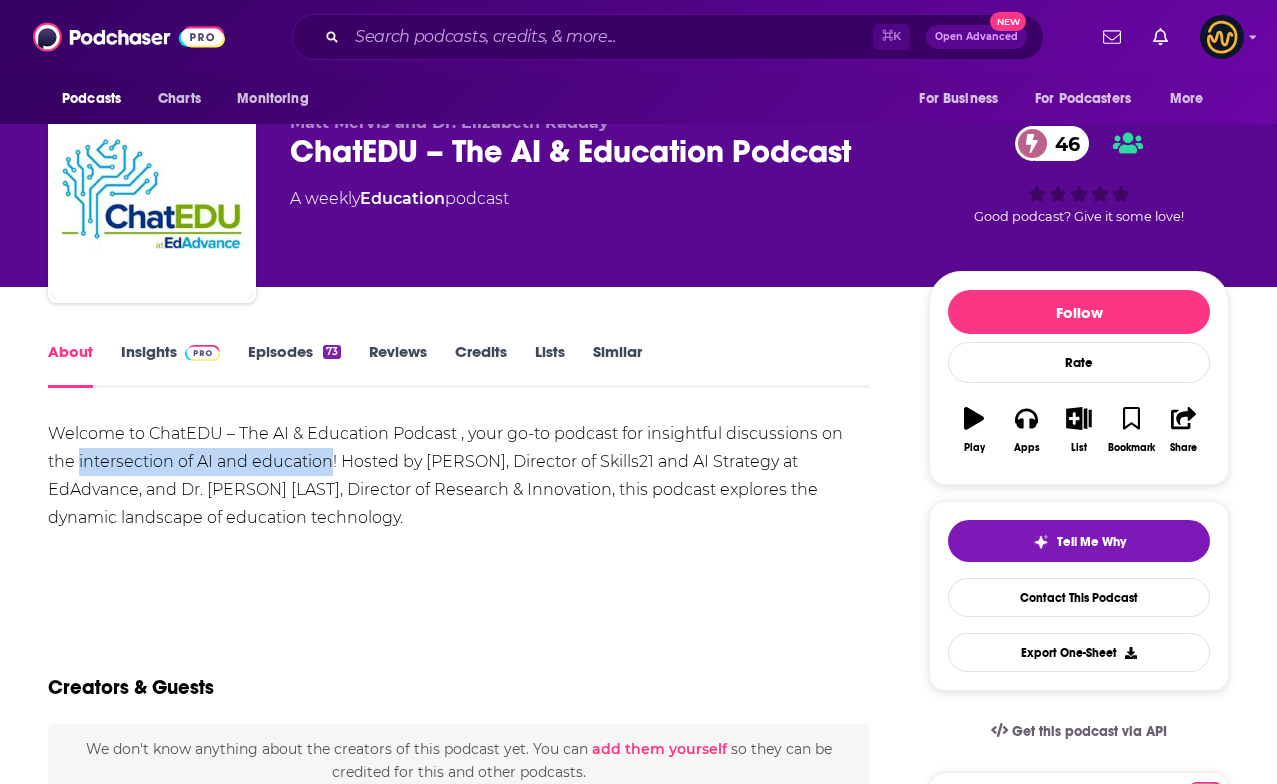 drag, startPoint x: 78, startPoint y: 460, endPoint x: 328, endPoint y: 467, distance: 250.09798 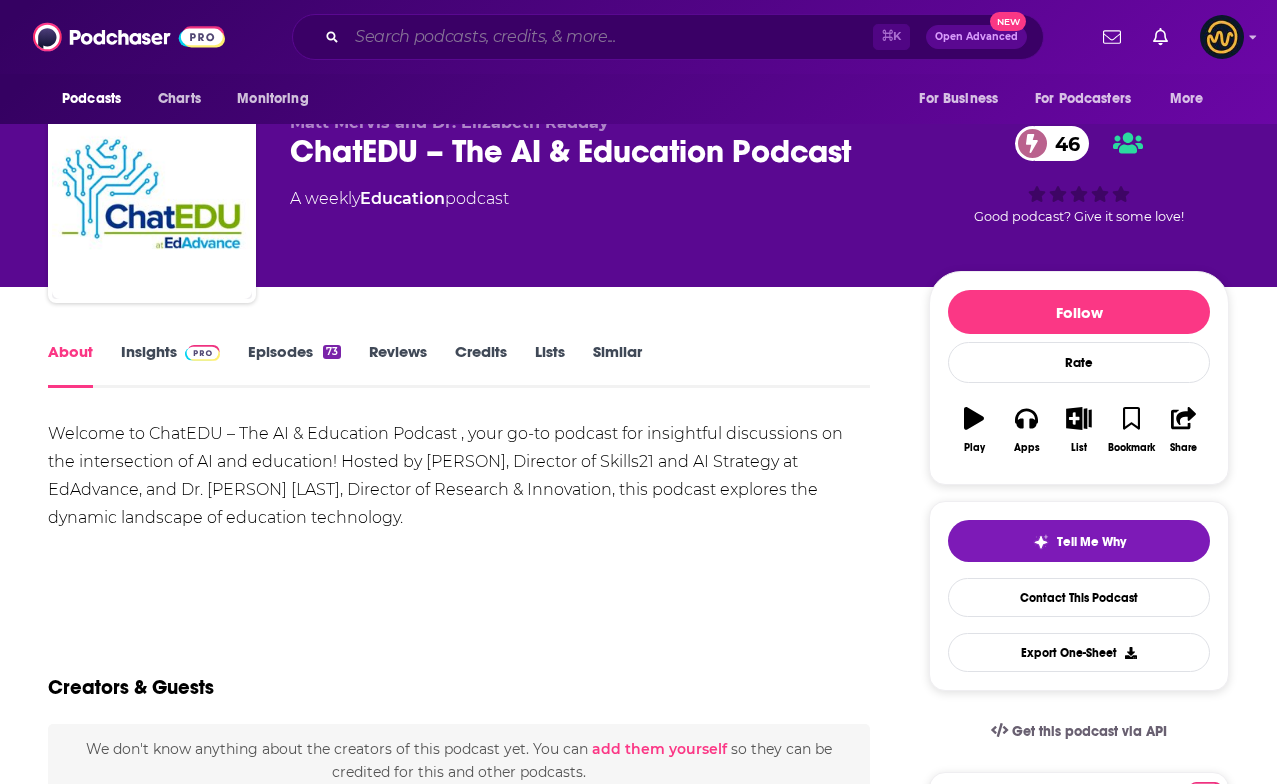 click at bounding box center (610, 37) 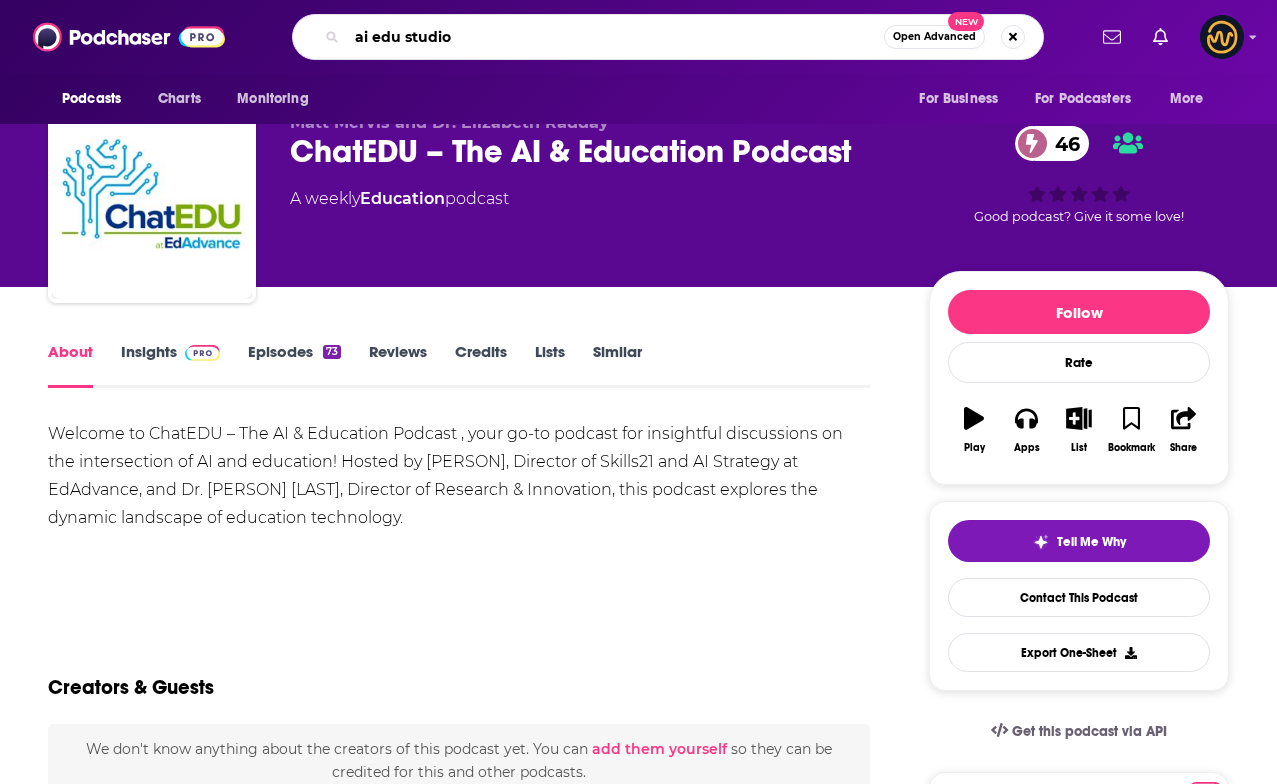 type on "ai edu studios" 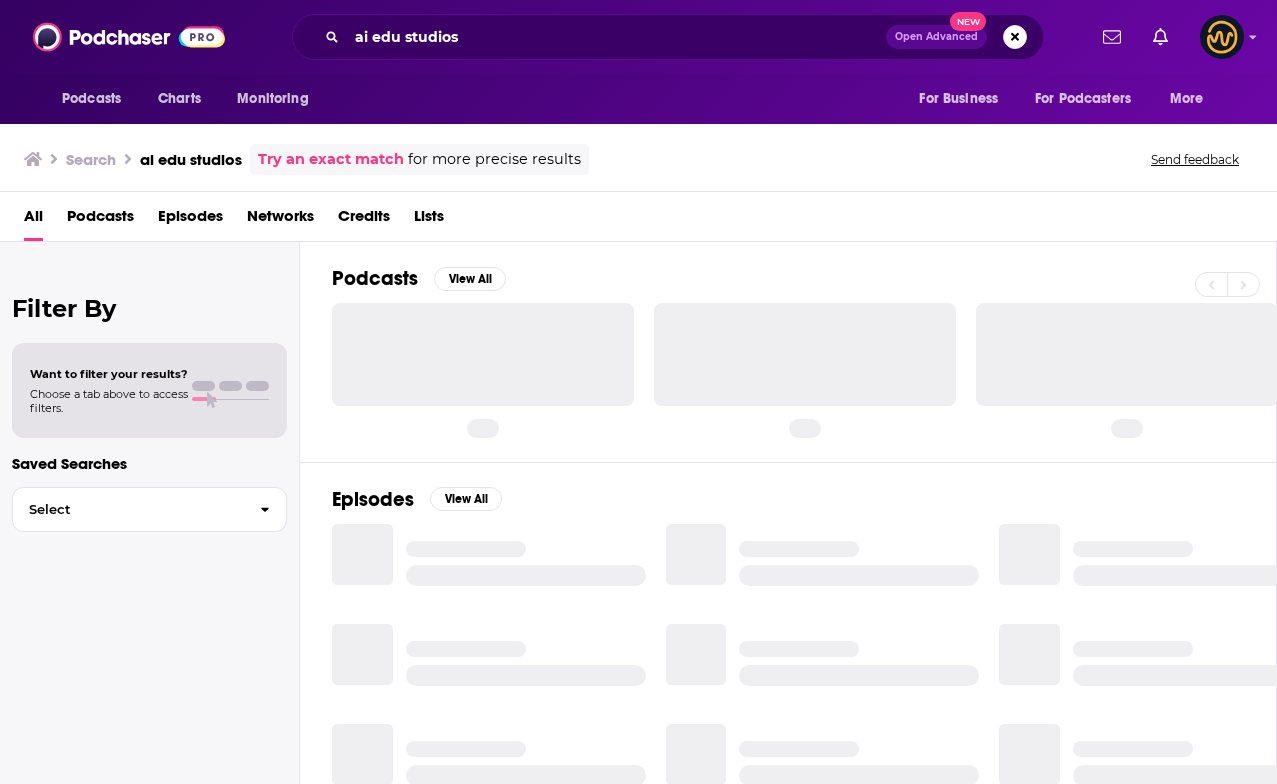 scroll, scrollTop: 0, scrollLeft: 0, axis: both 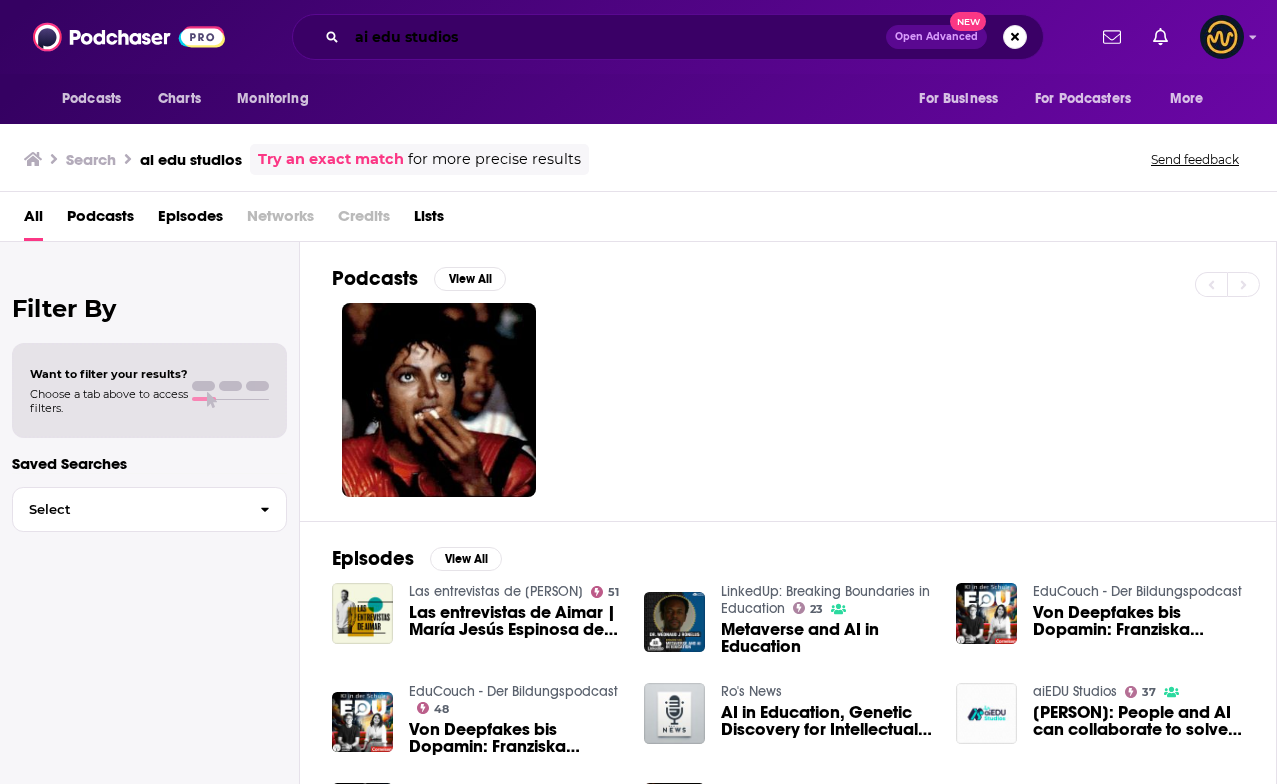 click on "ai edu studios" at bounding box center (616, 37) 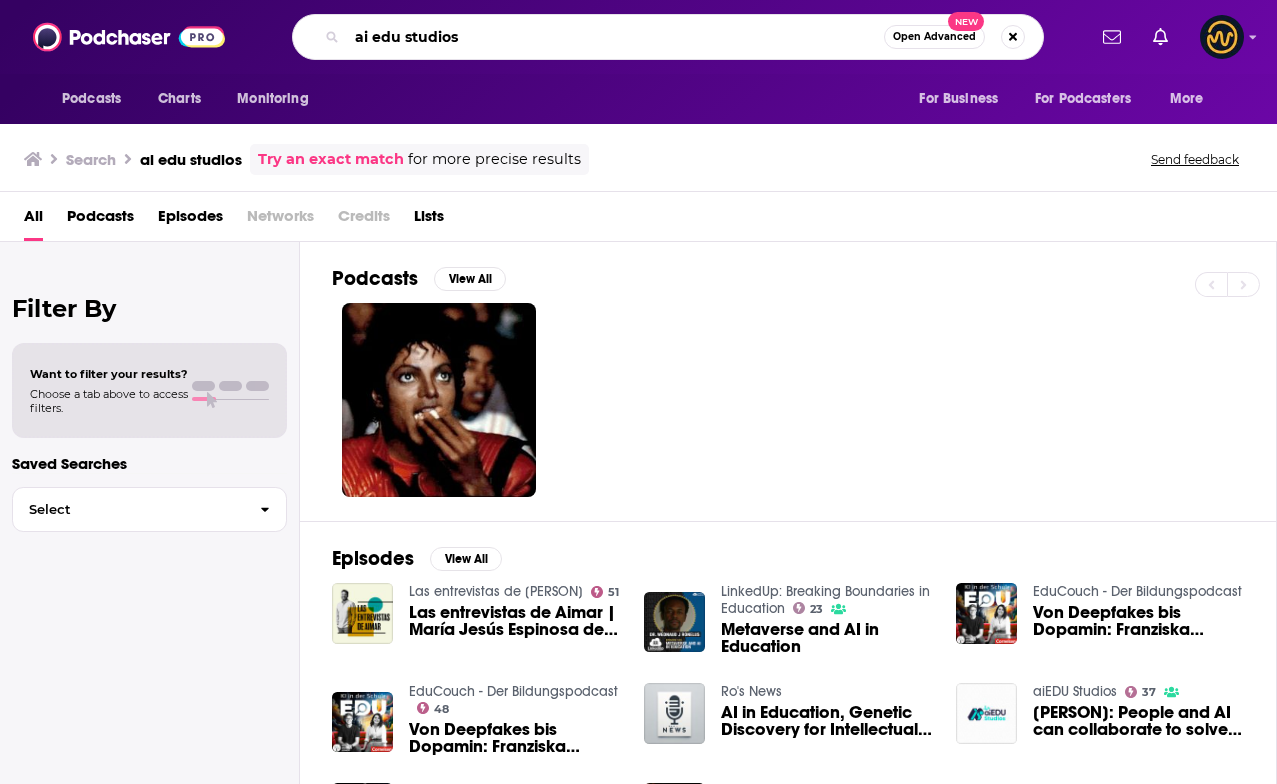 click on "ai edu studios" at bounding box center (615, 37) 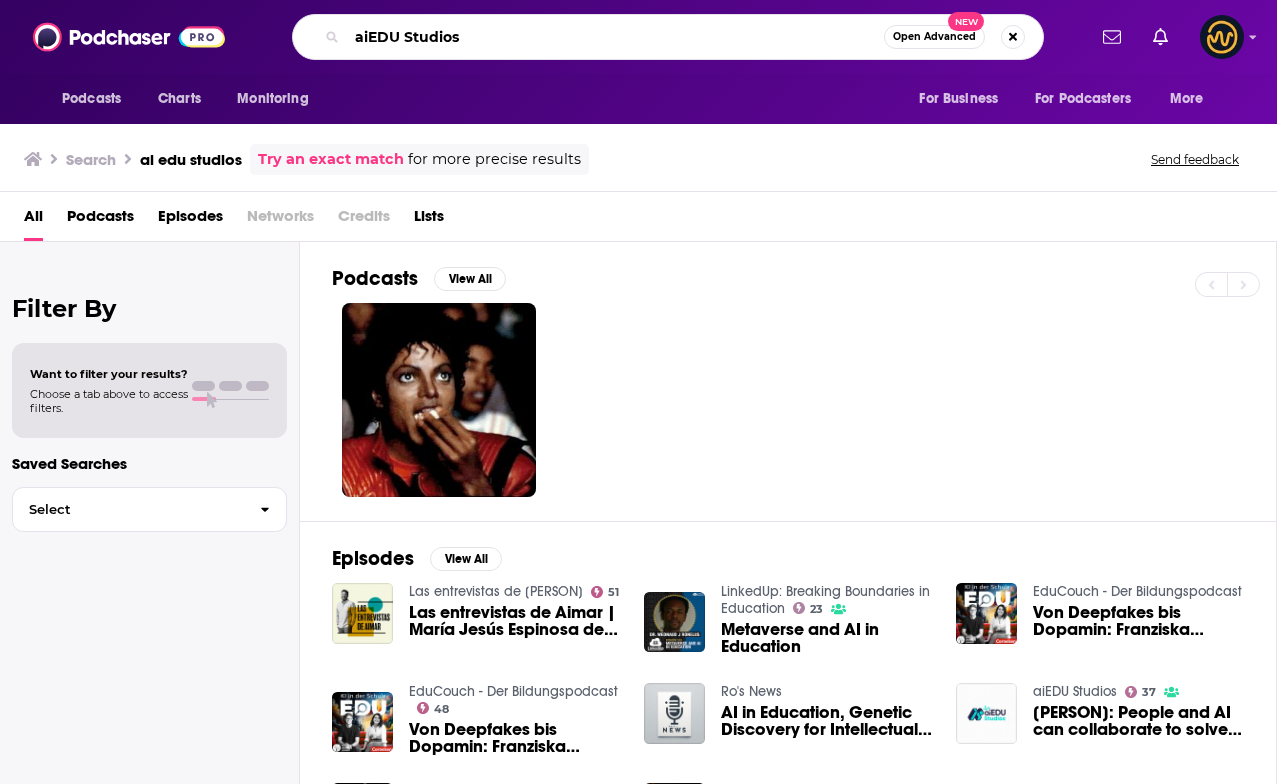 type on "aiEDU Studios" 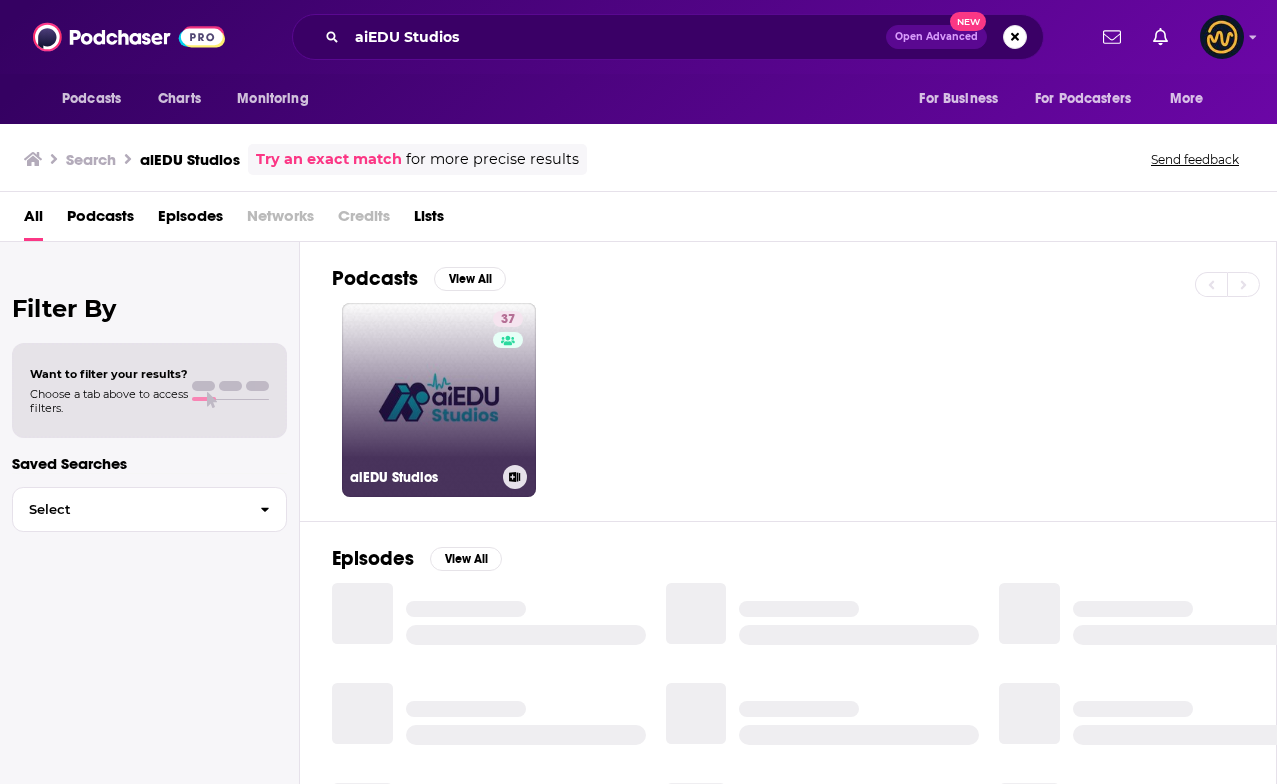 click on "[NUMBER] [ORG] Studios" at bounding box center (439, 400) 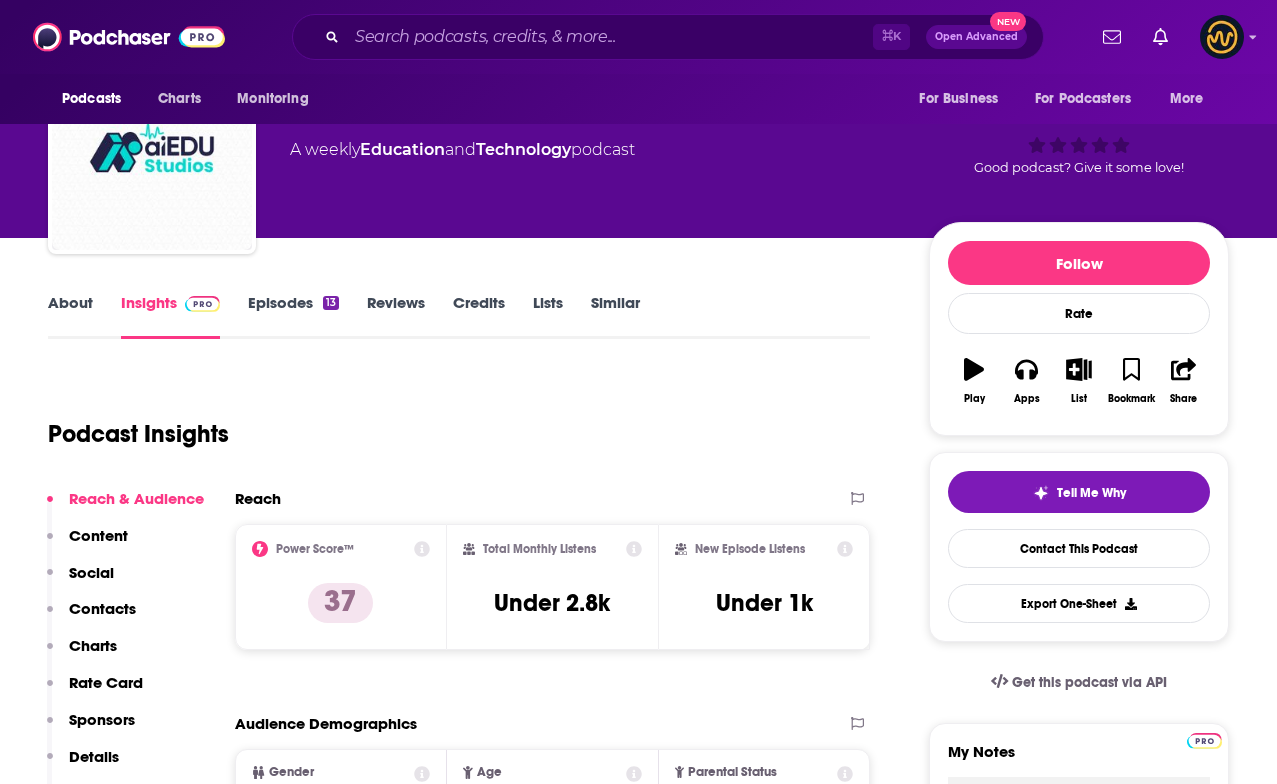 scroll, scrollTop: 0, scrollLeft: 0, axis: both 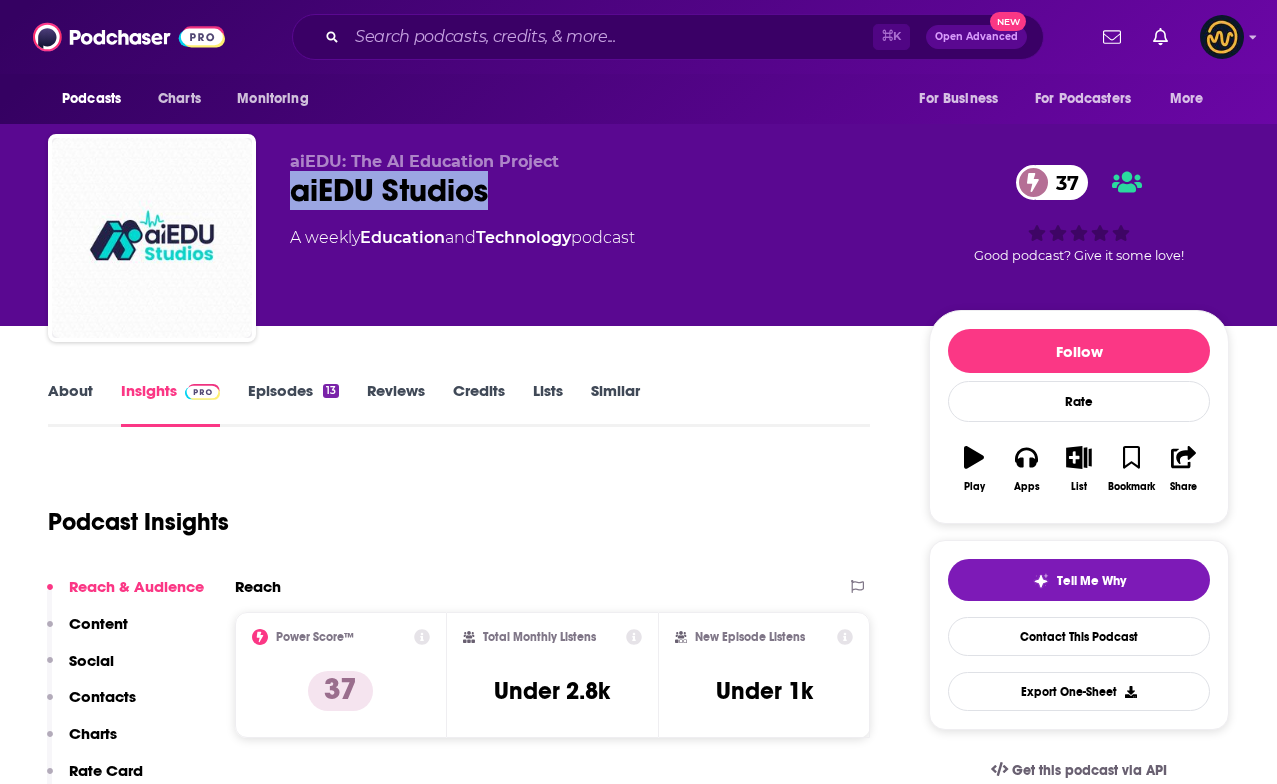 drag, startPoint x: 294, startPoint y: 193, endPoint x: 549, endPoint y: 192, distance: 255.00197 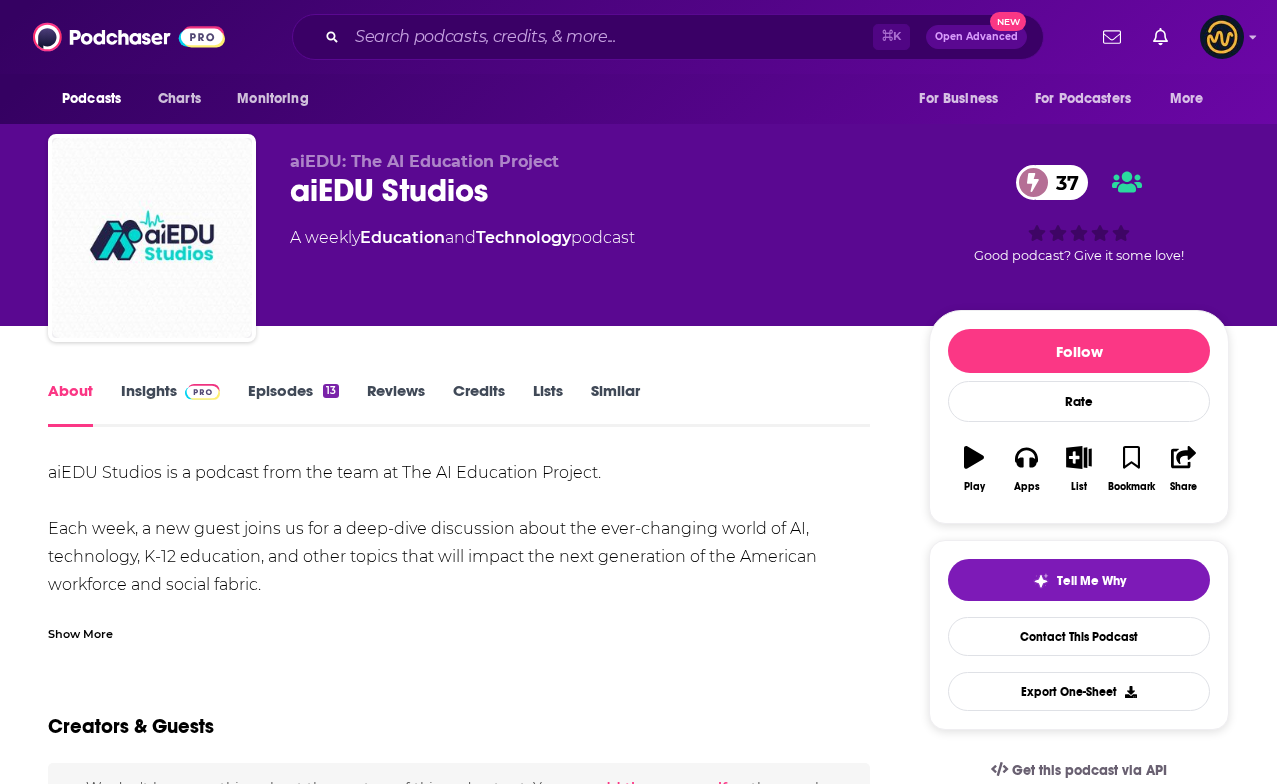 scroll, scrollTop: 21, scrollLeft: 0, axis: vertical 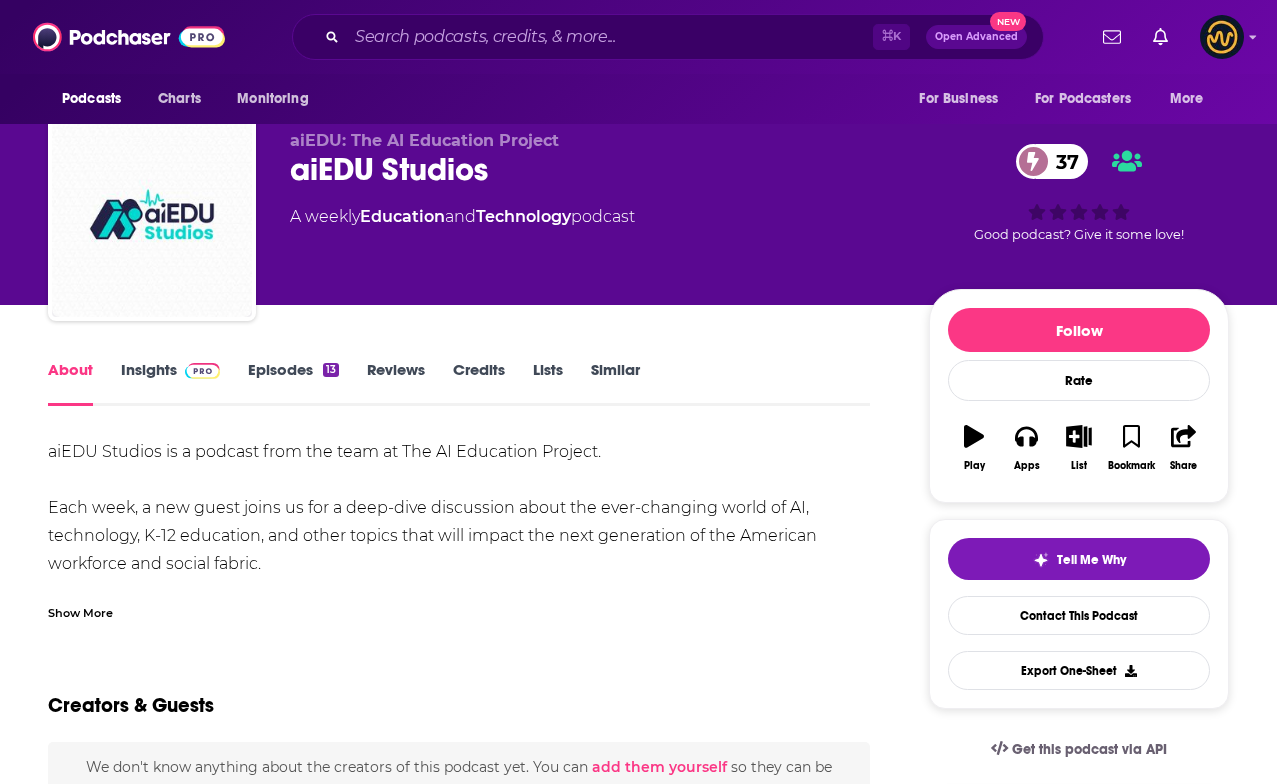 drag, startPoint x: 785, startPoint y: 505, endPoint x: 320, endPoint y: 566, distance: 468.984 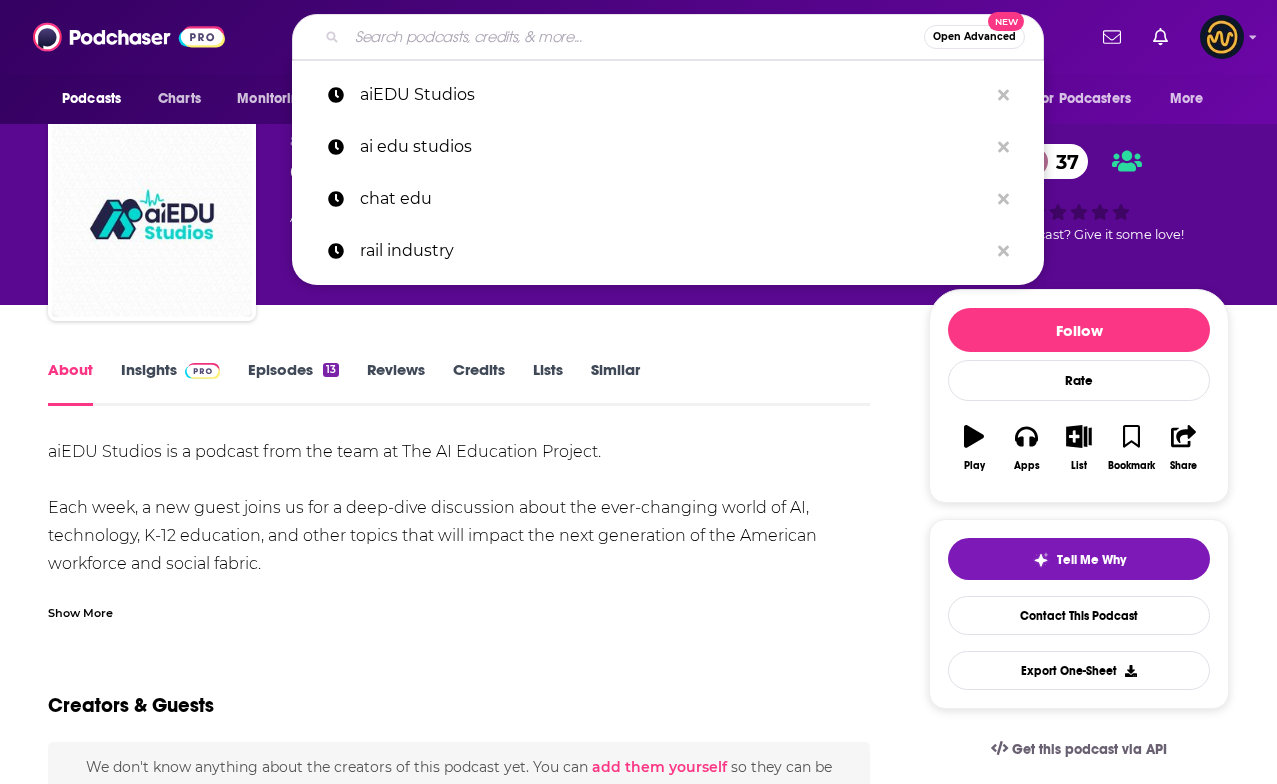 click at bounding box center [635, 37] 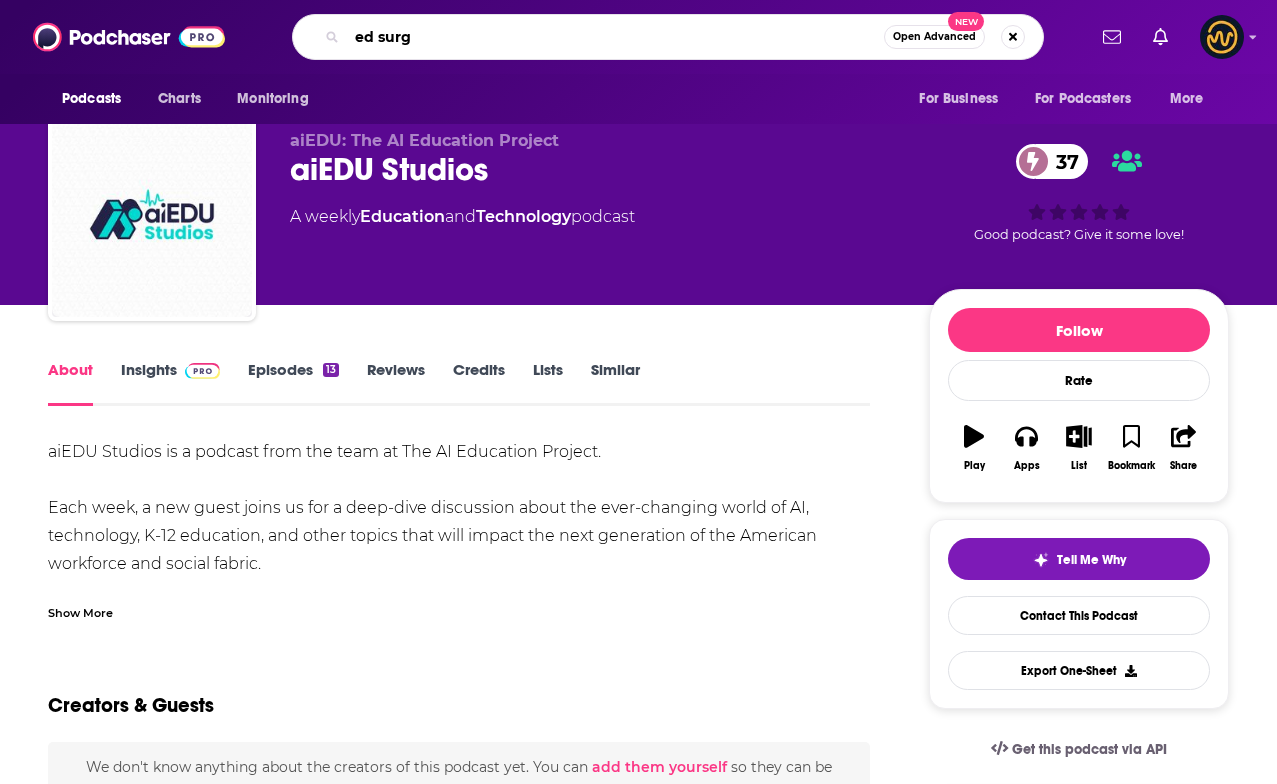 type on "ed surge" 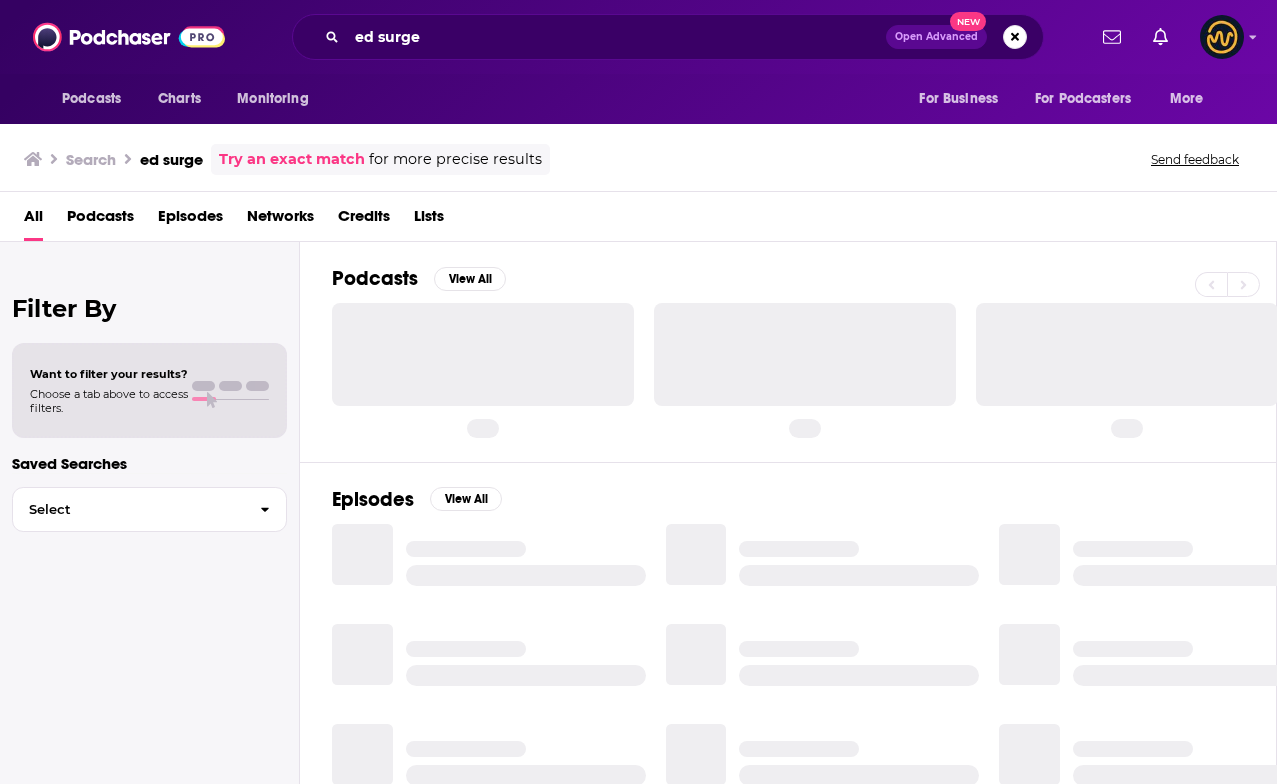 scroll, scrollTop: 0, scrollLeft: 0, axis: both 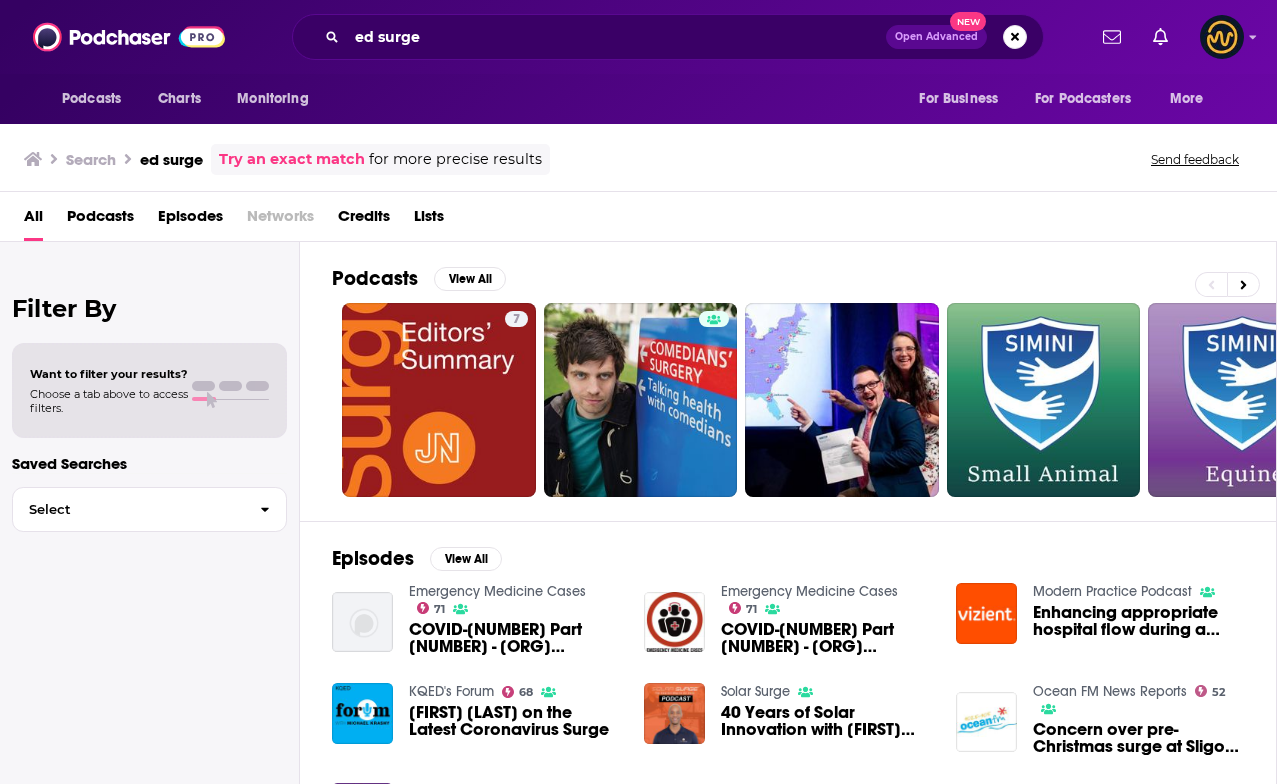 click on "ed surge Open Advanced New" at bounding box center (668, 37) 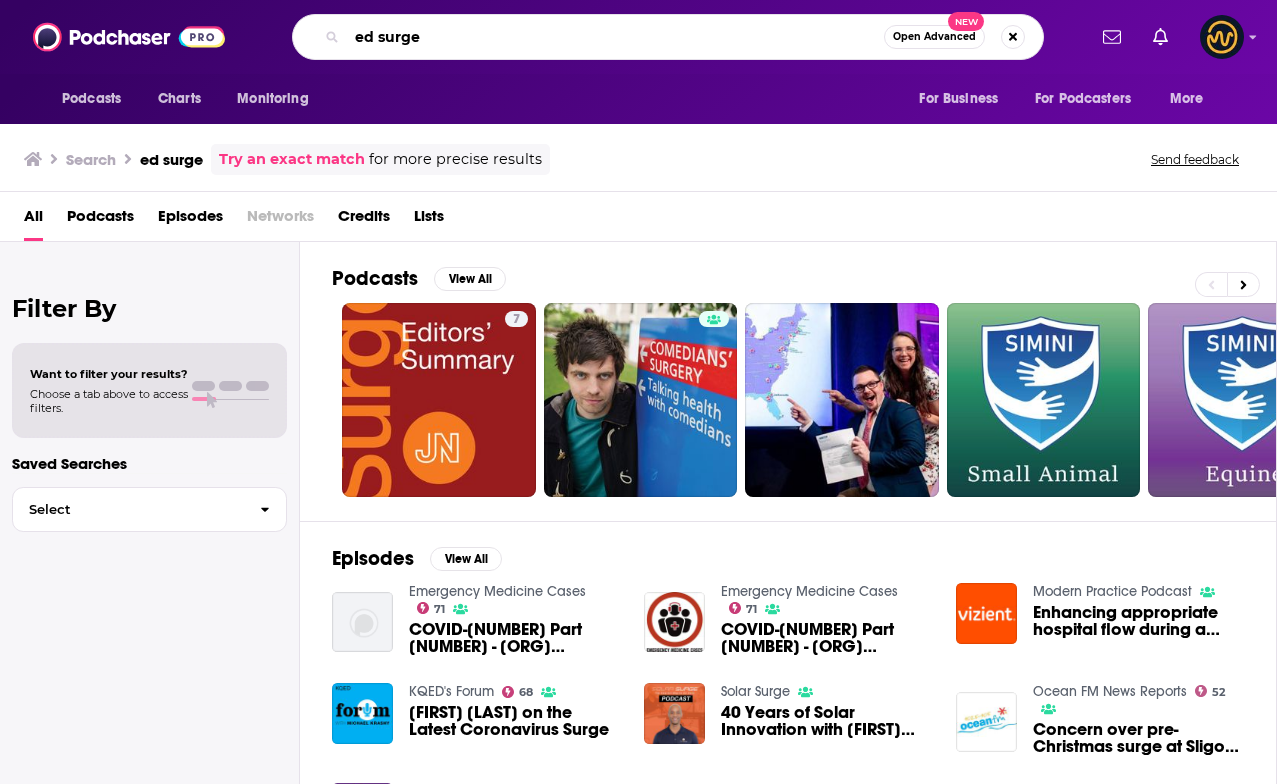 click on "ed surge" at bounding box center (615, 37) 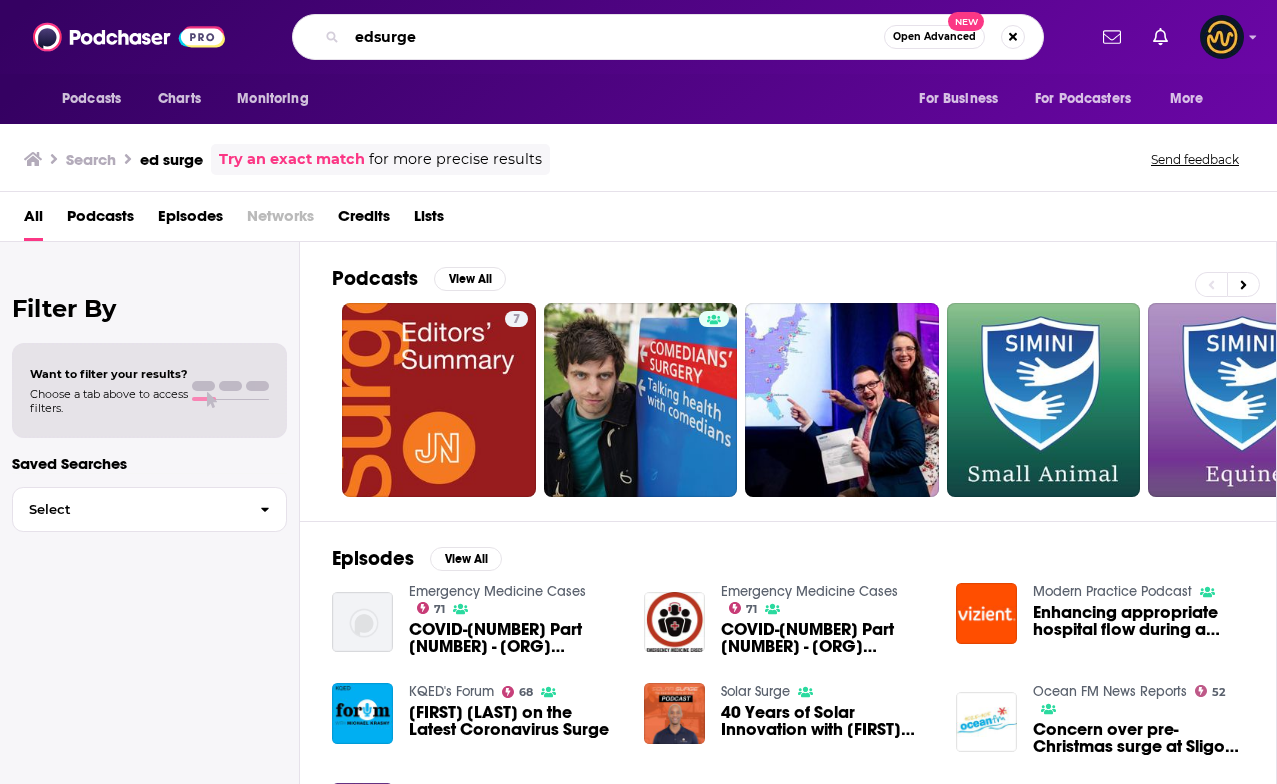 click on "edsurge" at bounding box center (615, 37) 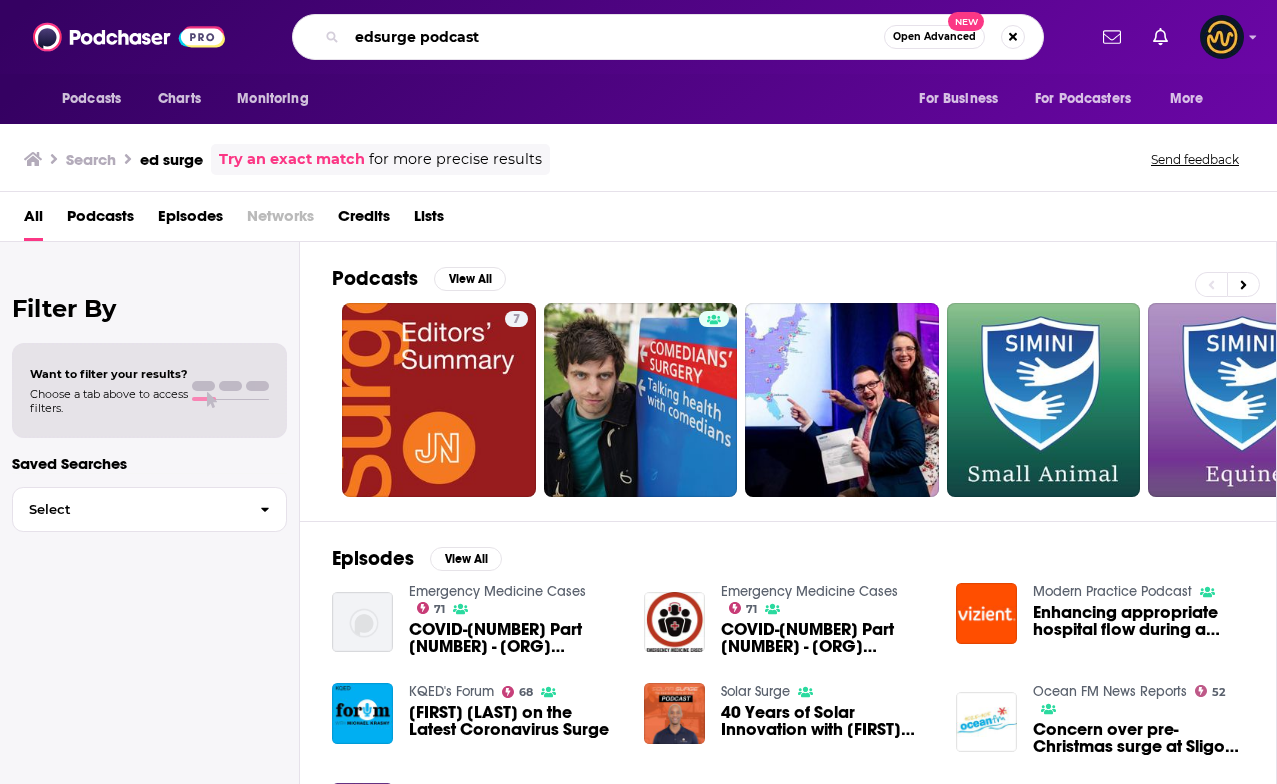 type on "edsurge podcast" 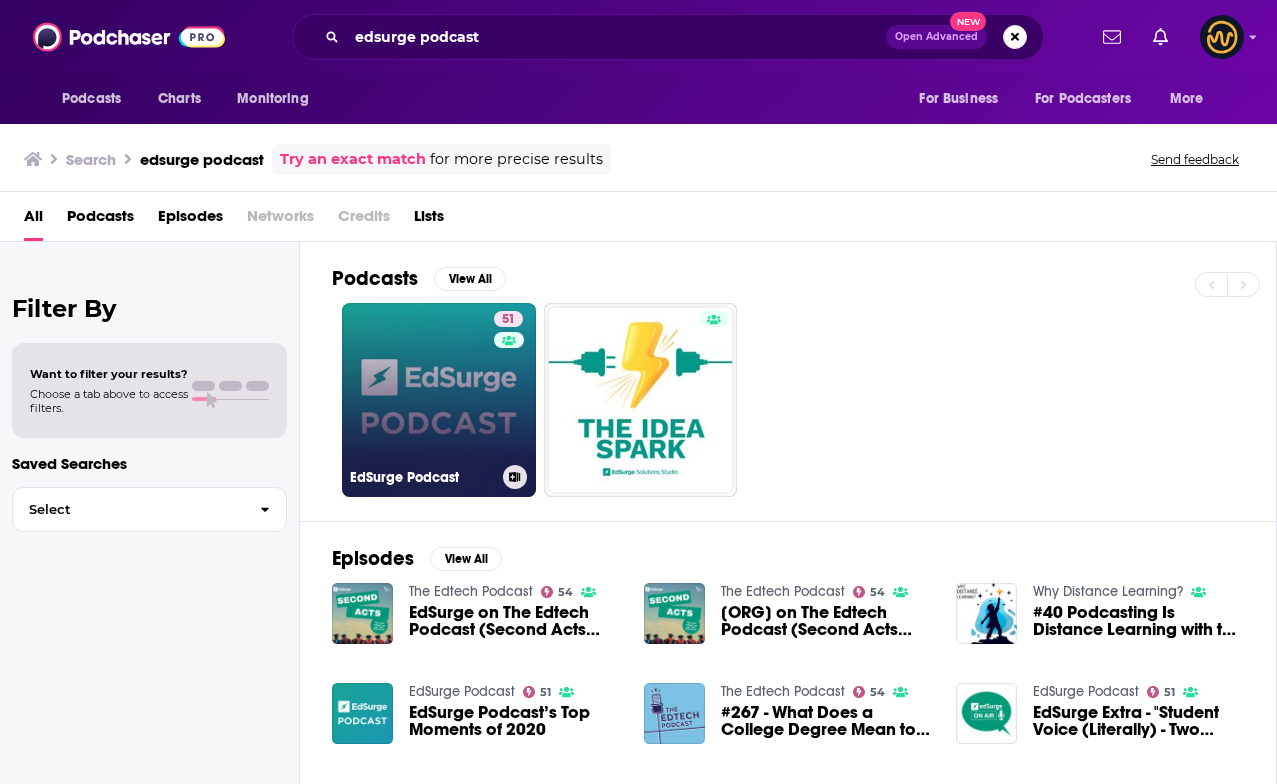 click on "51 EdSurge Podcast" at bounding box center (439, 400) 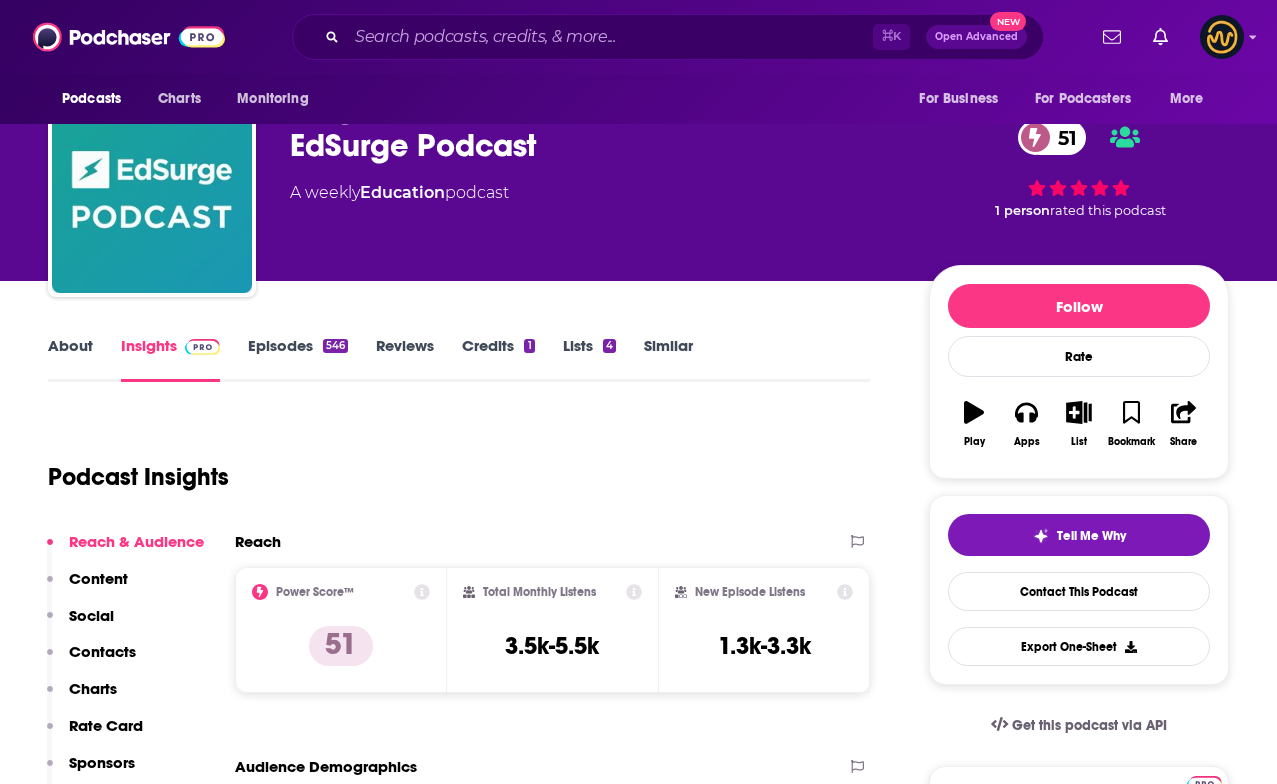 scroll, scrollTop: 46, scrollLeft: 0, axis: vertical 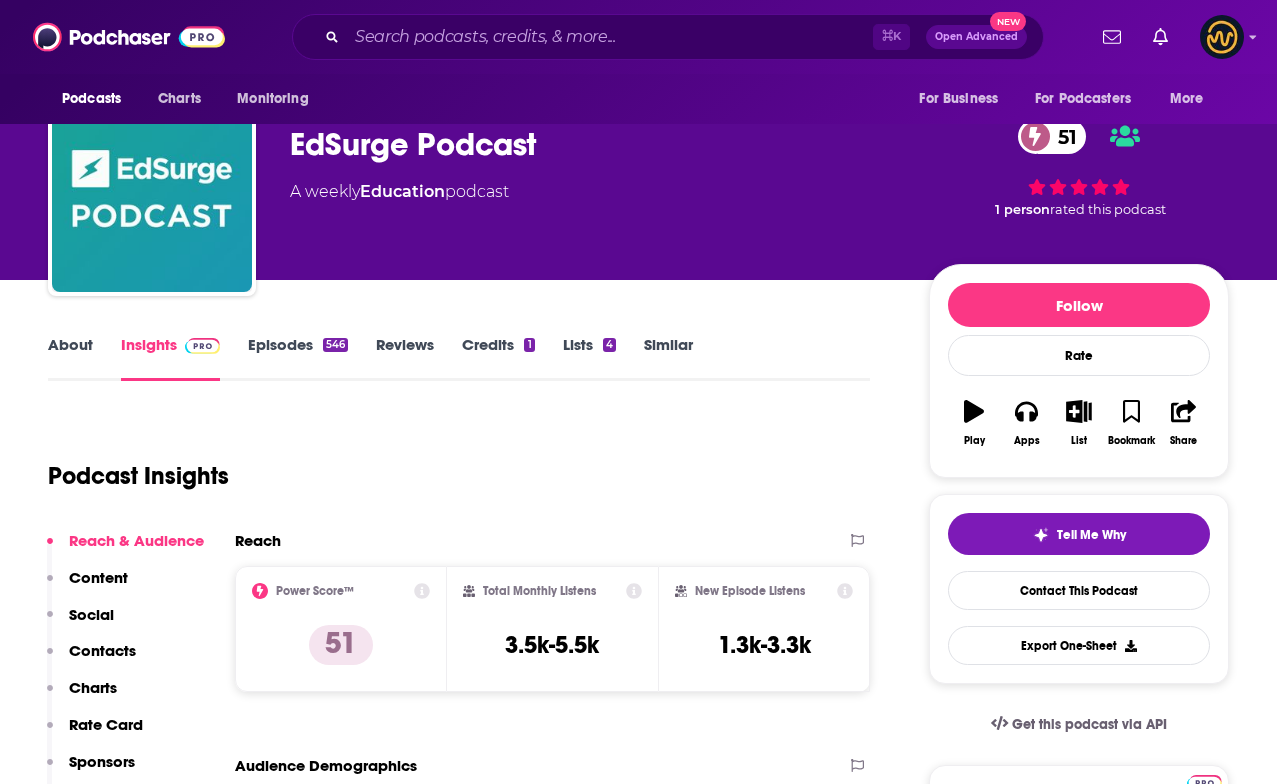 click on "About" at bounding box center (70, 358) 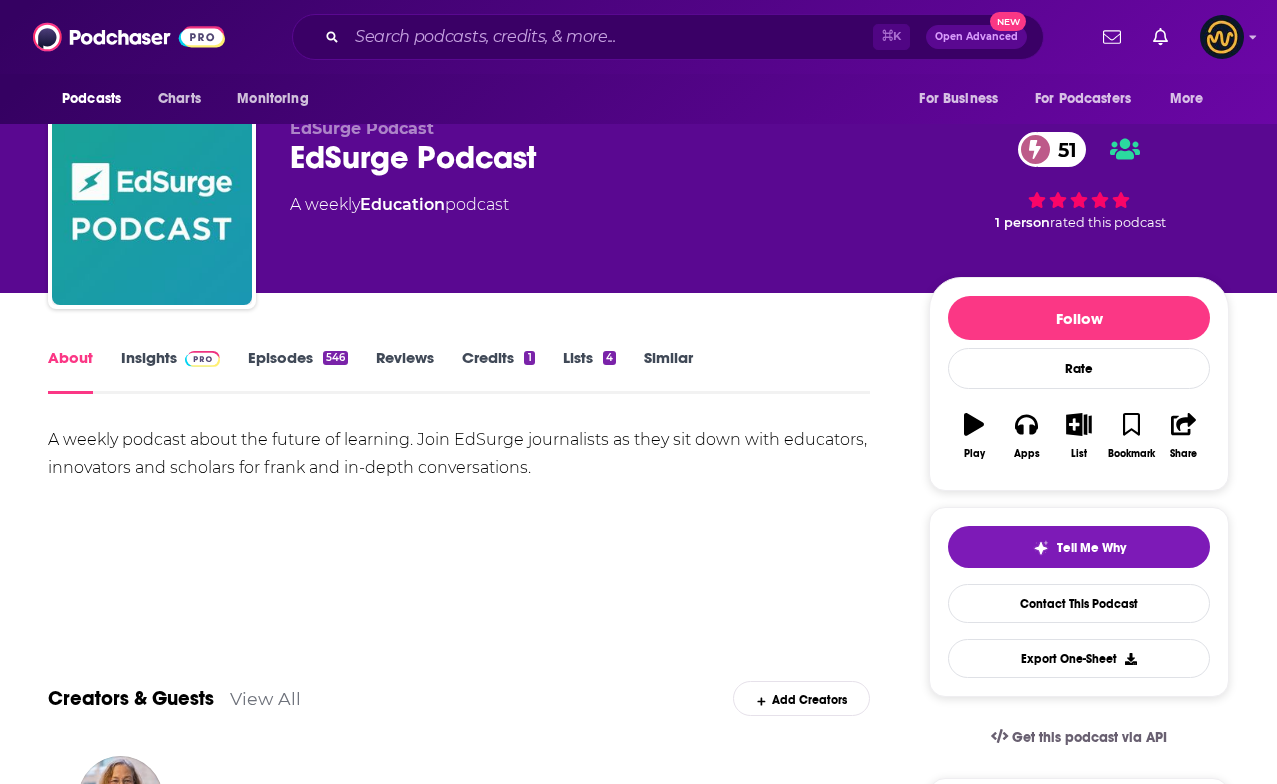 scroll, scrollTop: 34, scrollLeft: 0, axis: vertical 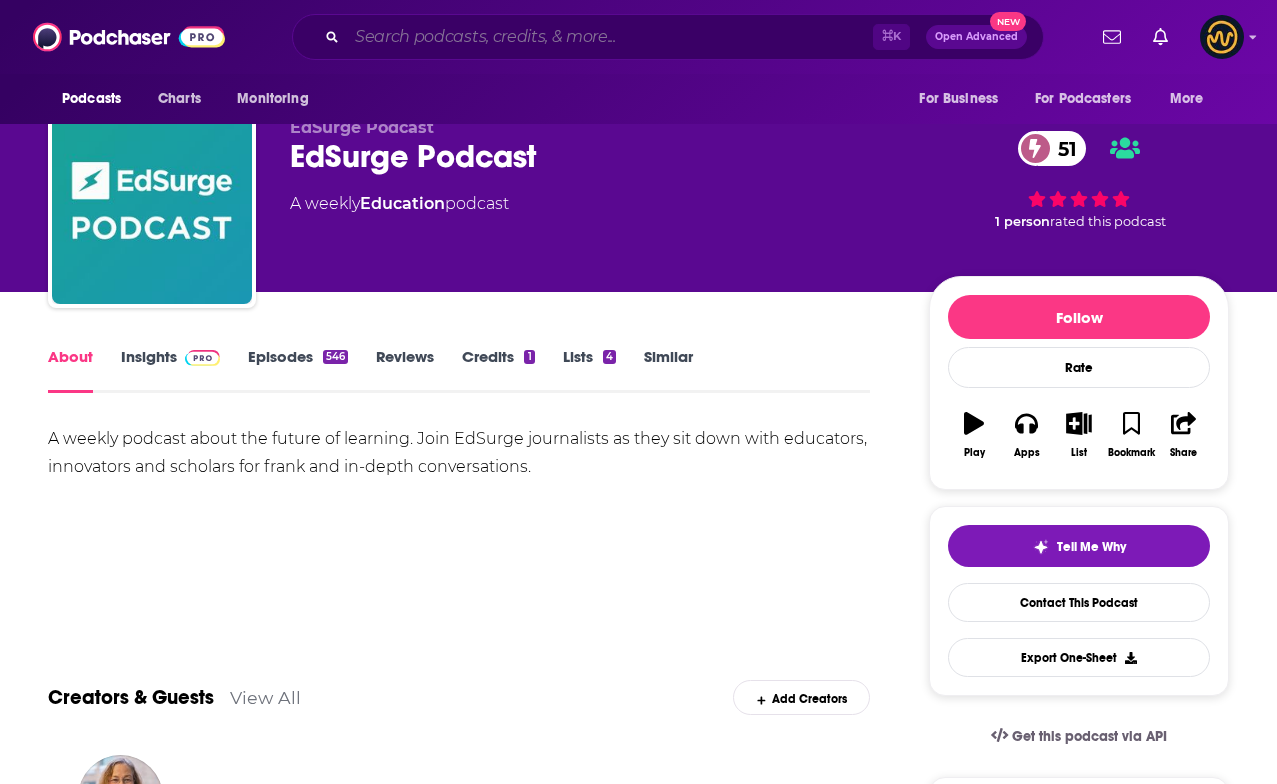 click at bounding box center [610, 37] 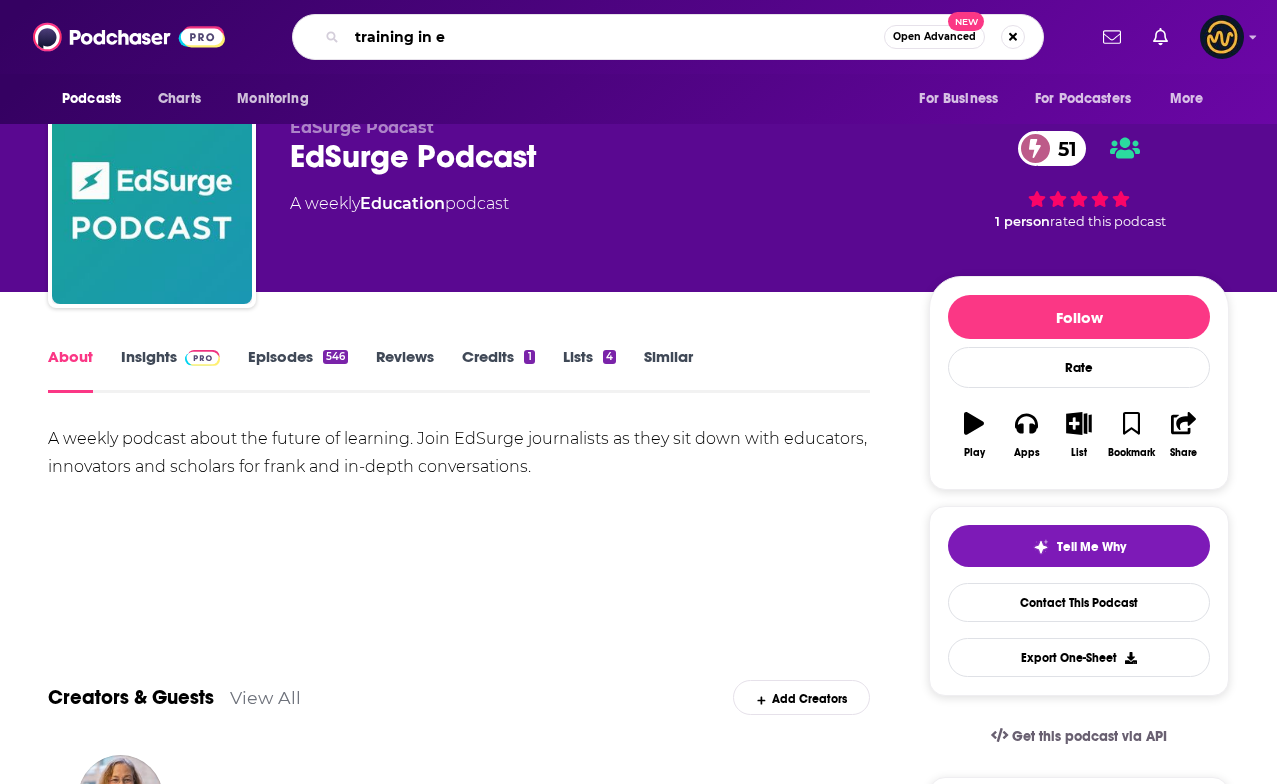 type on "training in ed" 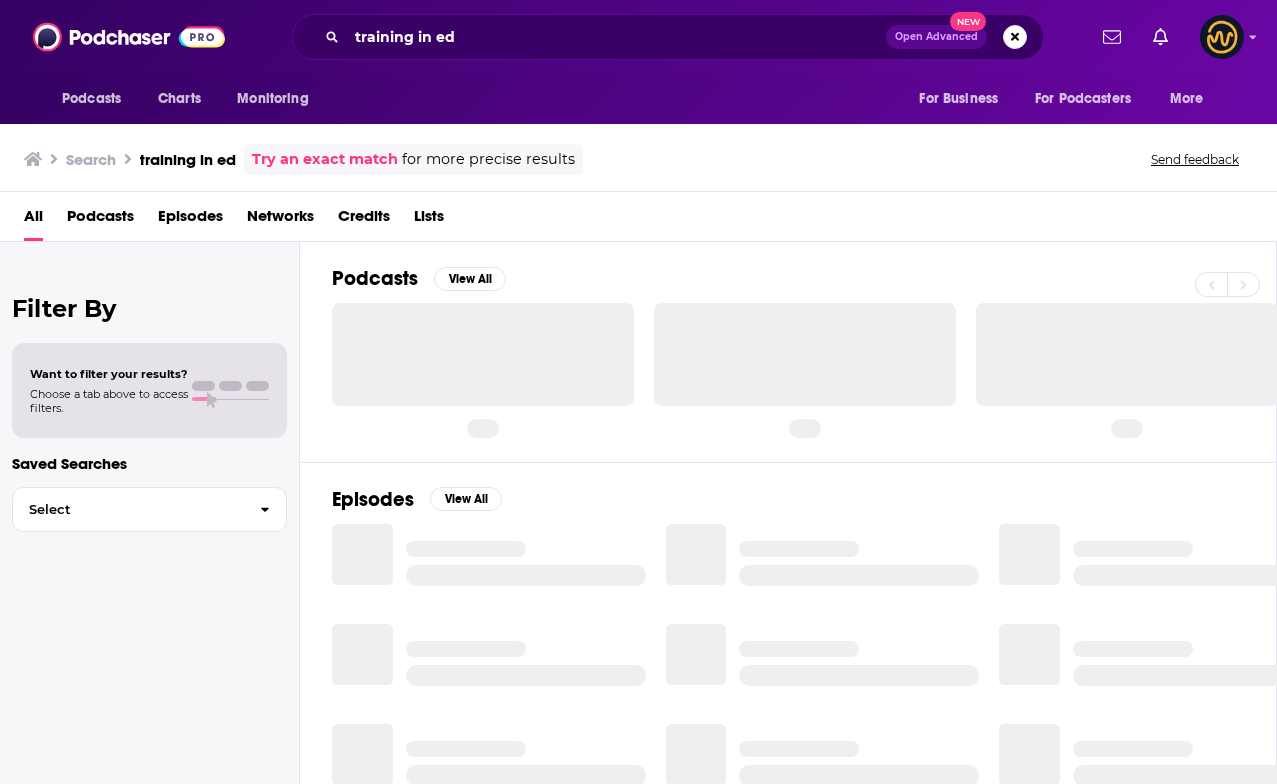 scroll, scrollTop: 0, scrollLeft: 0, axis: both 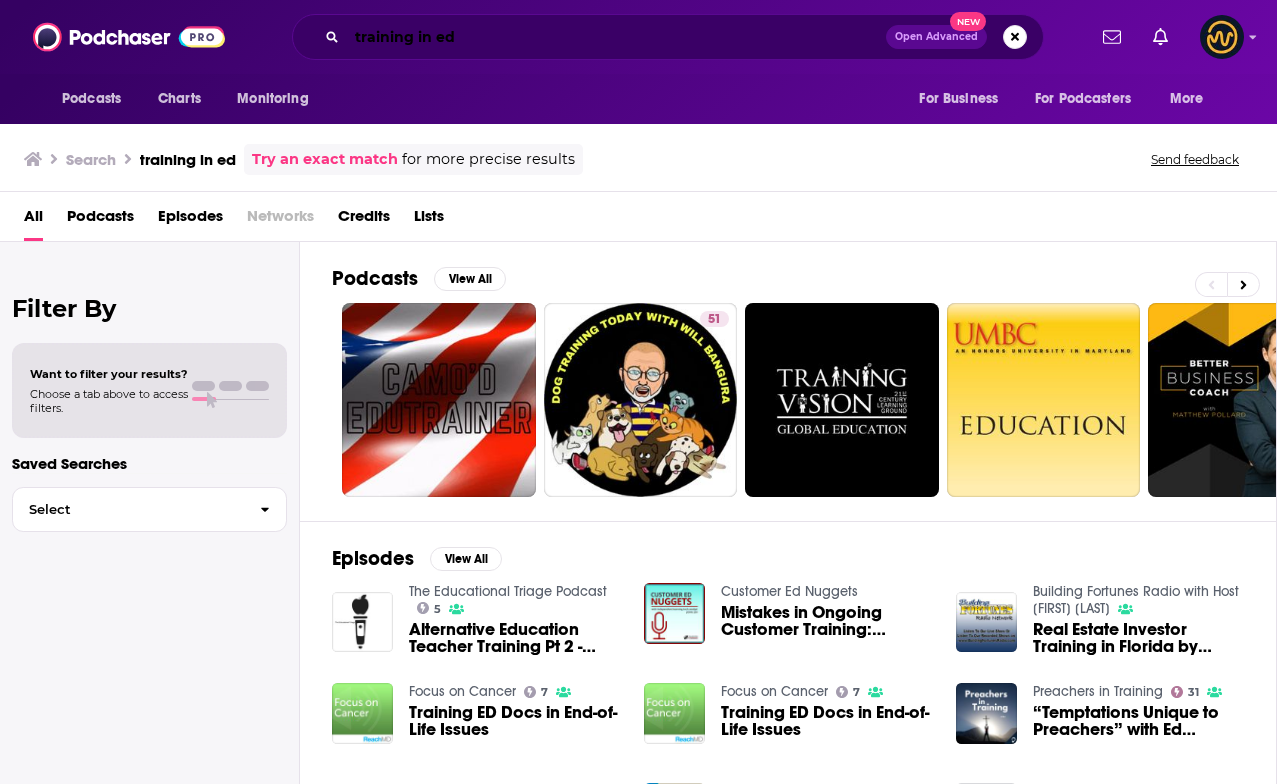 click on "training in ed" at bounding box center (616, 37) 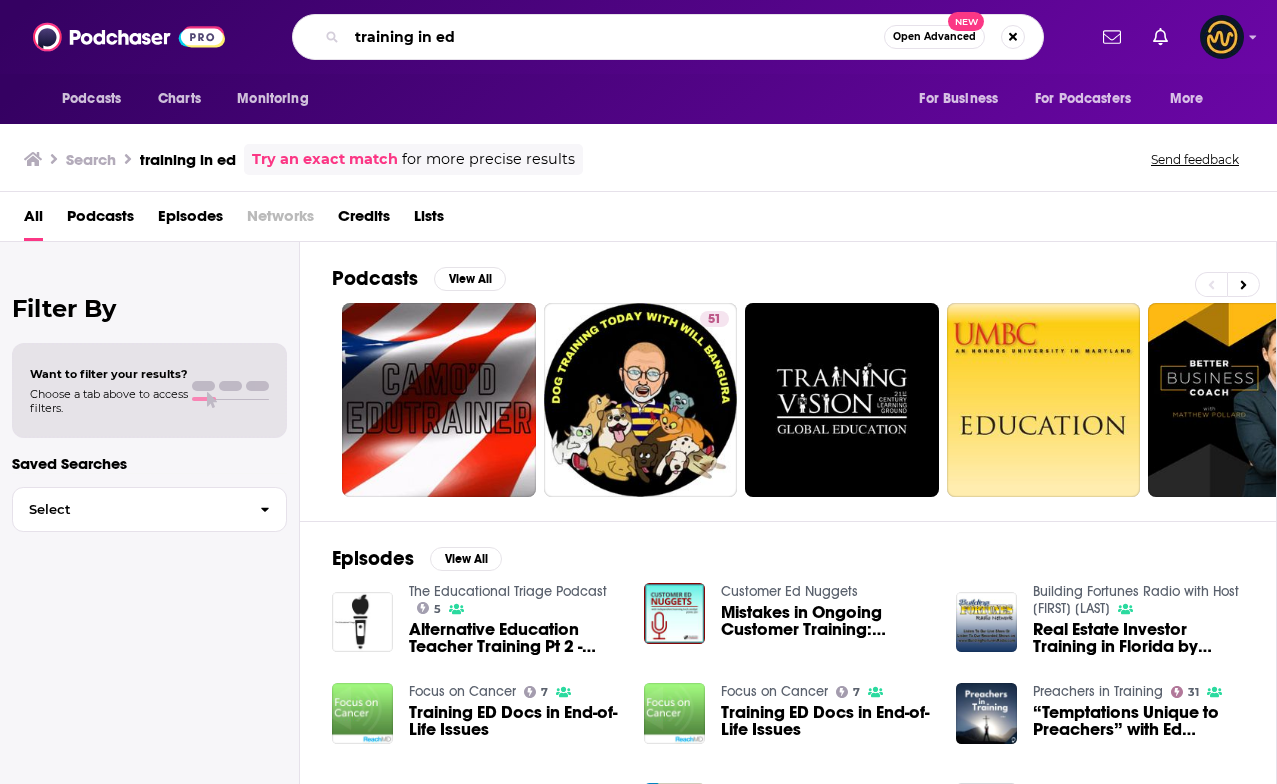 click on "training in ed" at bounding box center (615, 37) 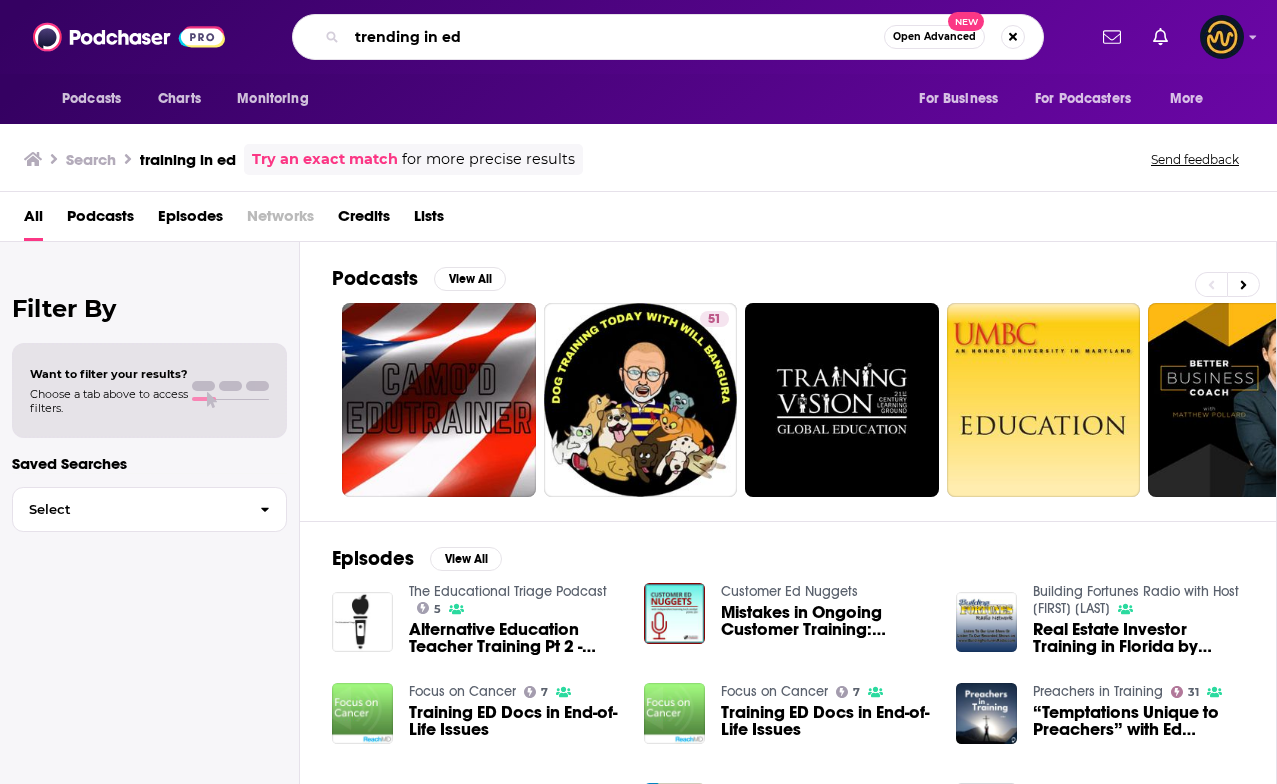 type on "trending in ed" 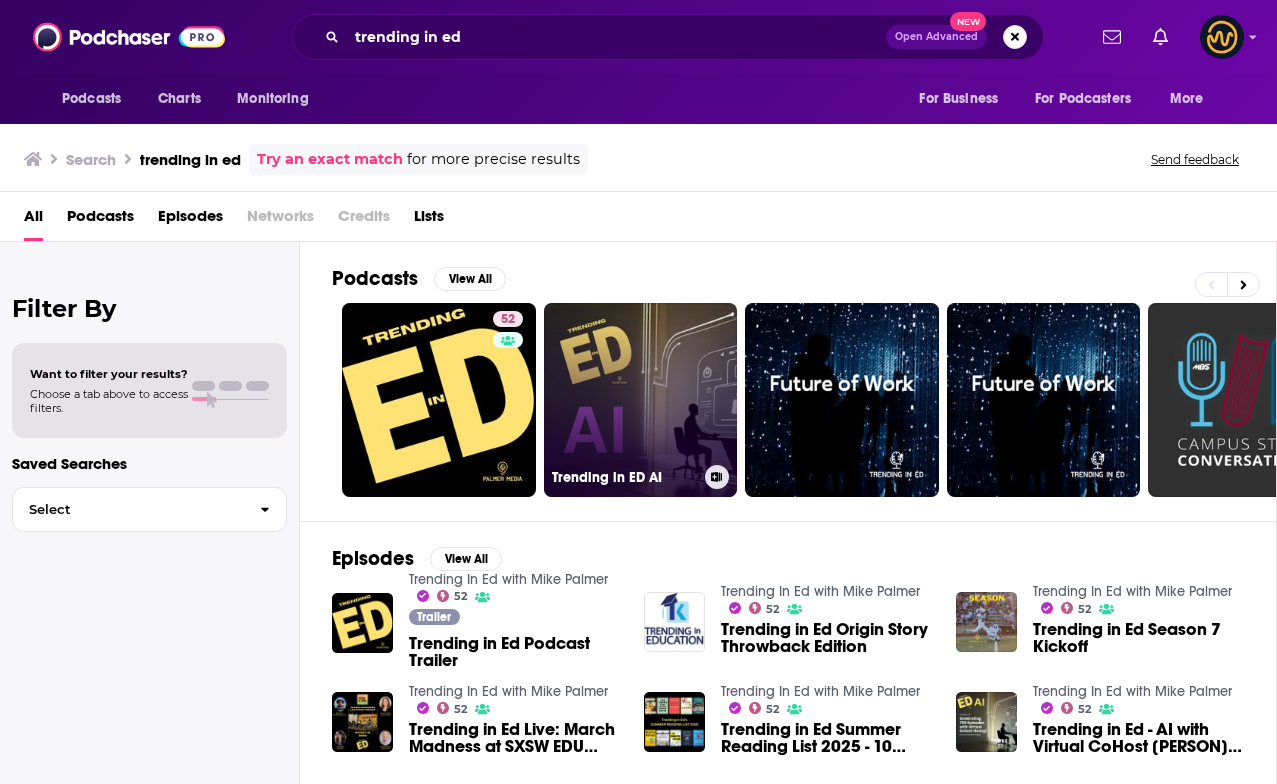 click on "Trending in ED AI" at bounding box center [641, 400] 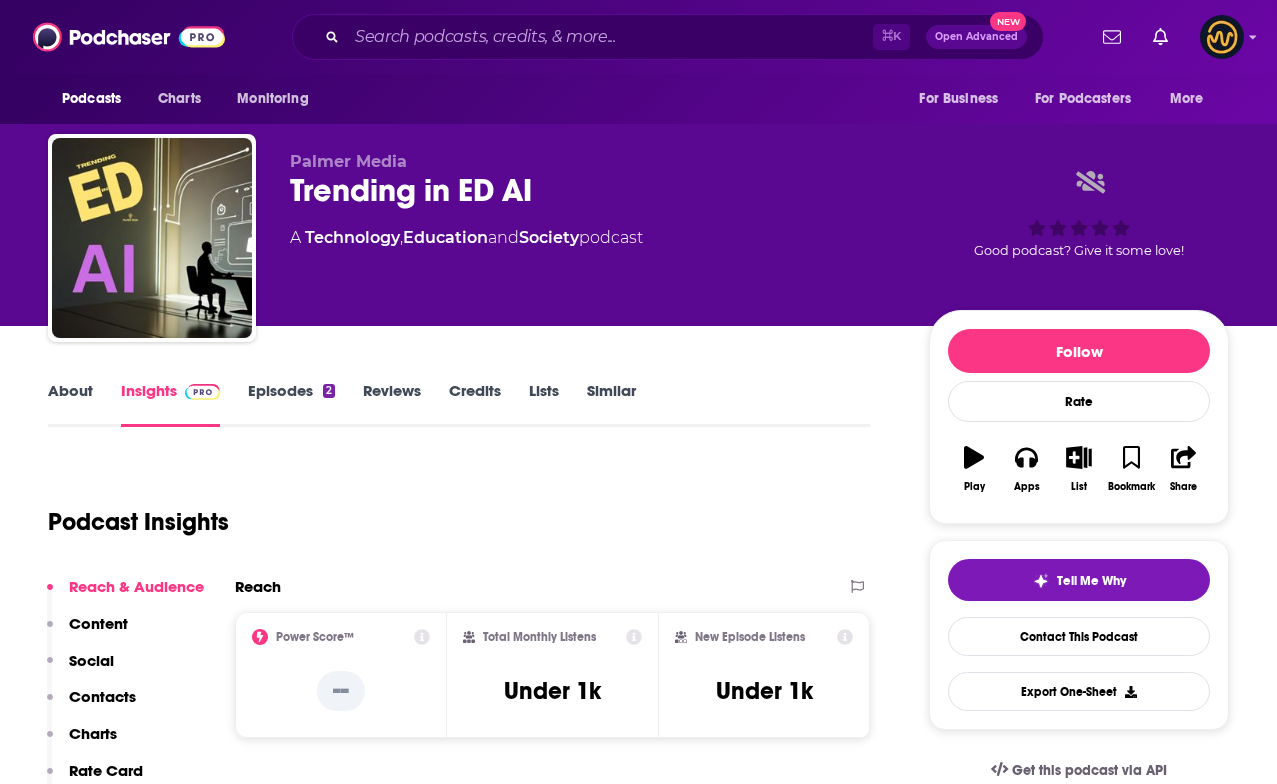 click on "About" at bounding box center (70, 404) 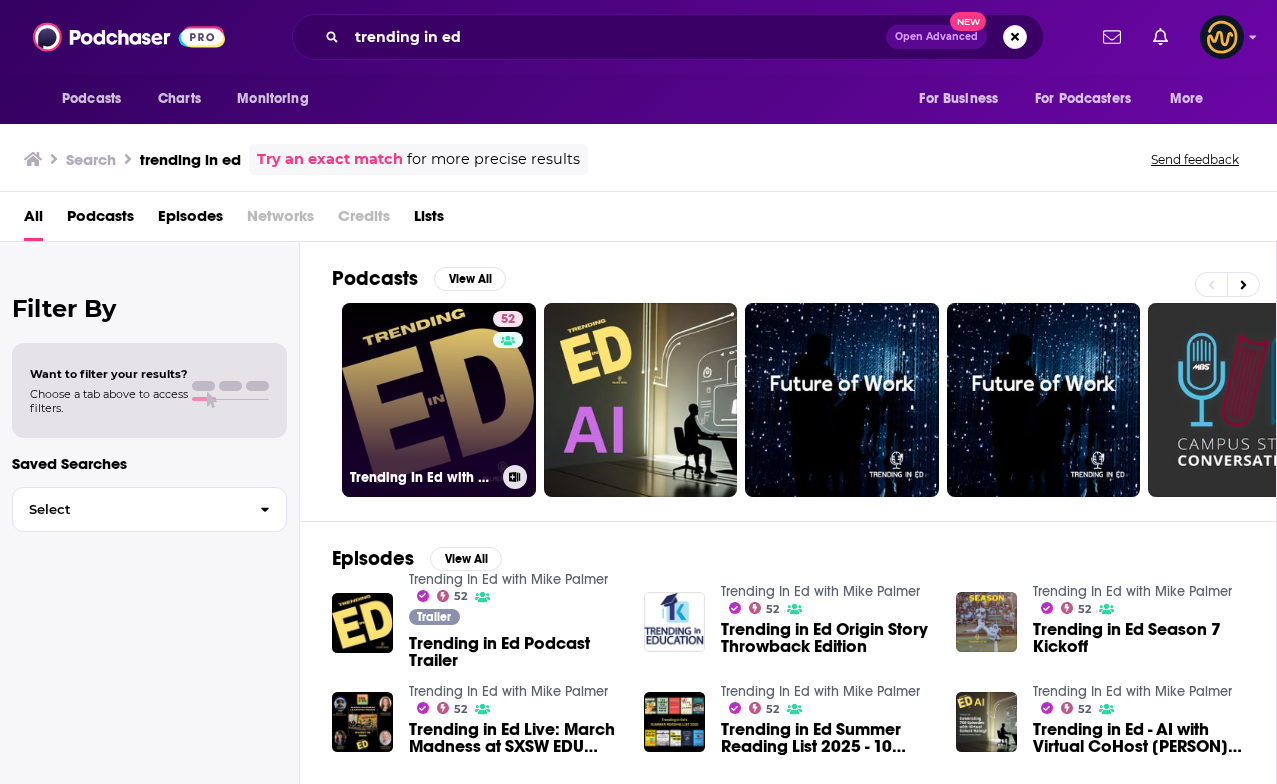 click on "52 Trending In Ed with Mike Palmer" at bounding box center (439, 400) 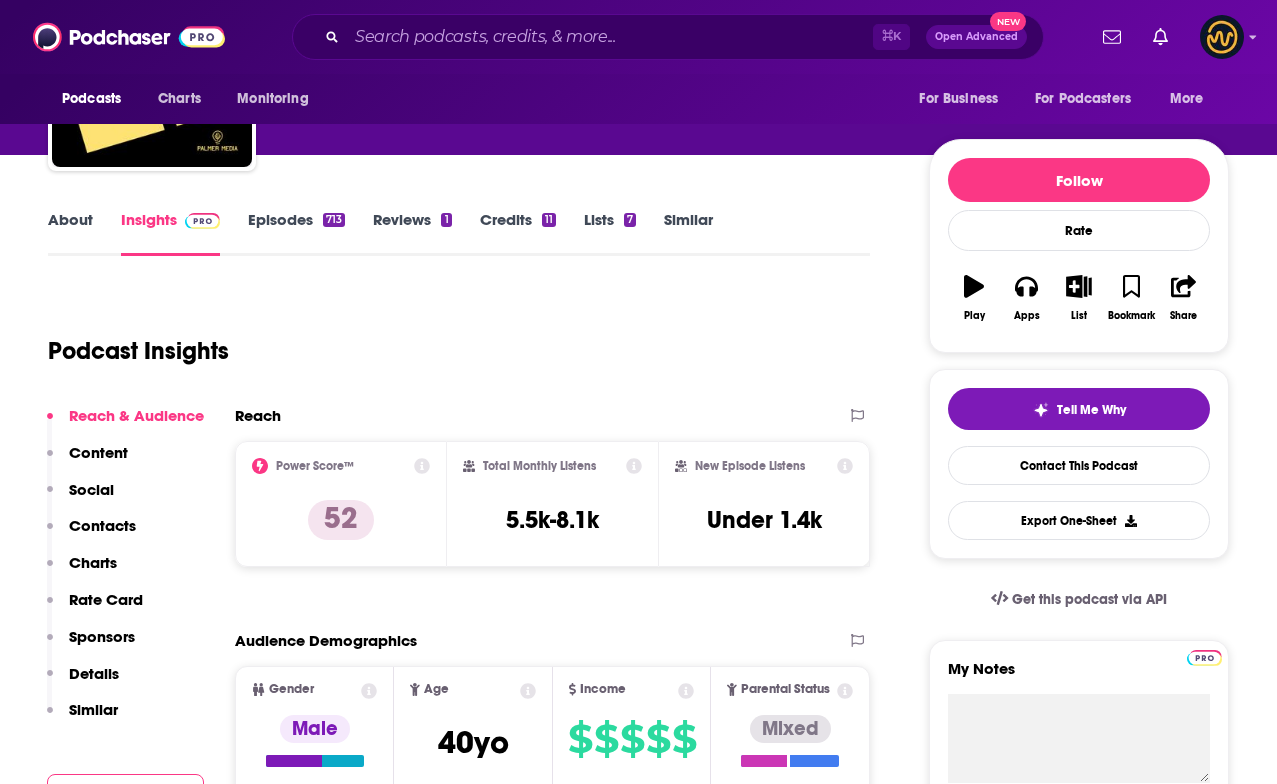 scroll, scrollTop: 157, scrollLeft: 0, axis: vertical 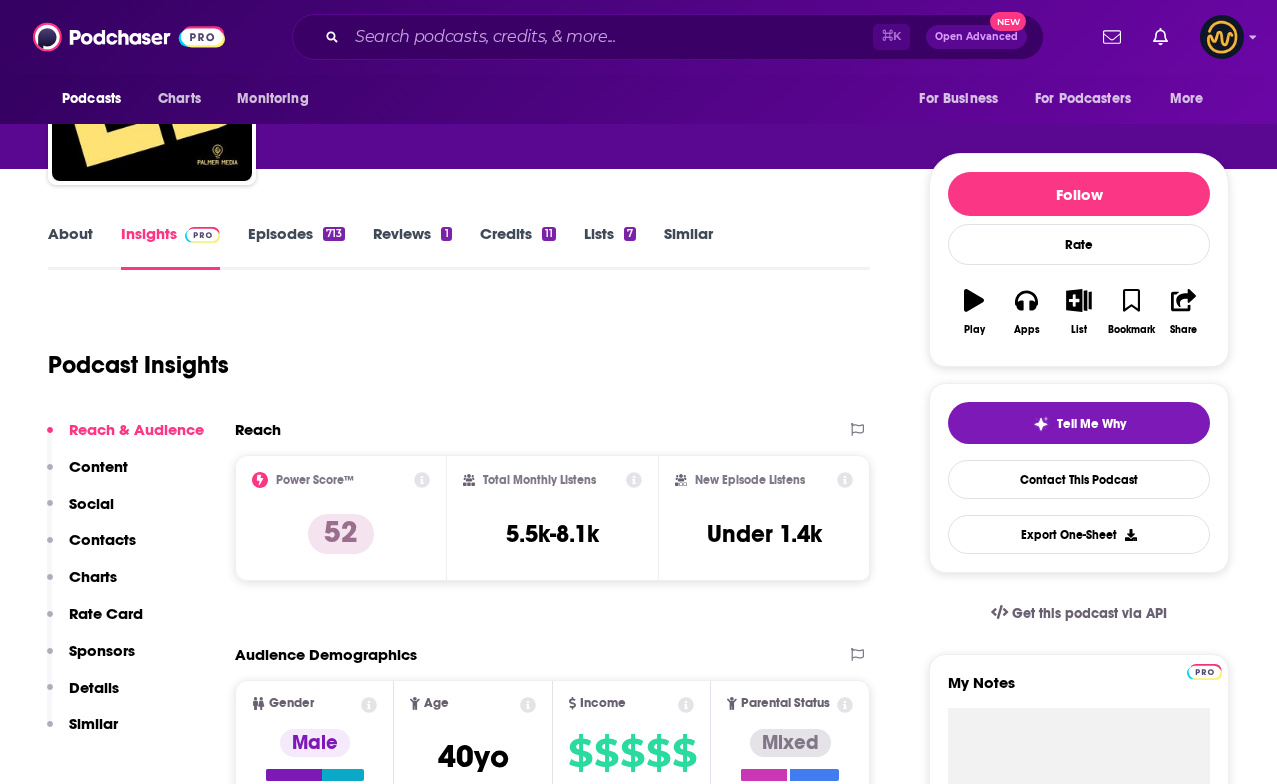 click on "About" at bounding box center (70, 247) 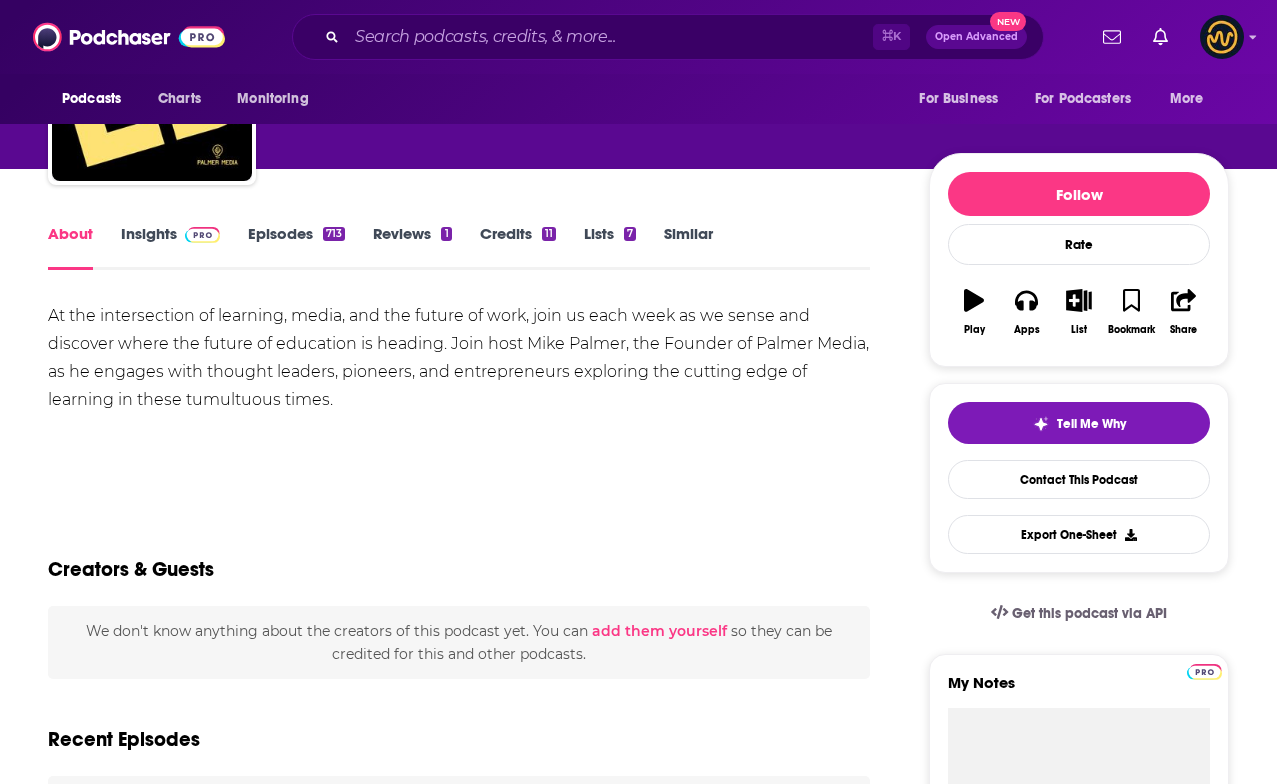 scroll, scrollTop: 0, scrollLeft: 0, axis: both 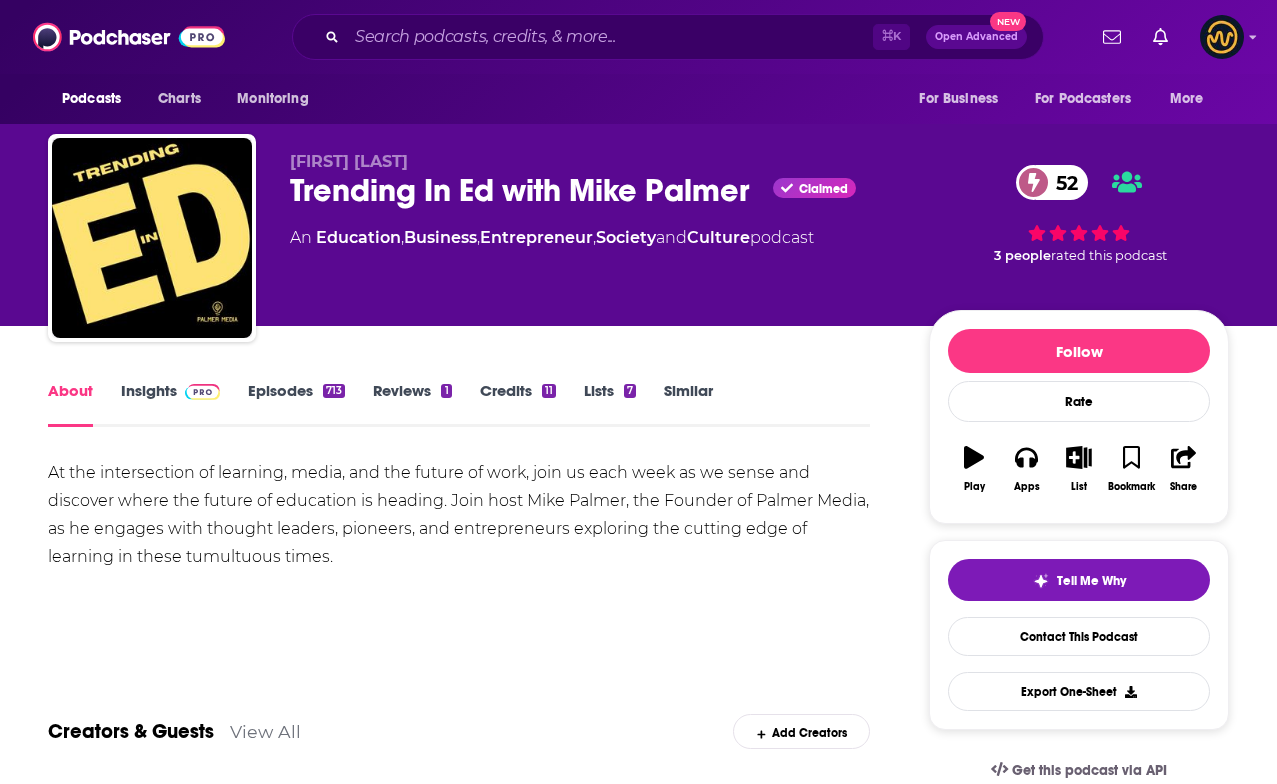 click on "At the intersection of learning, media, and the future of work, join us each week as we sense and discover where the future of education is heading. Join host Mike Palmer, the Founder of Palmer Media, as he engages with thought leaders, pioneers, and entrepreneurs exploring the cutting edge of learning in these tumultuous times." at bounding box center [459, 515] 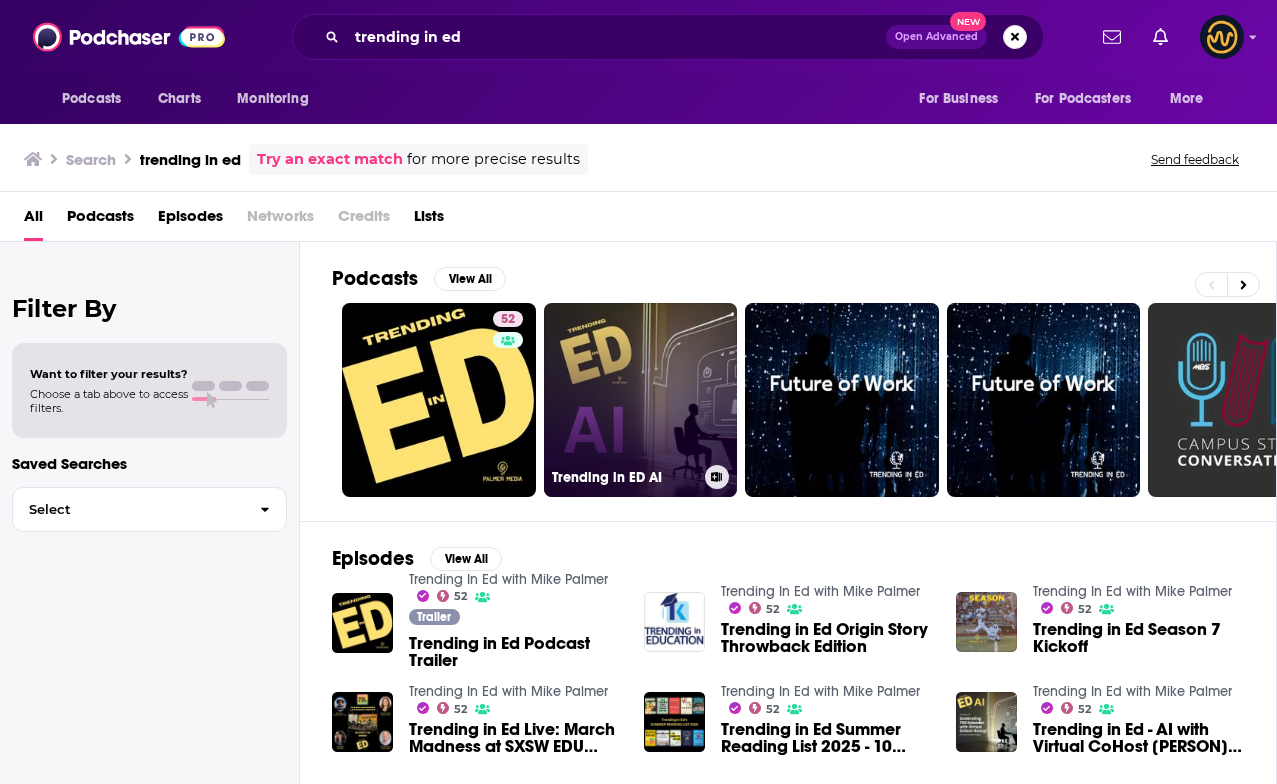 click on "Trending in ED AI" at bounding box center [641, 400] 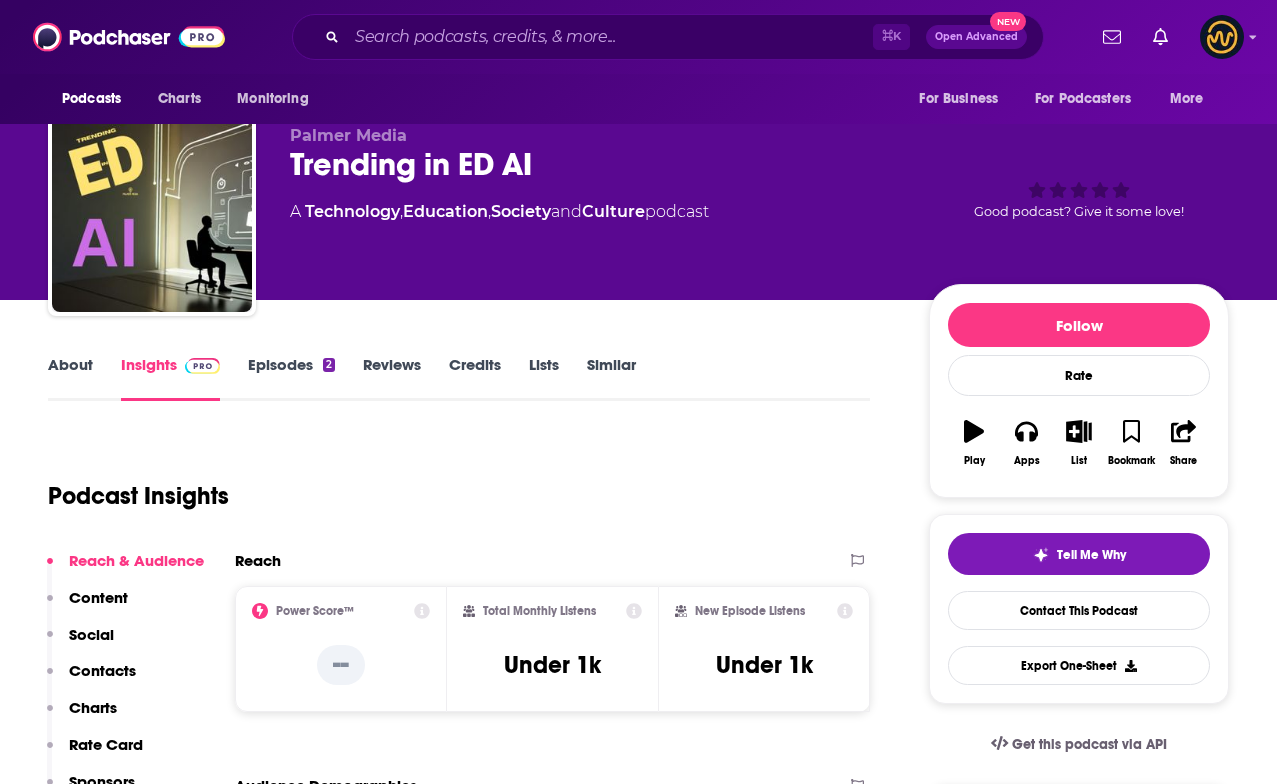 scroll, scrollTop: 0, scrollLeft: 0, axis: both 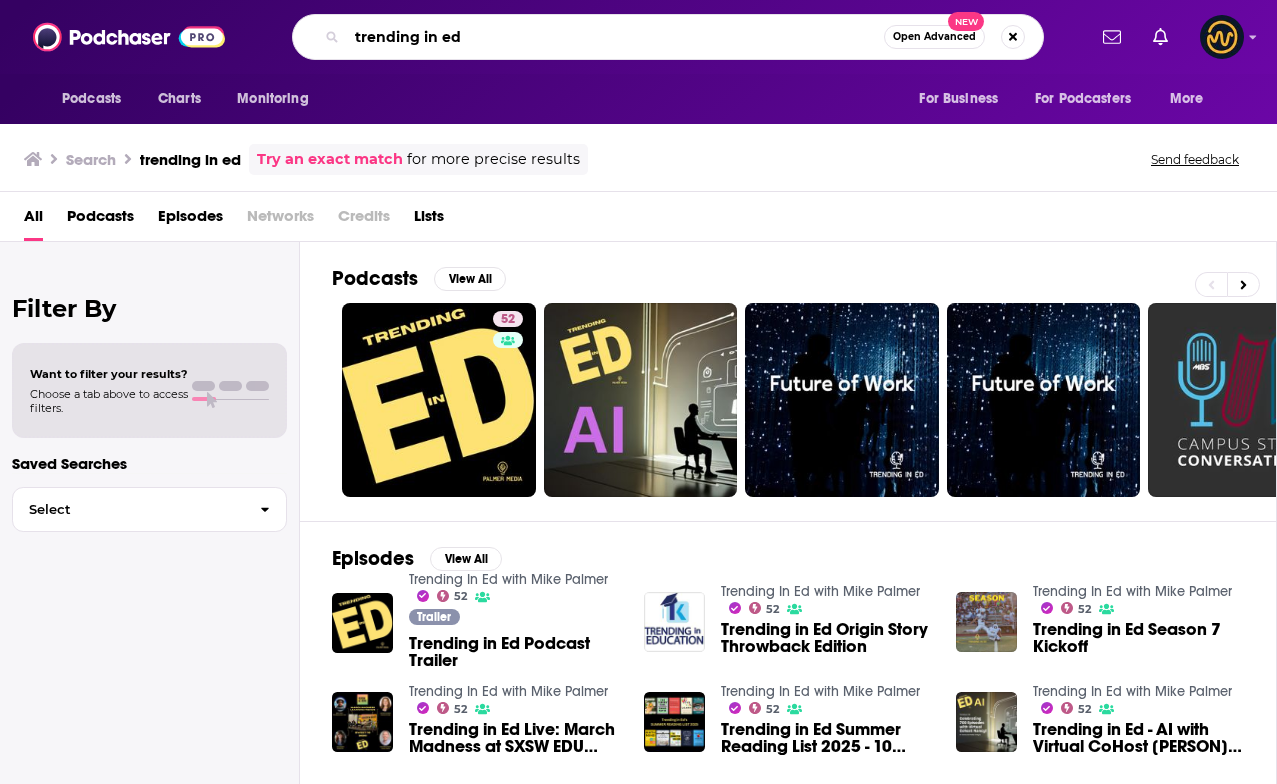 click on "trending in ed" at bounding box center [615, 37] 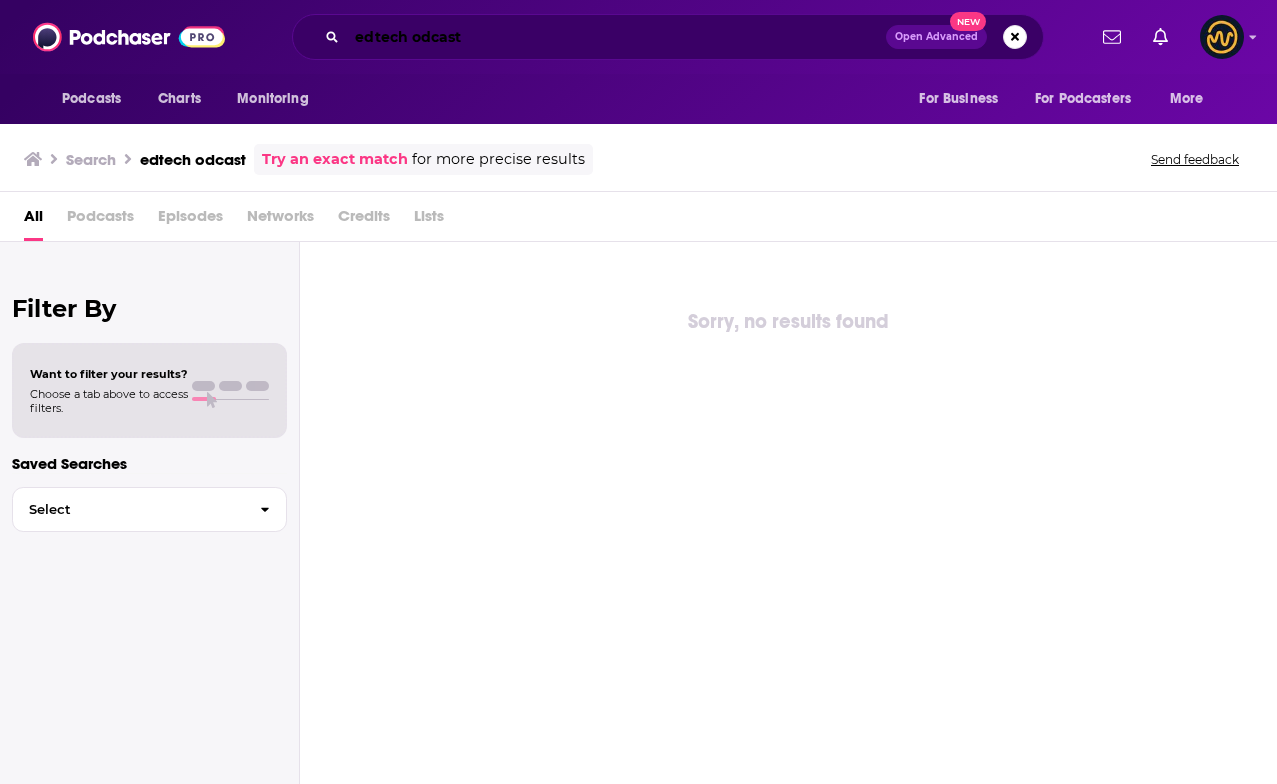 click on "edtech odcast" at bounding box center [616, 37] 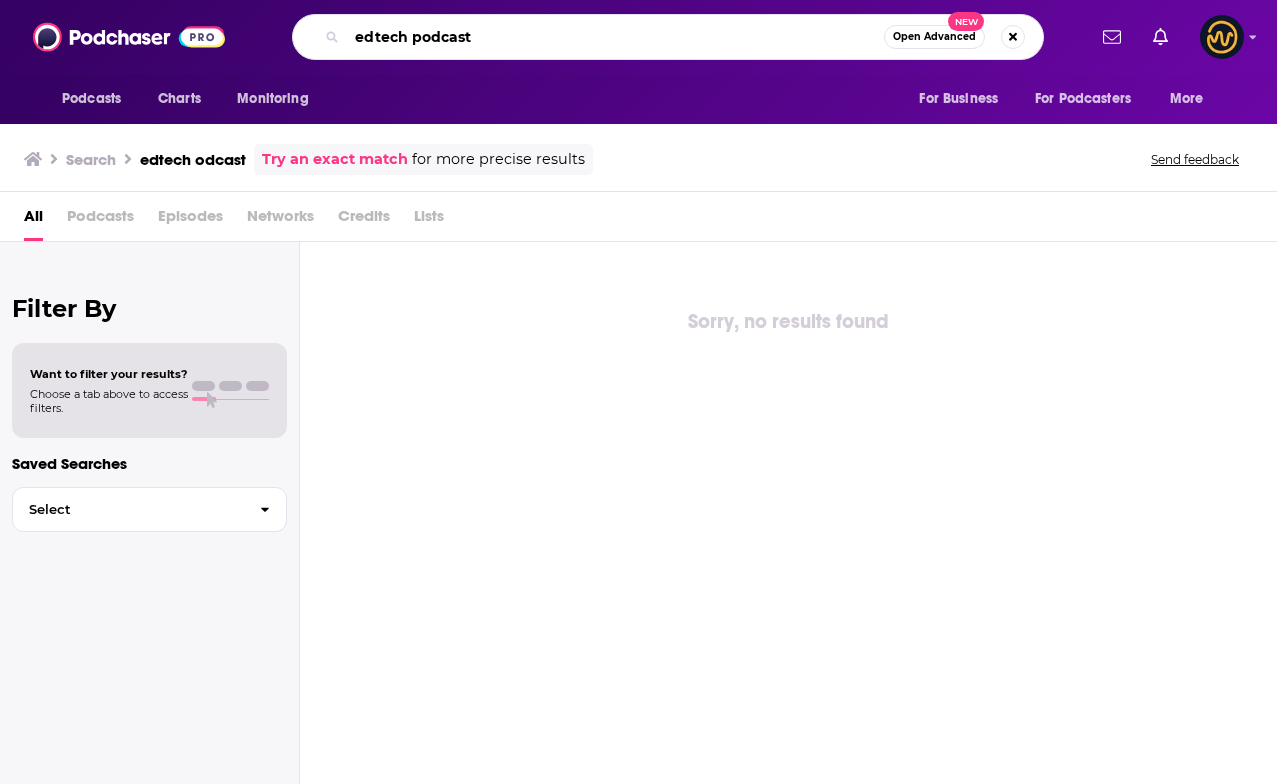 type on "edtech podcast" 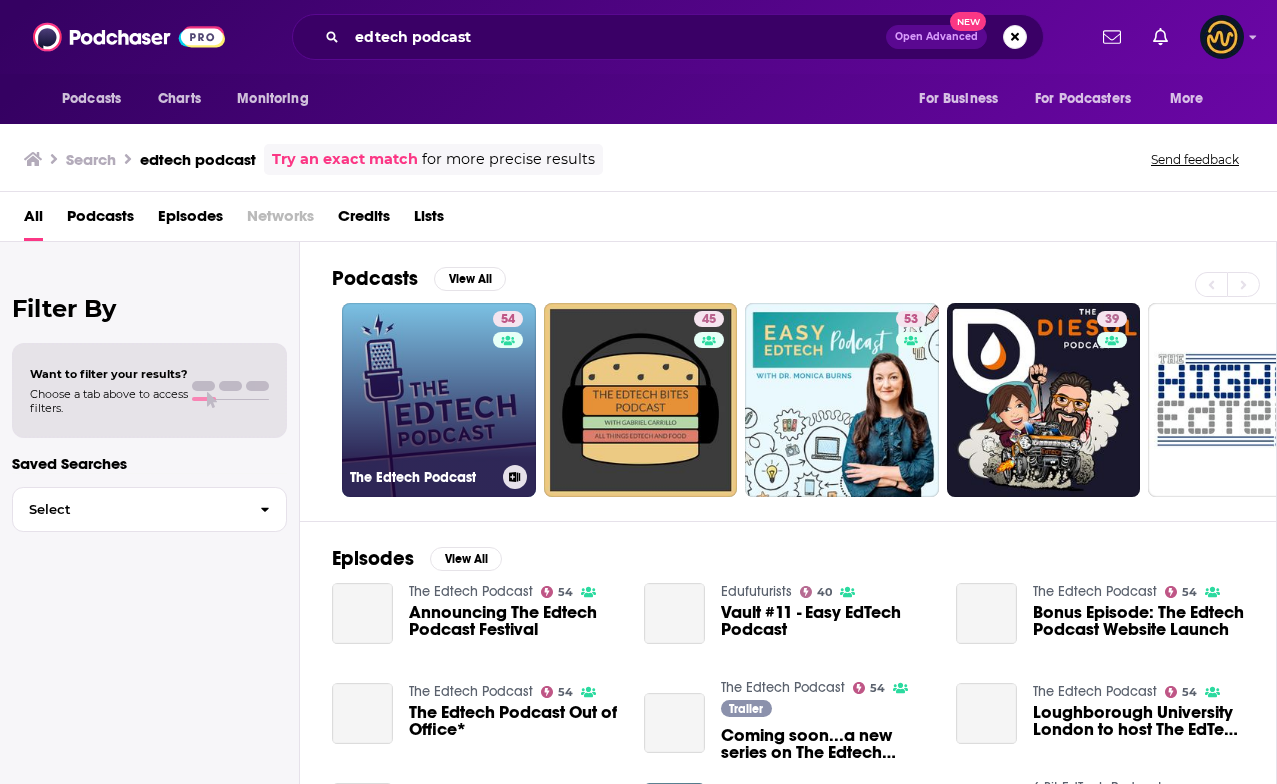 click on "54 The Edtech Podcast" at bounding box center [439, 400] 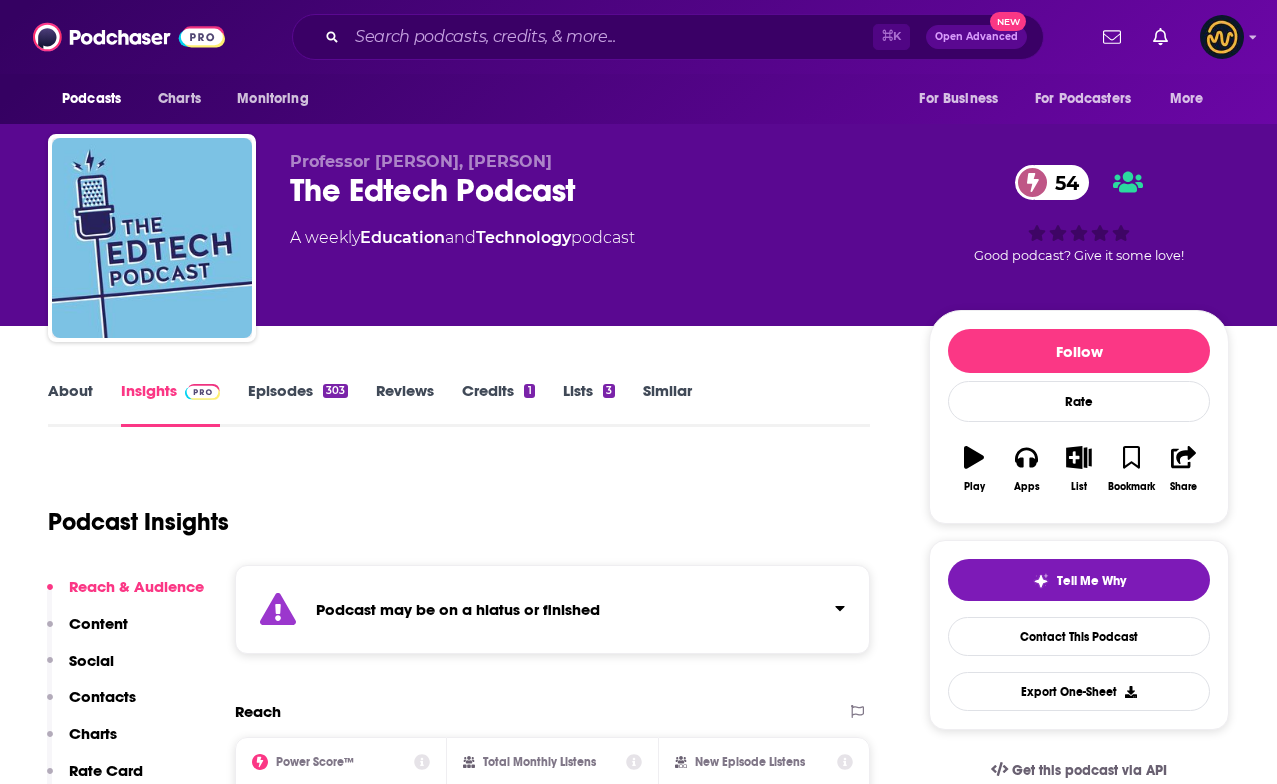 click on "About" at bounding box center [70, 404] 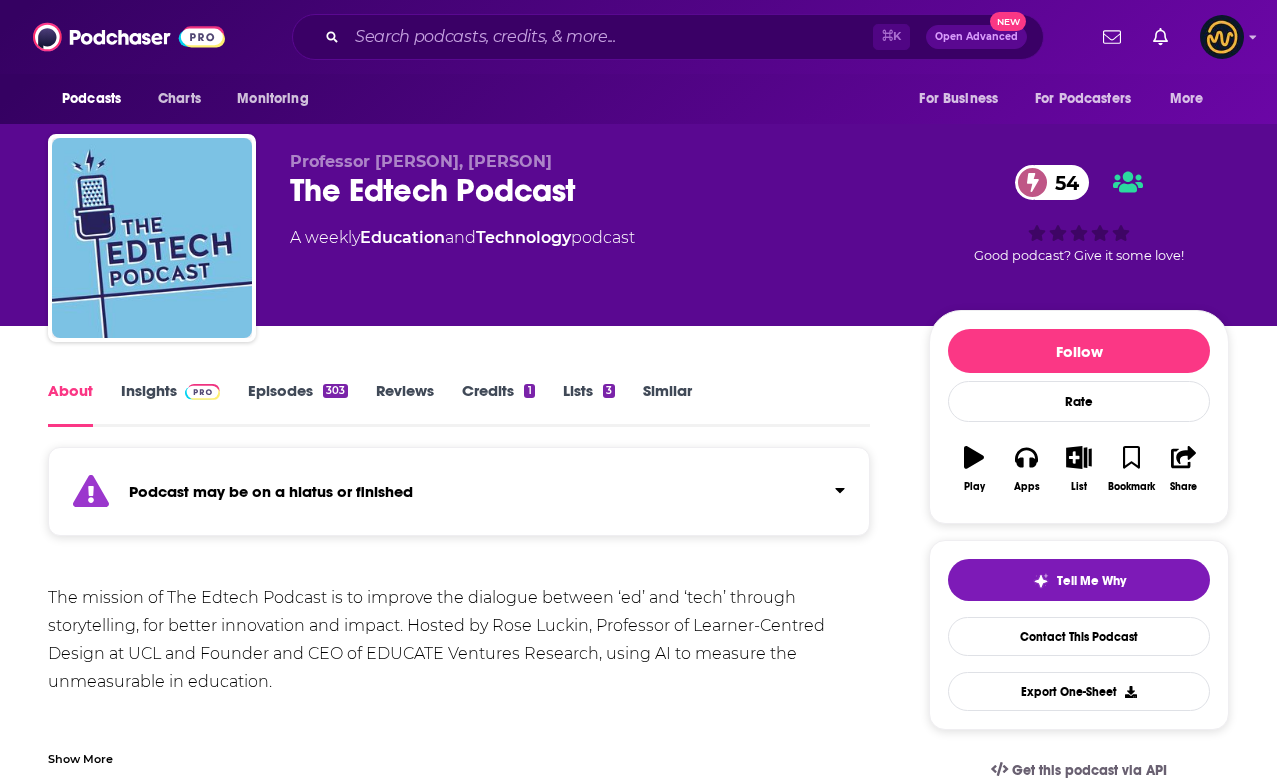 scroll, scrollTop: 115, scrollLeft: 0, axis: vertical 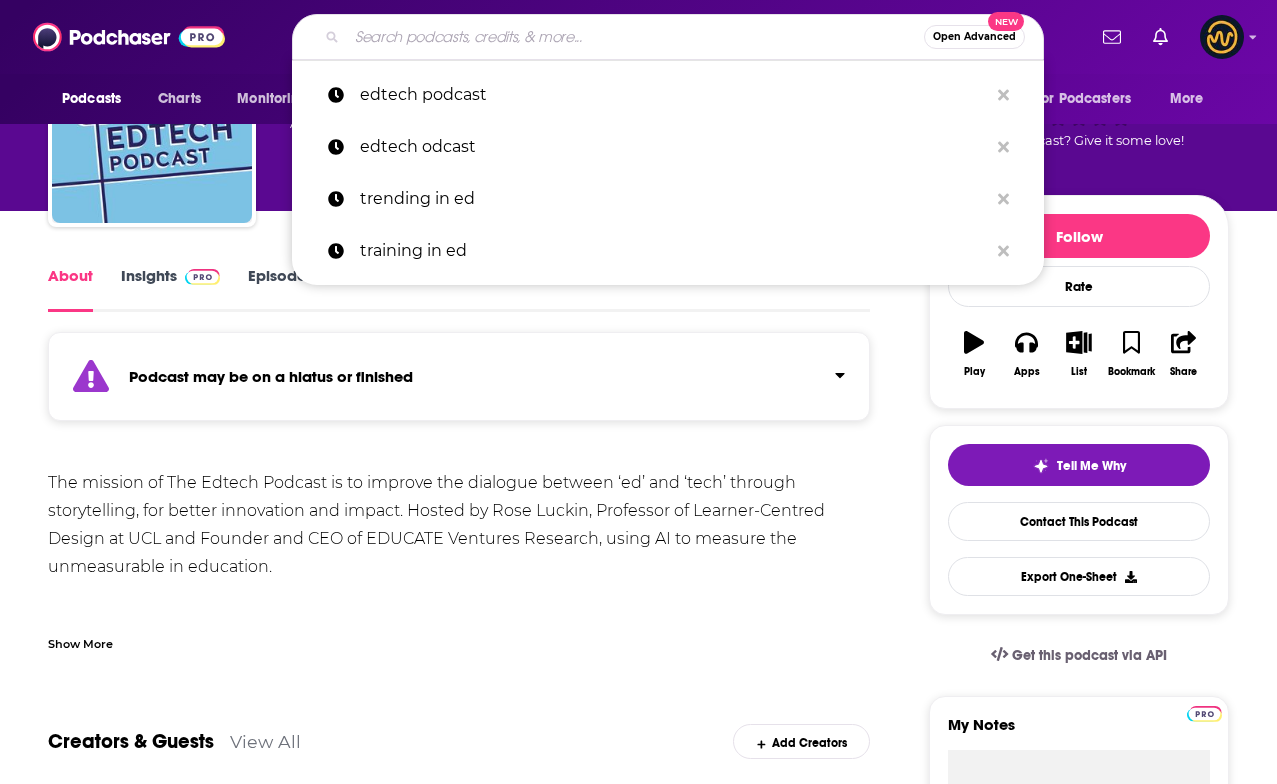 click at bounding box center (635, 37) 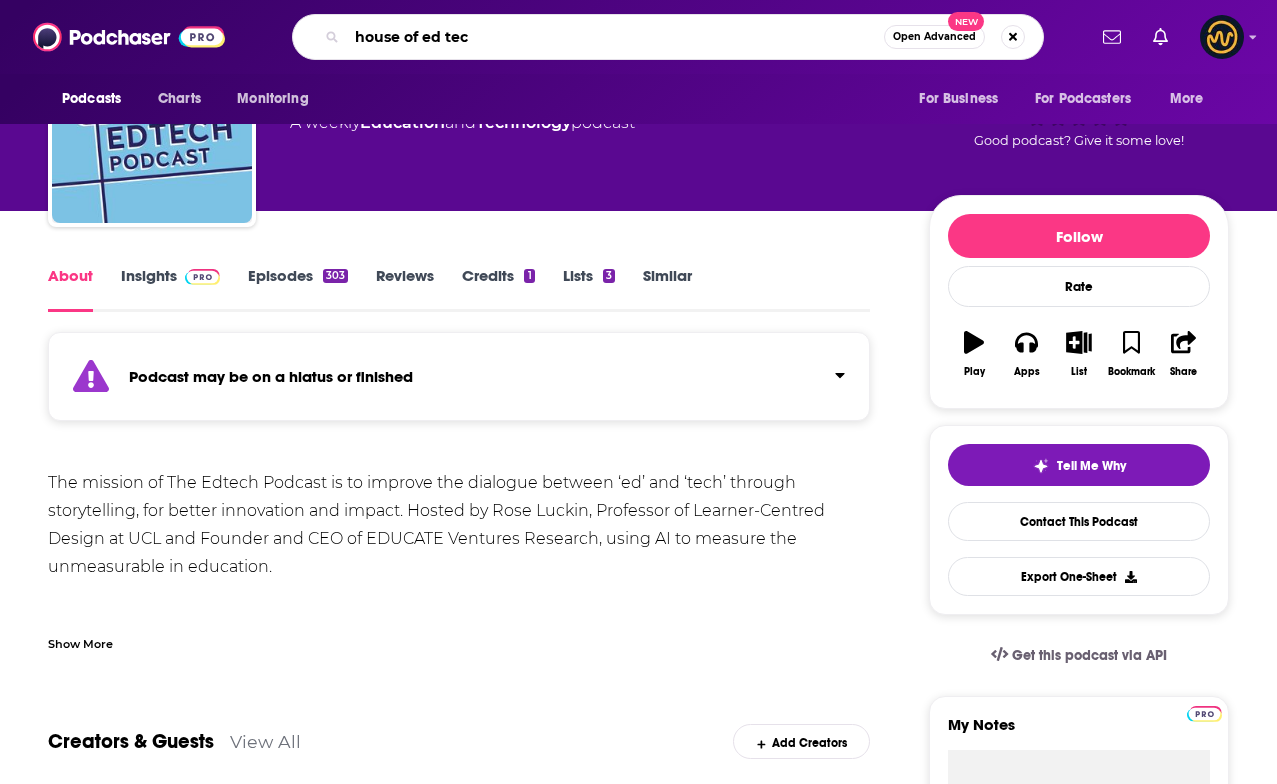 type on "house of ed tech" 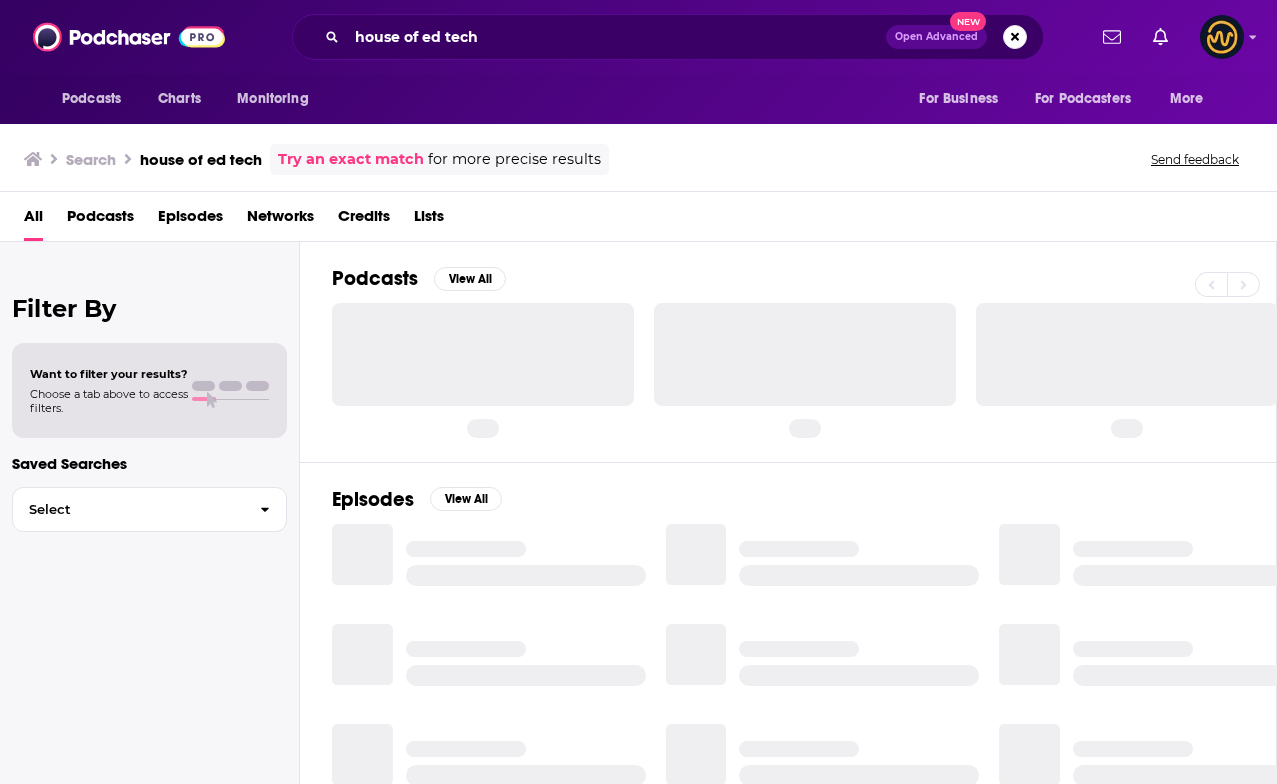 scroll, scrollTop: 0, scrollLeft: 0, axis: both 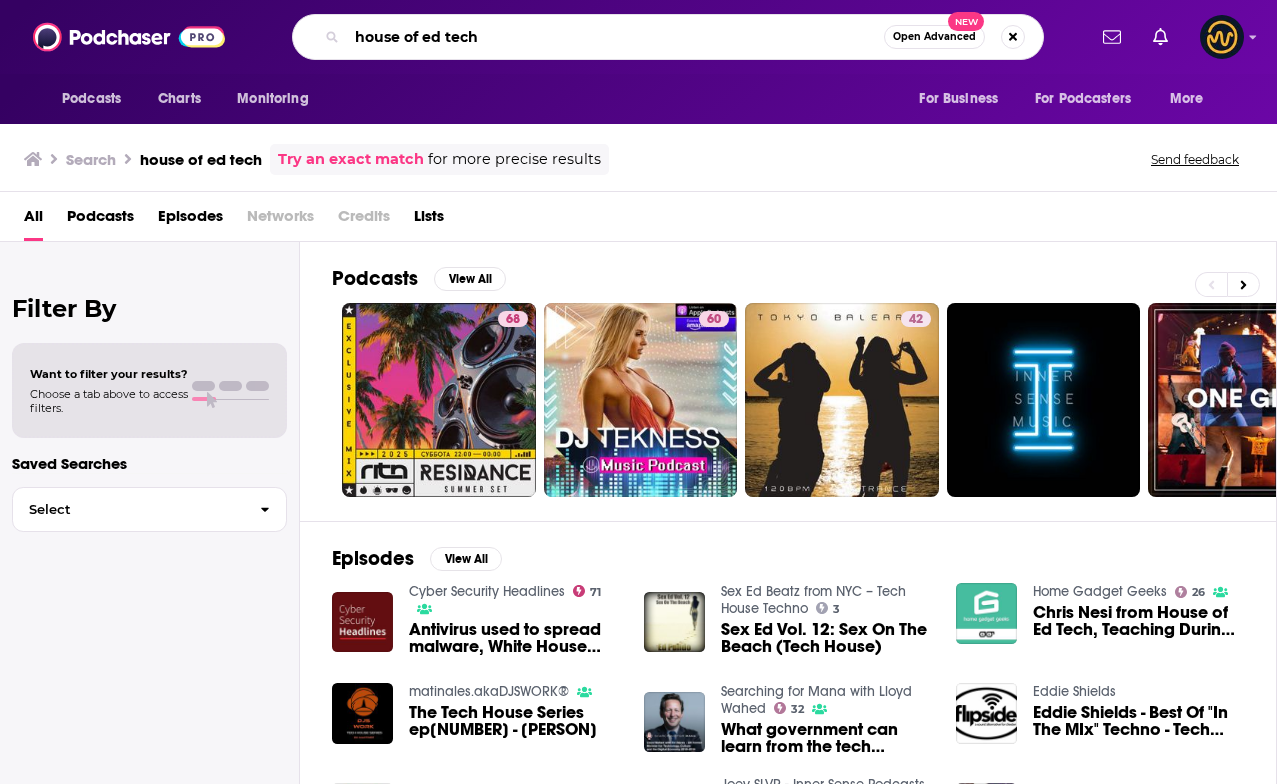 click on "house of ed tech" at bounding box center (615, 37) 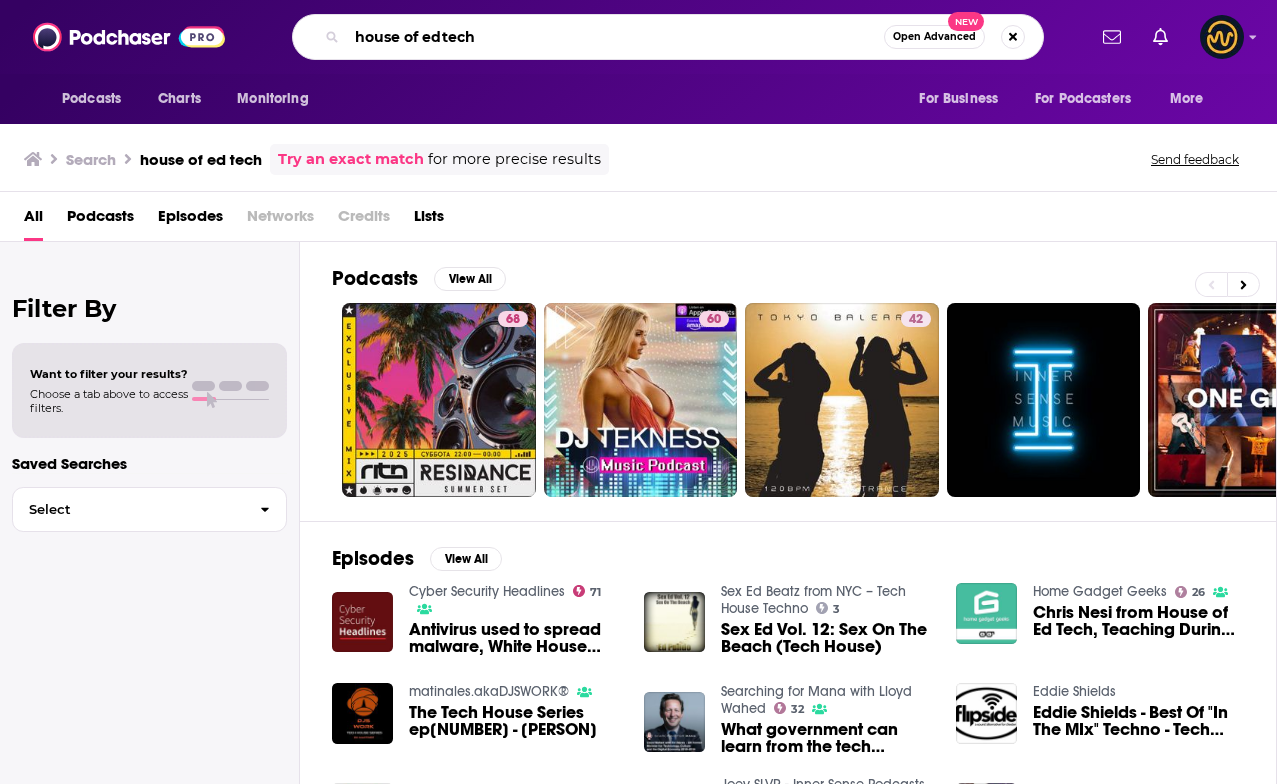 type on "house of edtech" 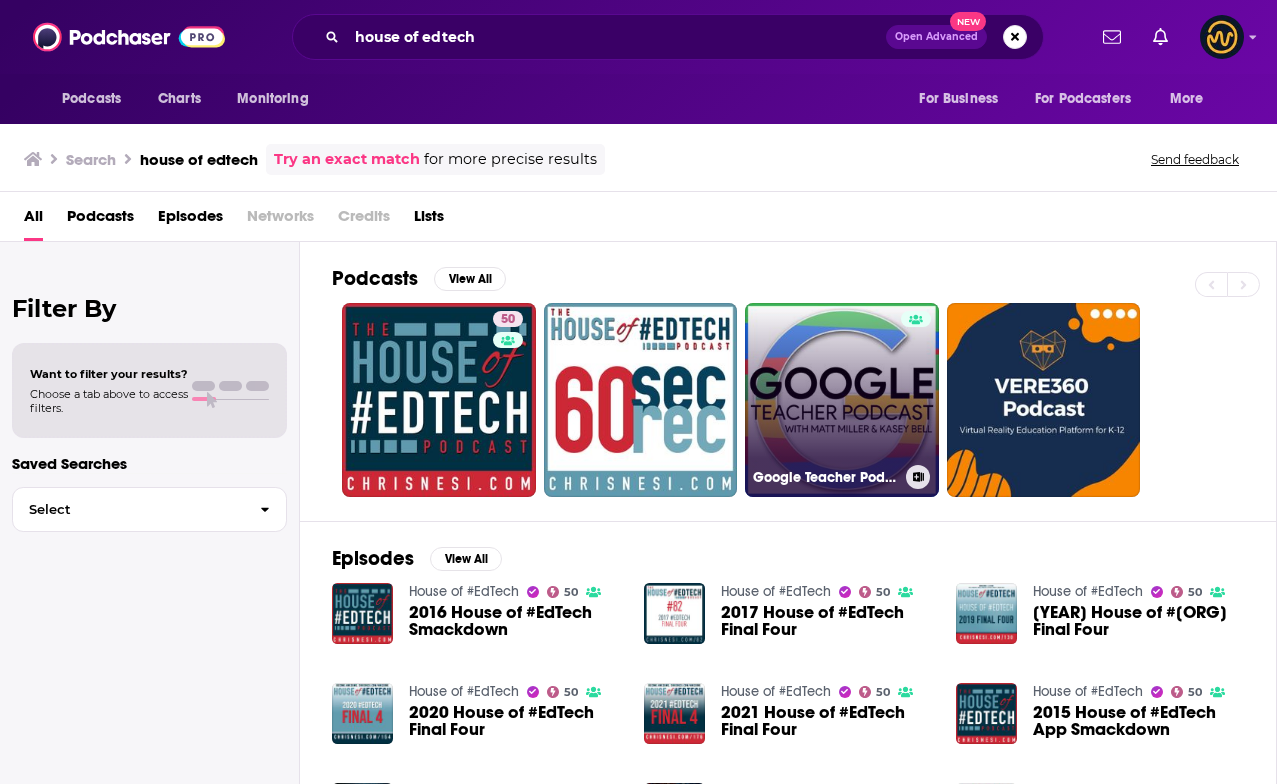 click on "Google Teacher Podcast" at bounding box center (842, 400) 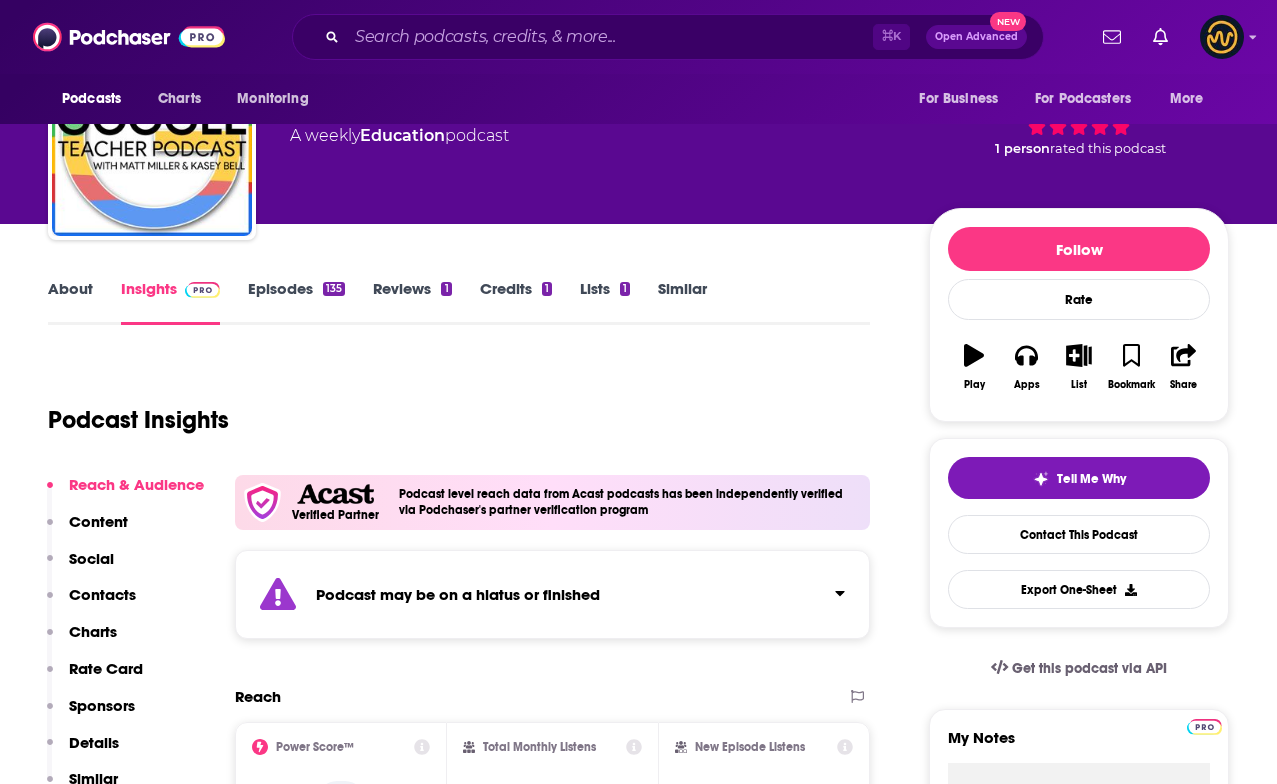 scroll, scrollTop: 120, scrollLeft: 0, axis: vertical 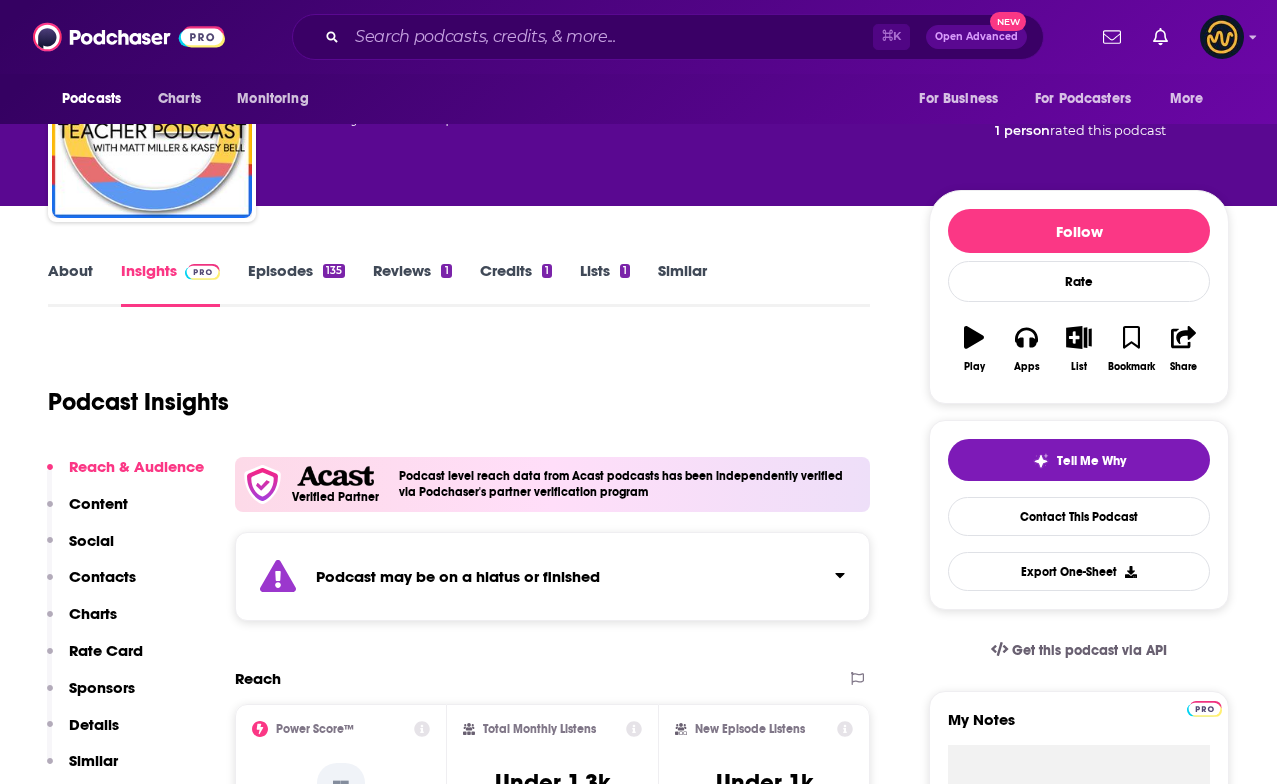 click on "About" at bounding box center [70, 284] 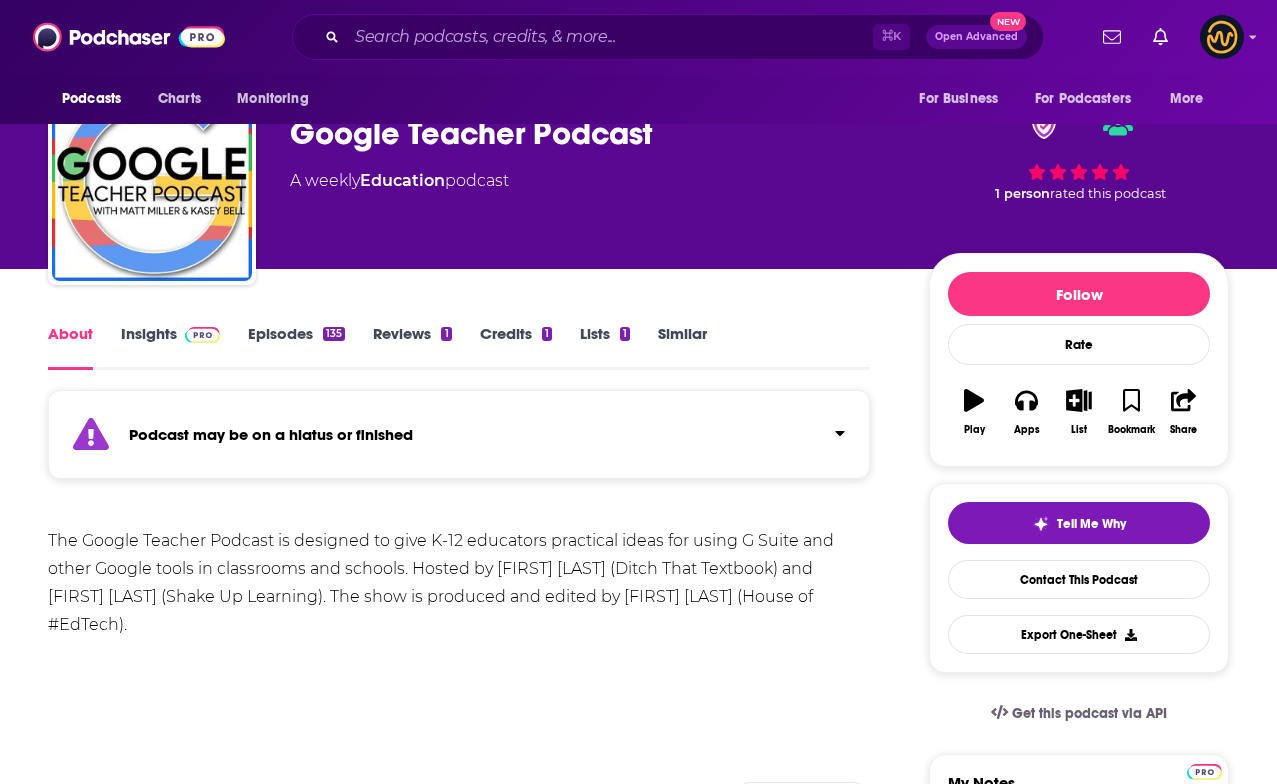 scroll, scrollTop: 0, scrollLeft: 0, axis: both 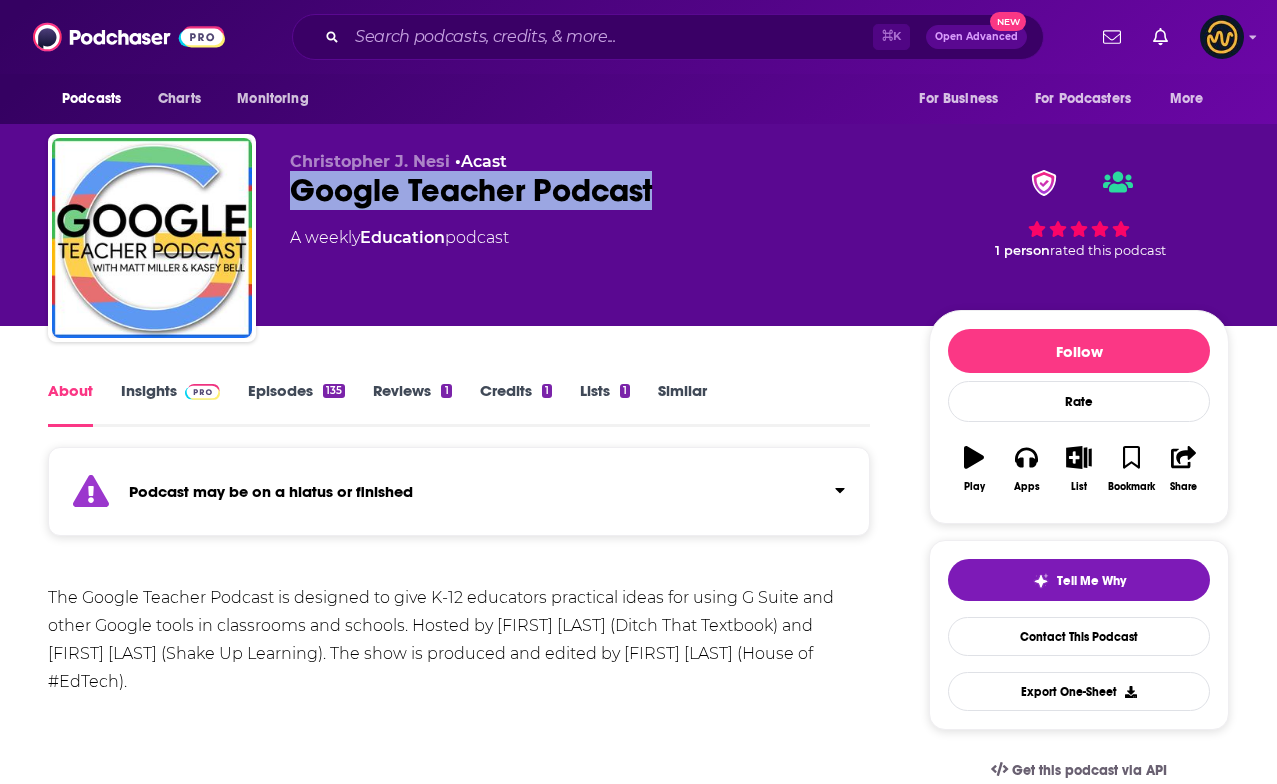 drag, startPoint x: 291, startPoint y: 194, endPoint x: 709, endPoint y: 201, distance: 418.0586 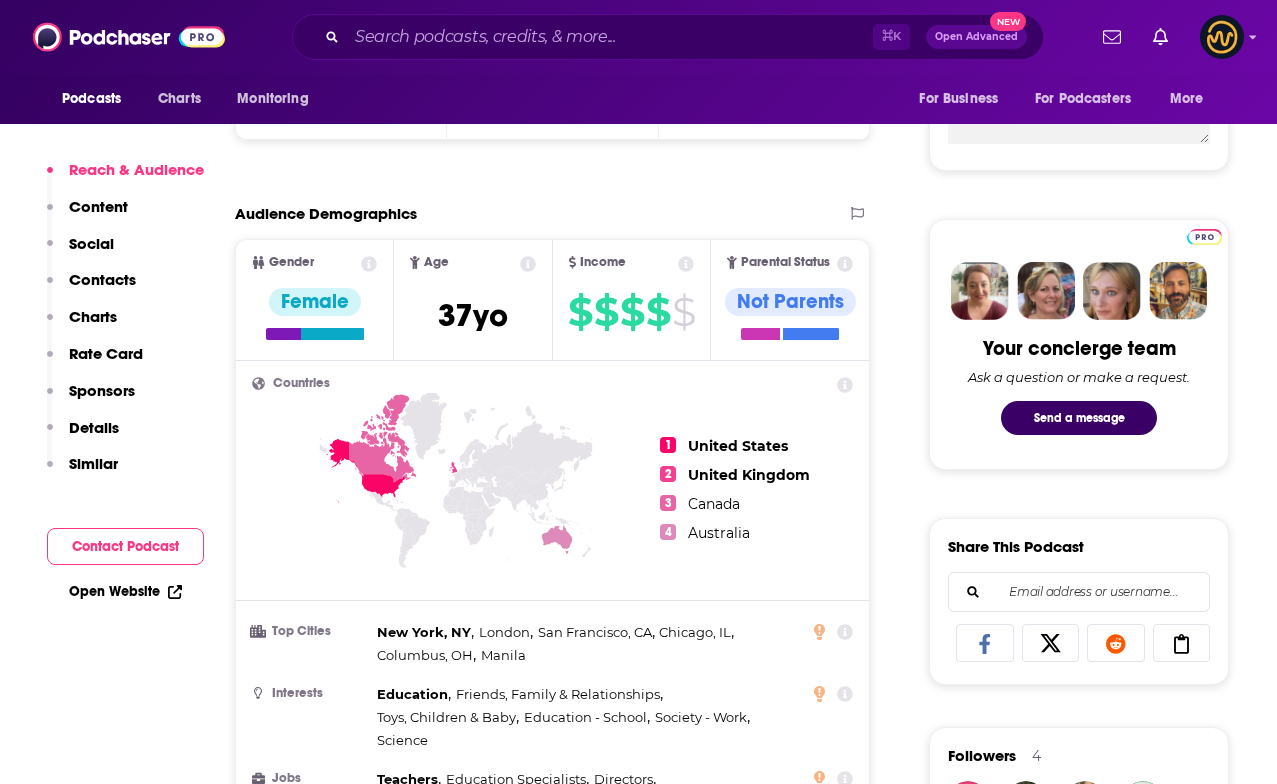scroll, scrollTop: 871, scrollLeft: 0, axis: vertical 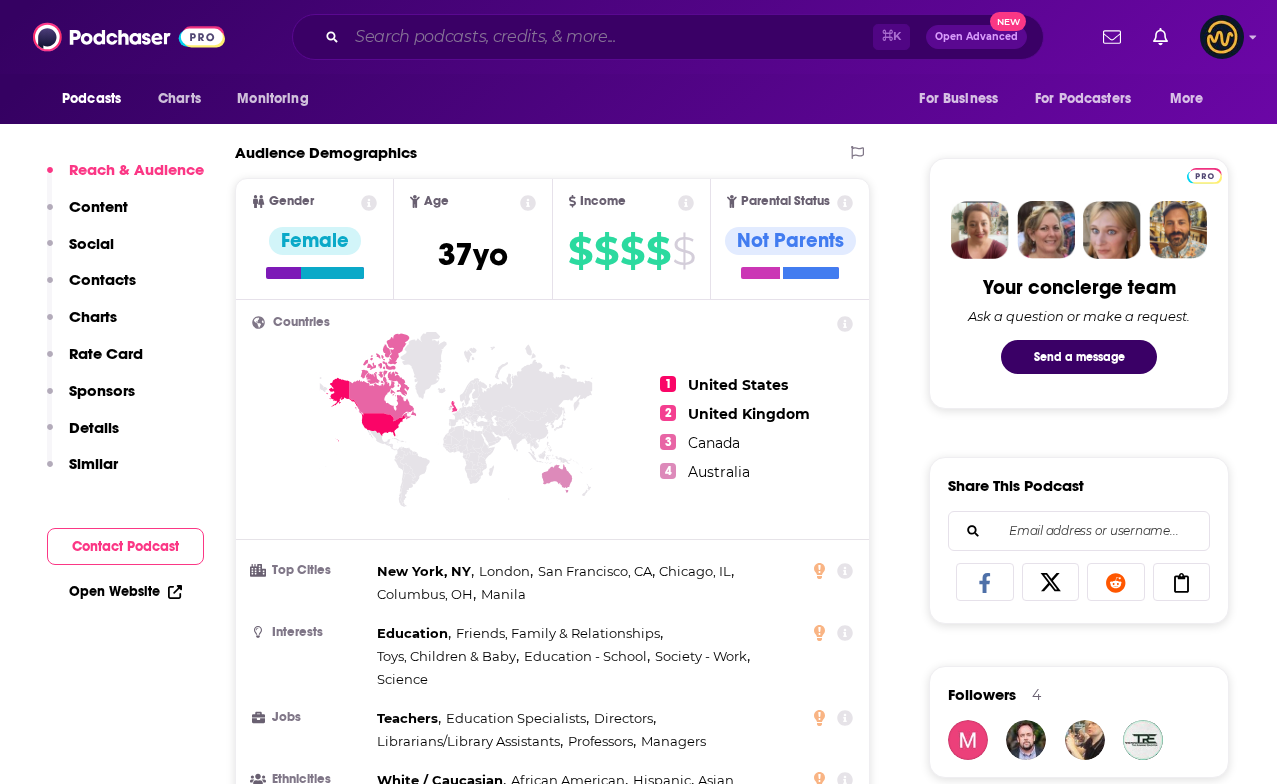 click at bounding box center (610, 37) 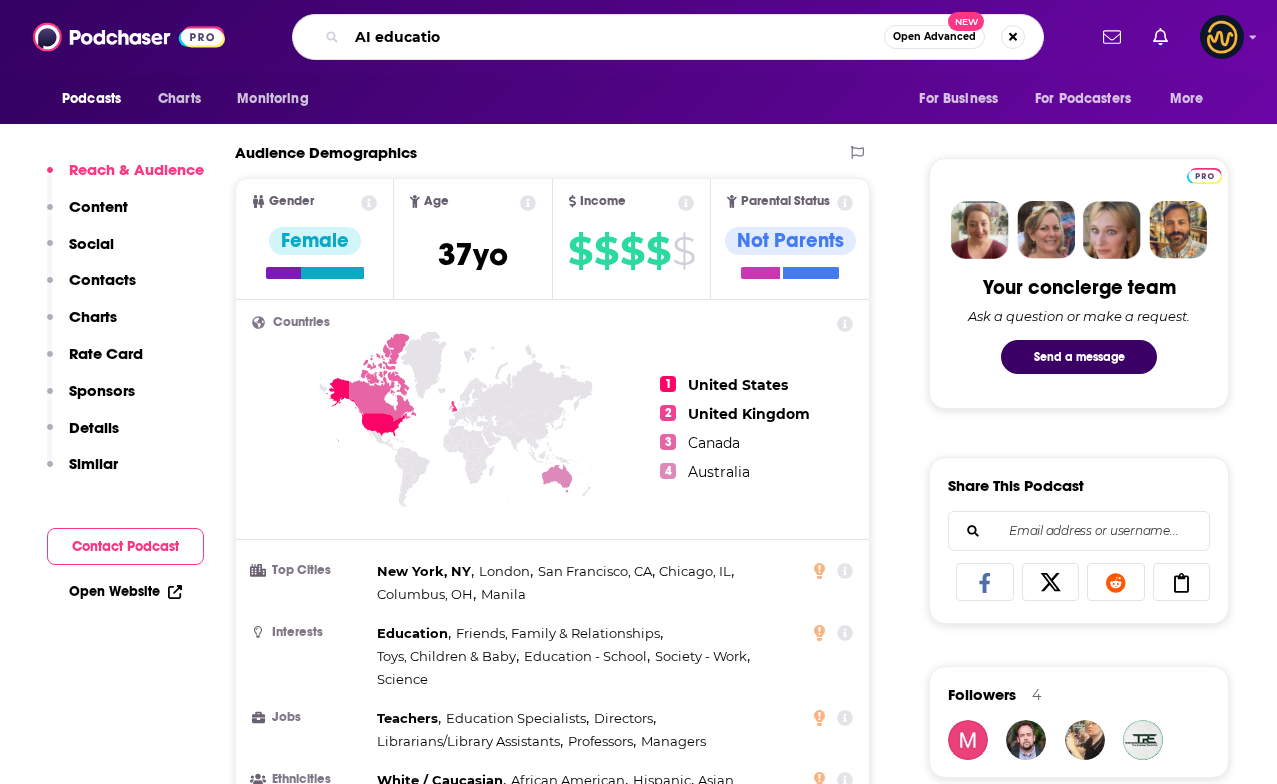 type on "AI education" 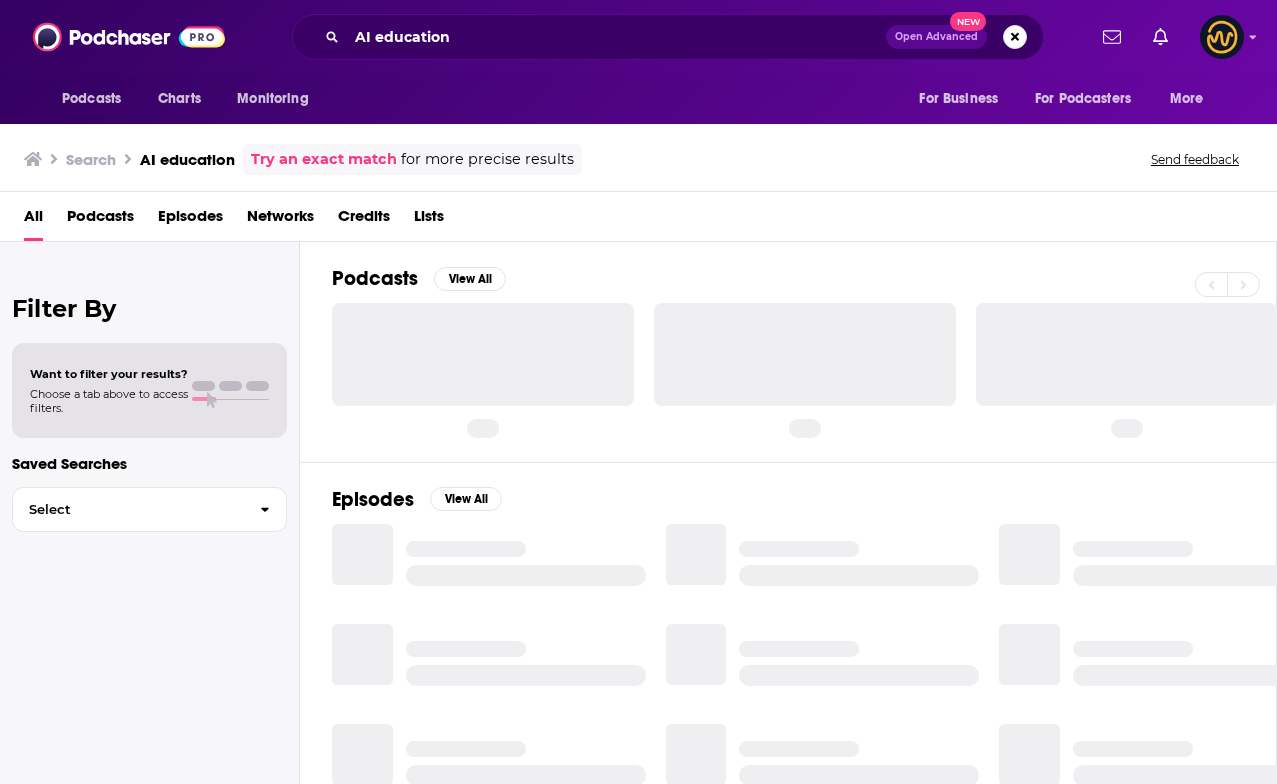 scroll, scrollTop: 0, scrollLeft: 0, axis: both 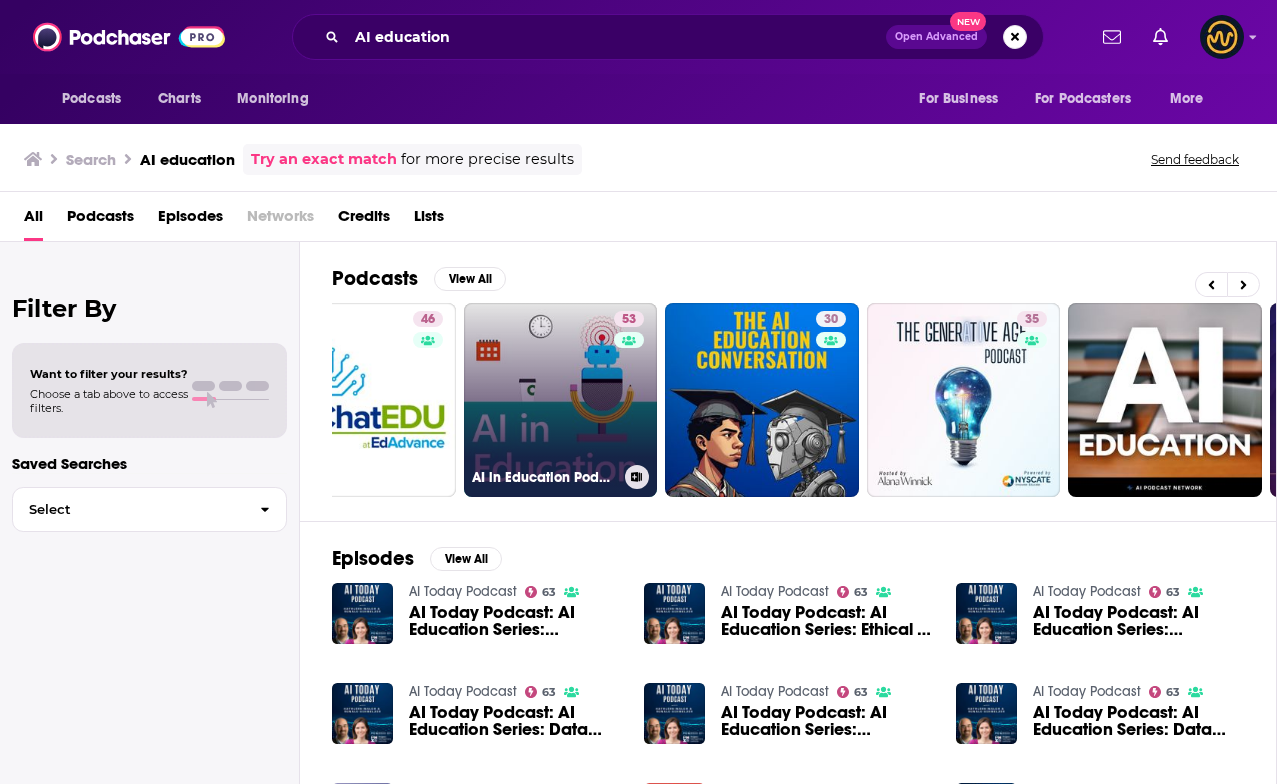 click on "53 AI in Education Podcast" at bounding box center (561, 400) 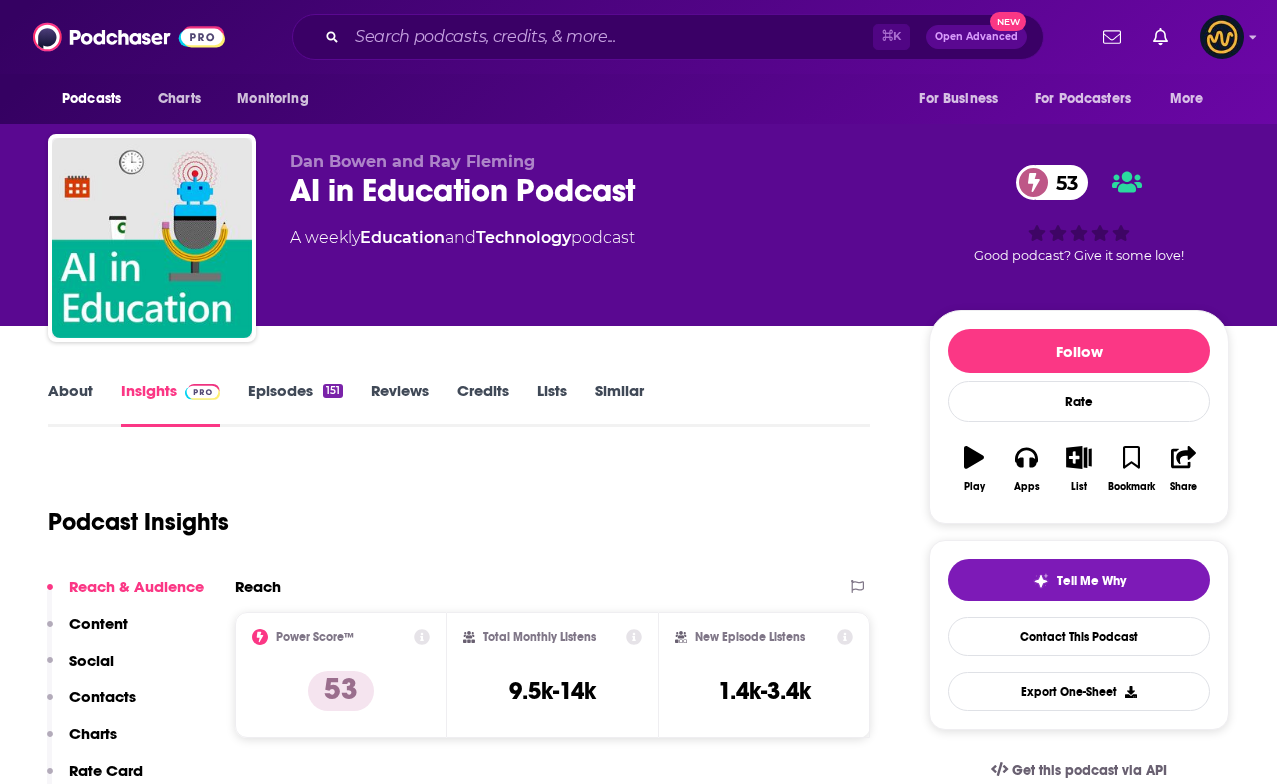 click on "About" at bounding box center [70, 404] 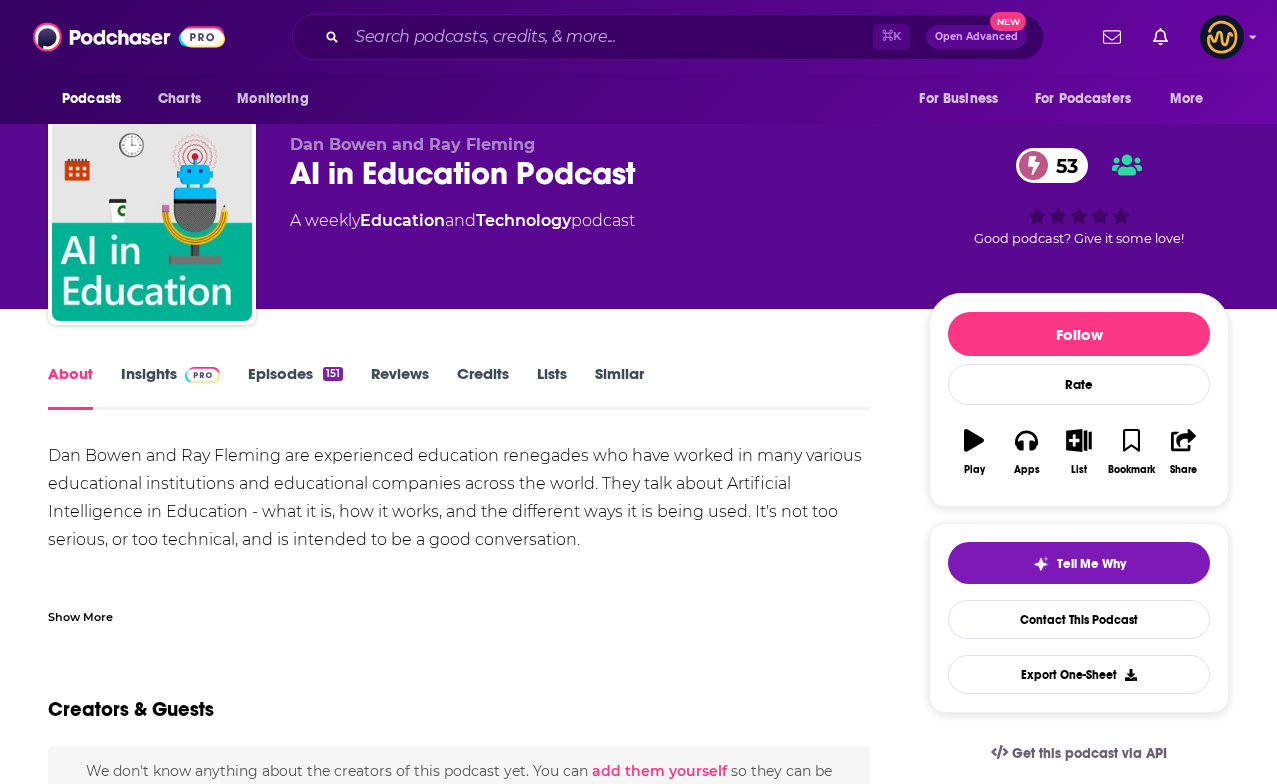 scroll, scrollTop: 20, scrollLeft: 0, axis: vertical 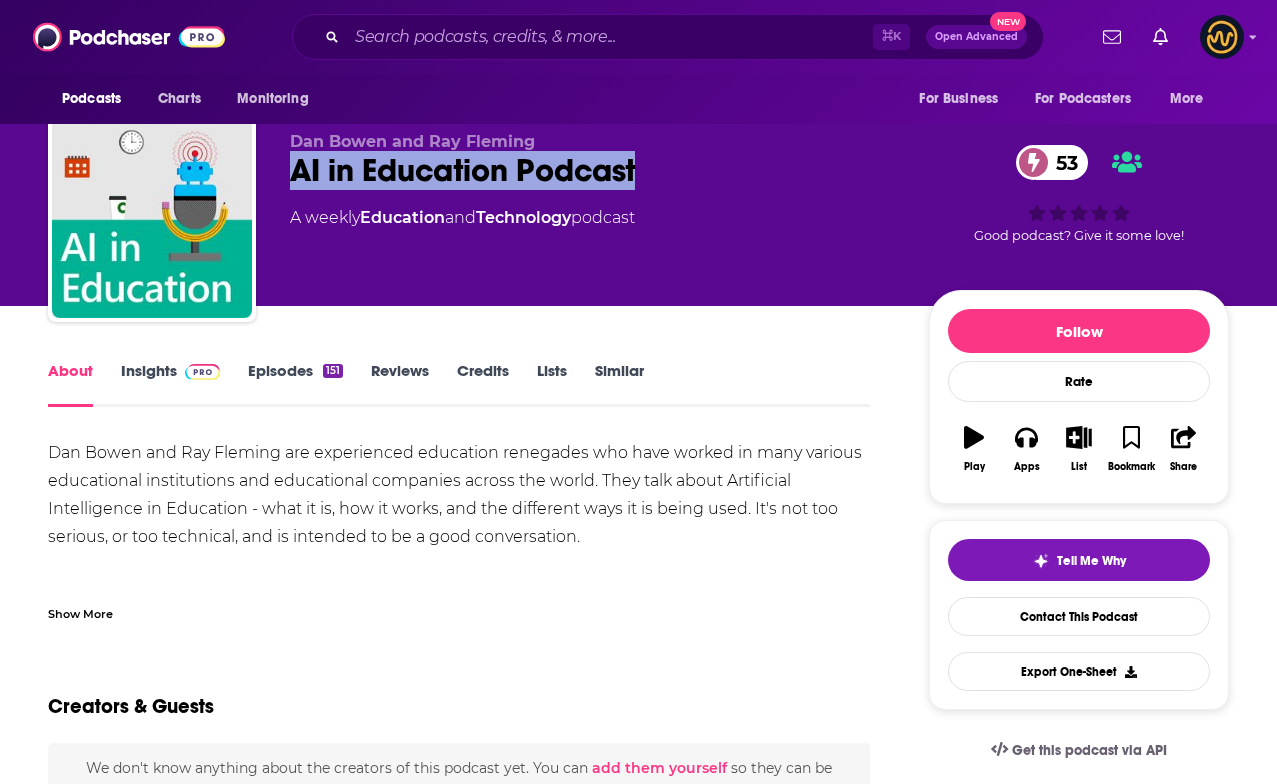 drag, startPoint x: 285, startPoint y: 181, endPoint x: 676, endPoint y: 195, distance: 391.25055 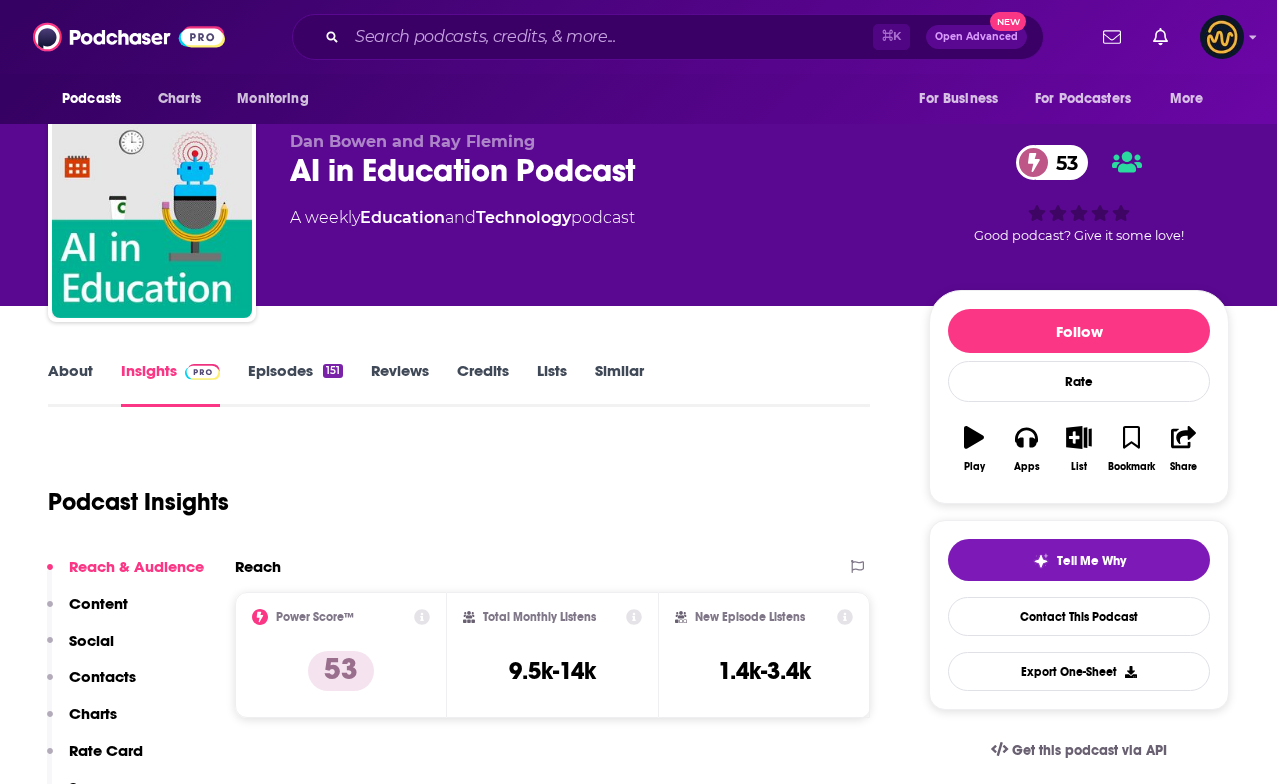 scroll, scrollTop: 0, scrollLeft: 0, axis: both 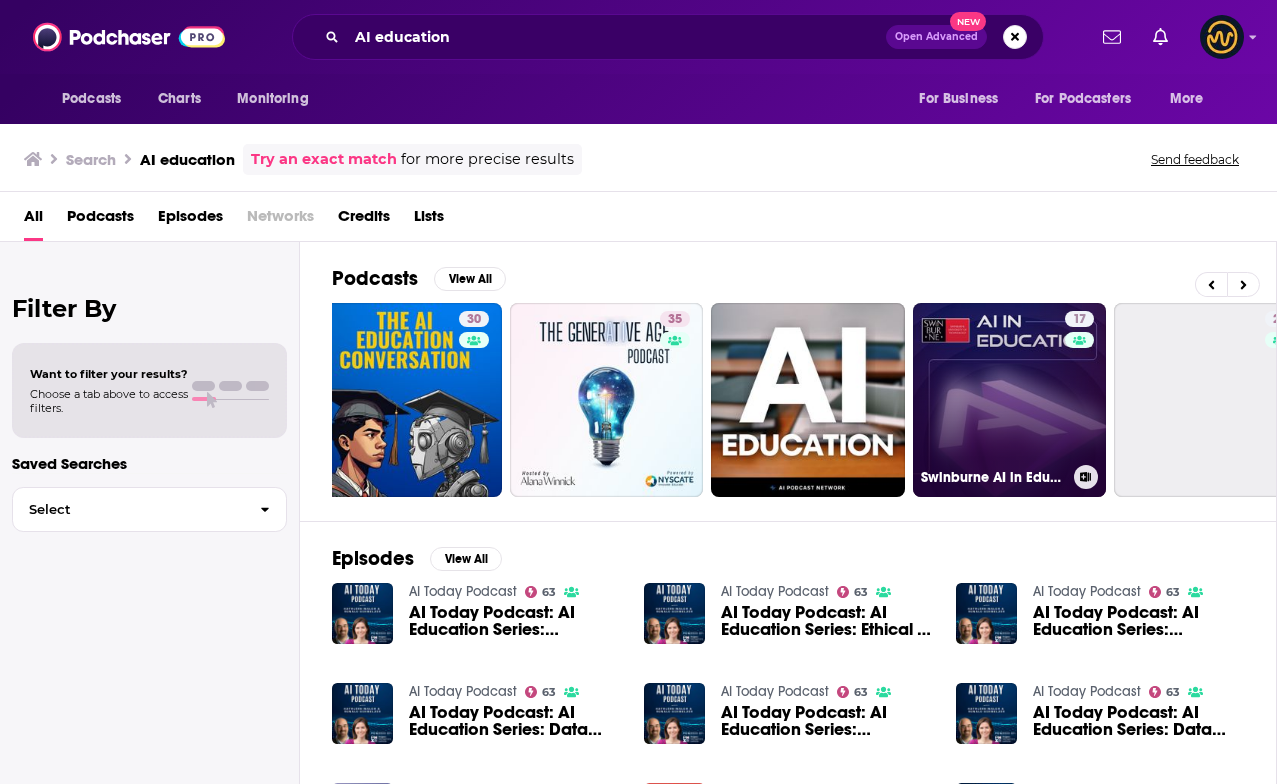 click on "17 Swinburne AI in Education Podcast" at bounding box center (1010, 400) 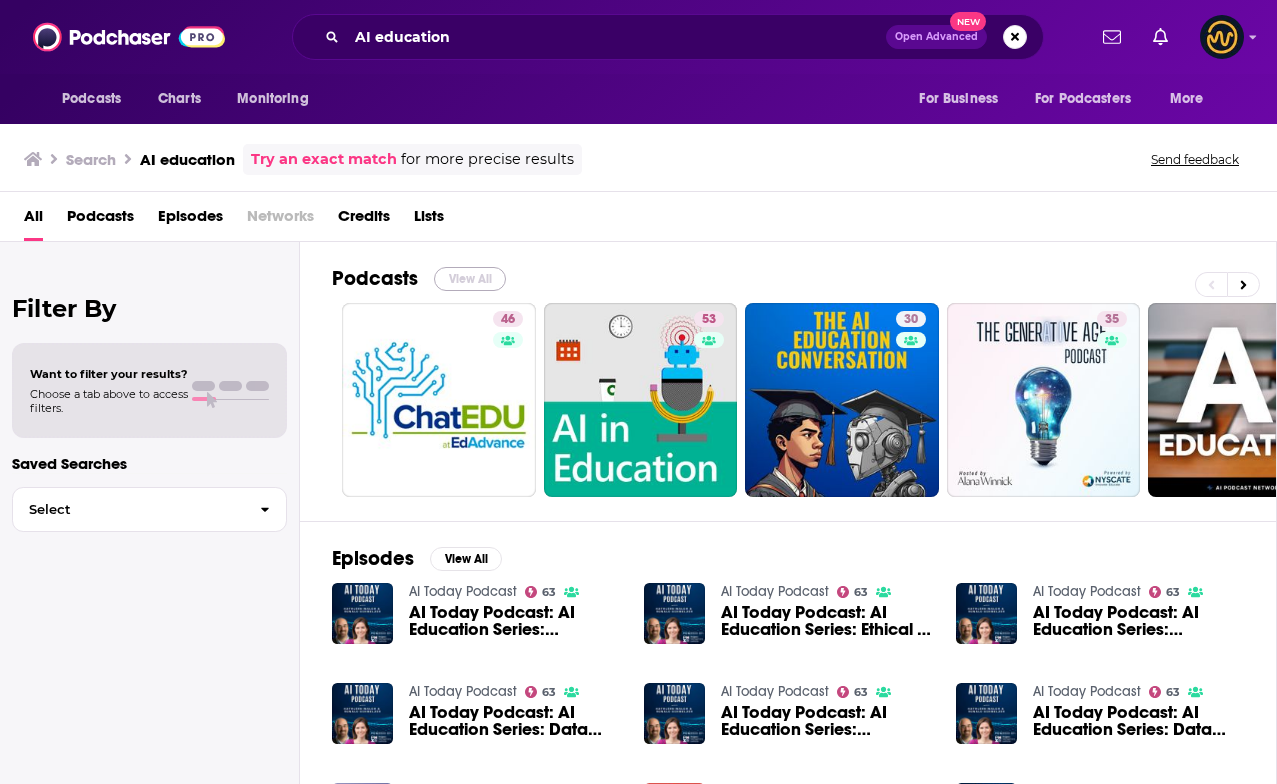click on "View All" at bounding box center [470, 279] 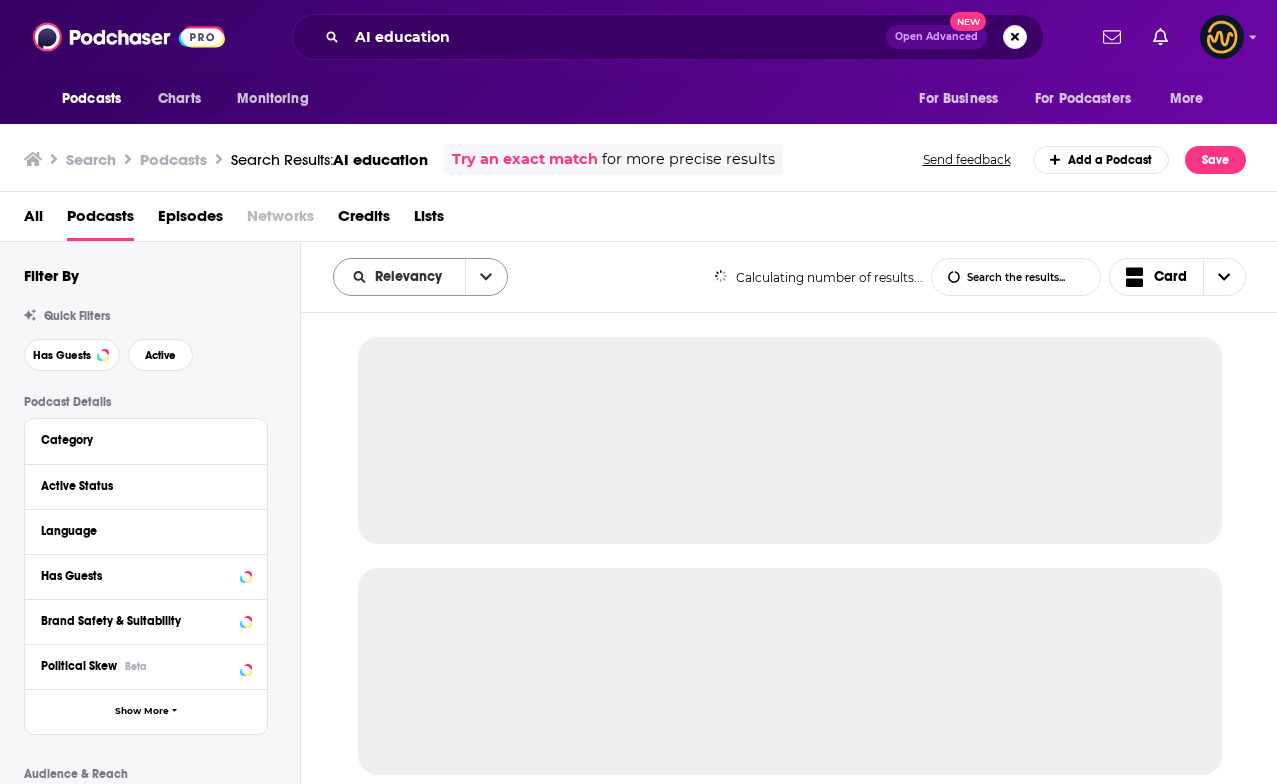 click at bounding box center [486, 277] 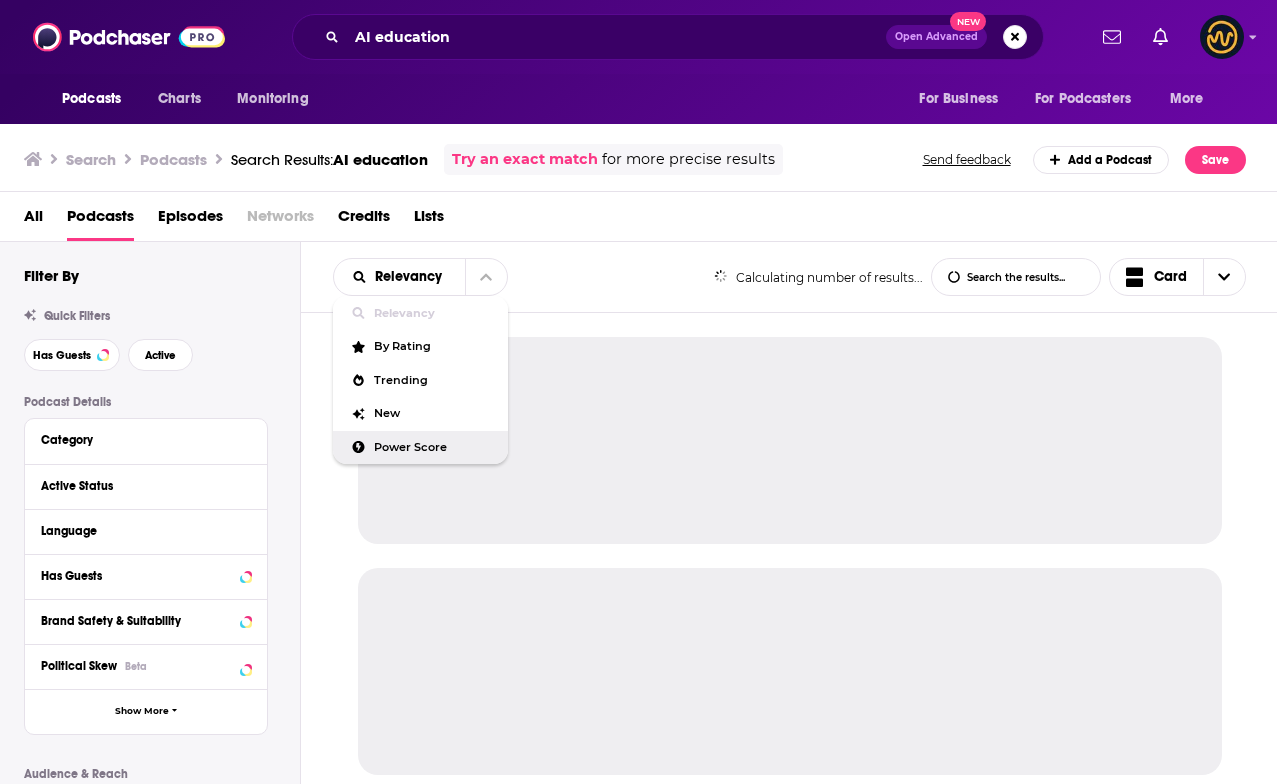 click on "Power Score" at bounding box center (433, 447) 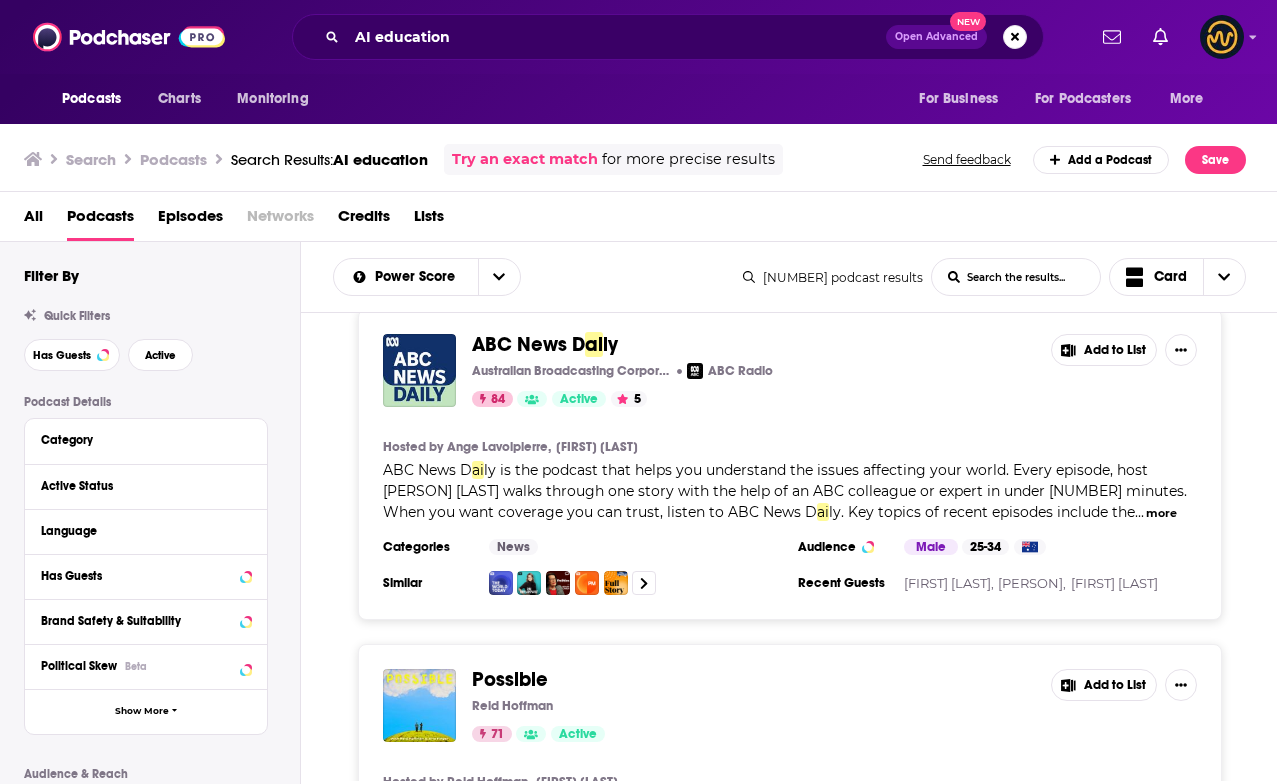 scroll, scrollTop: 24, scrollLeft: 0, axis: vertical 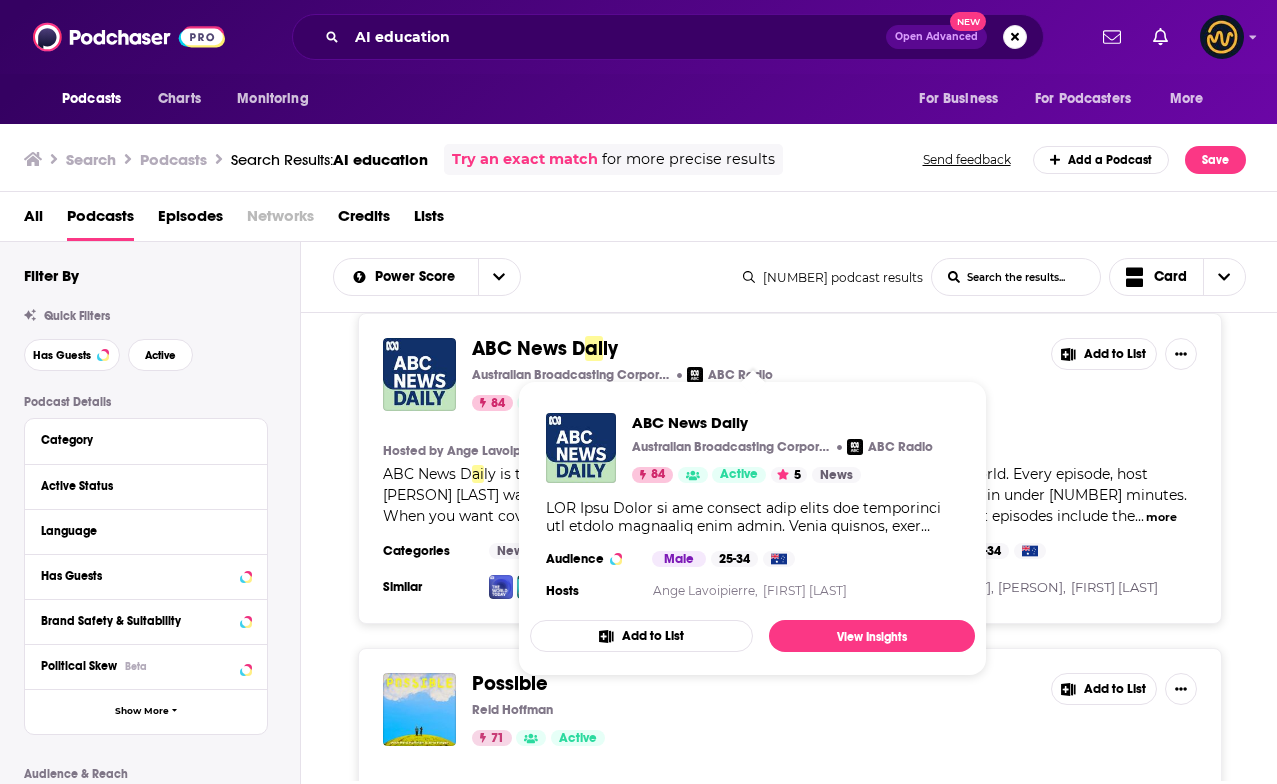 click on "ABC News D" at bounding box center [528, 348] 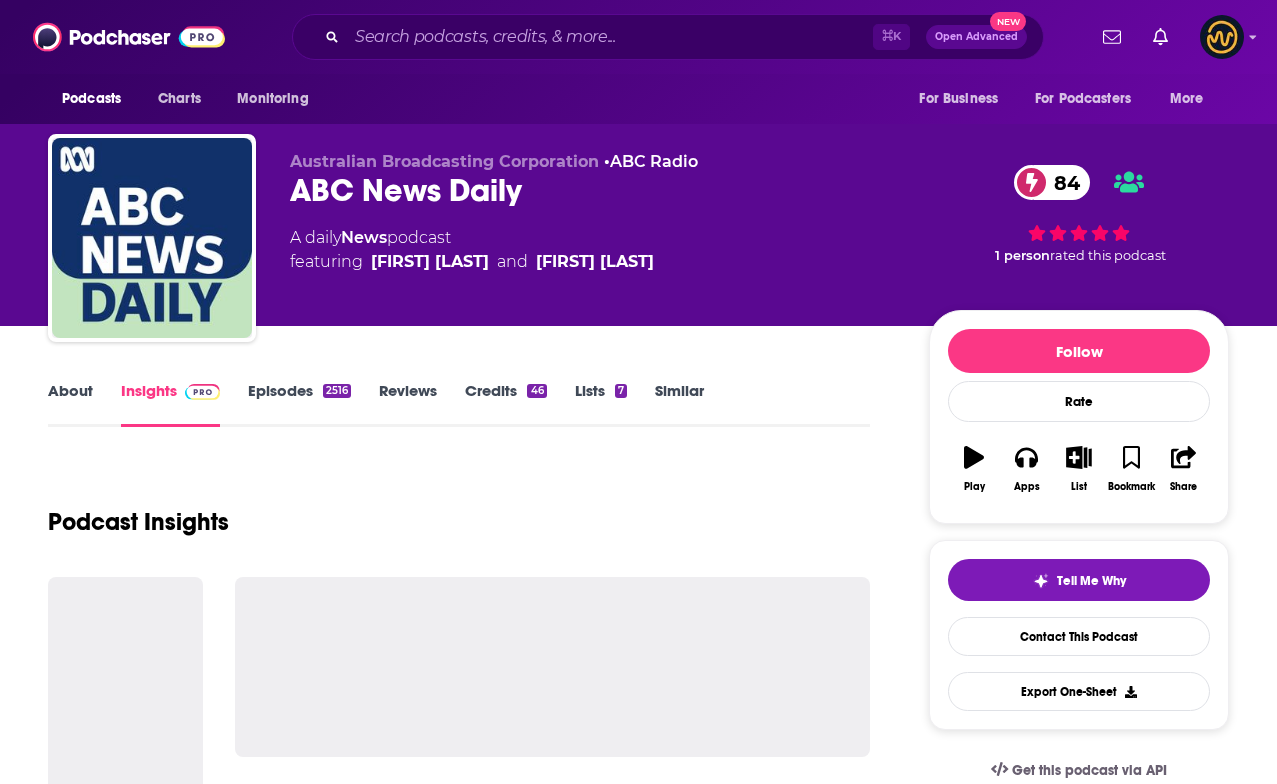 click on "About" at bounding box center [70, 404] 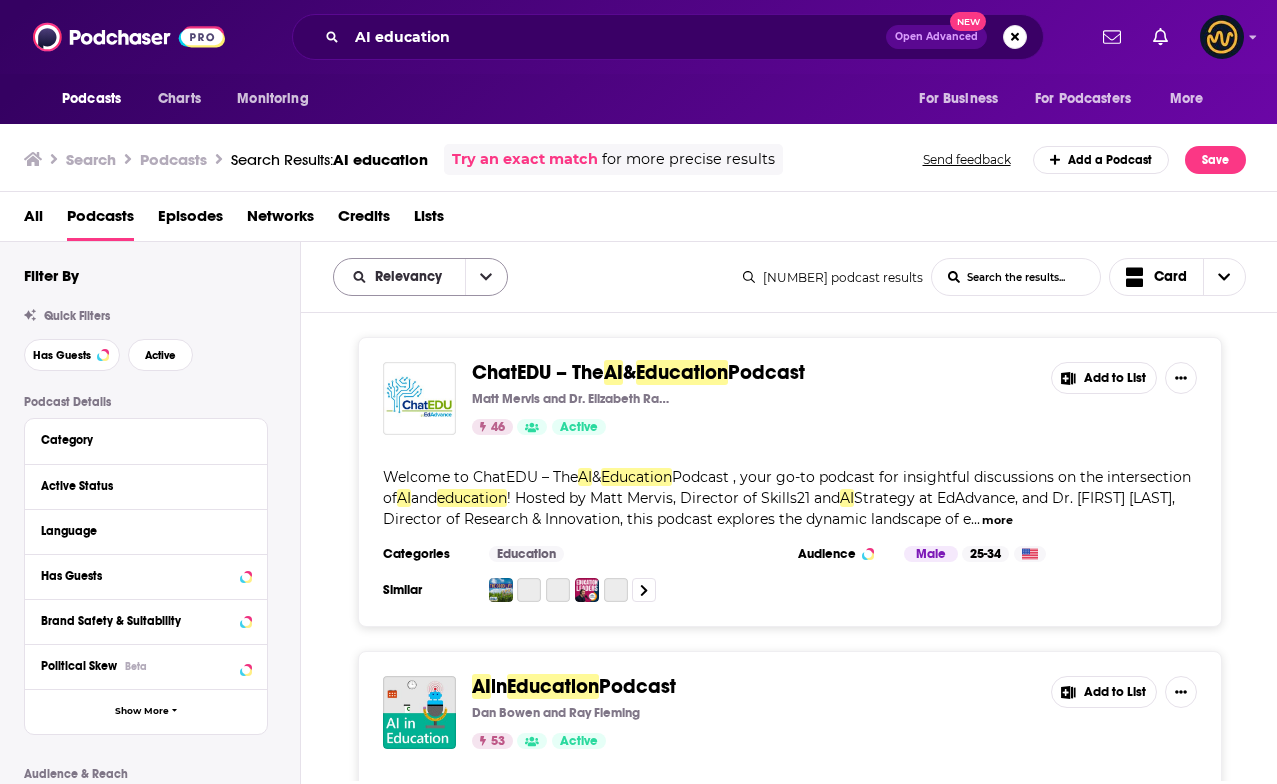 click at bounding box center [486, 277] 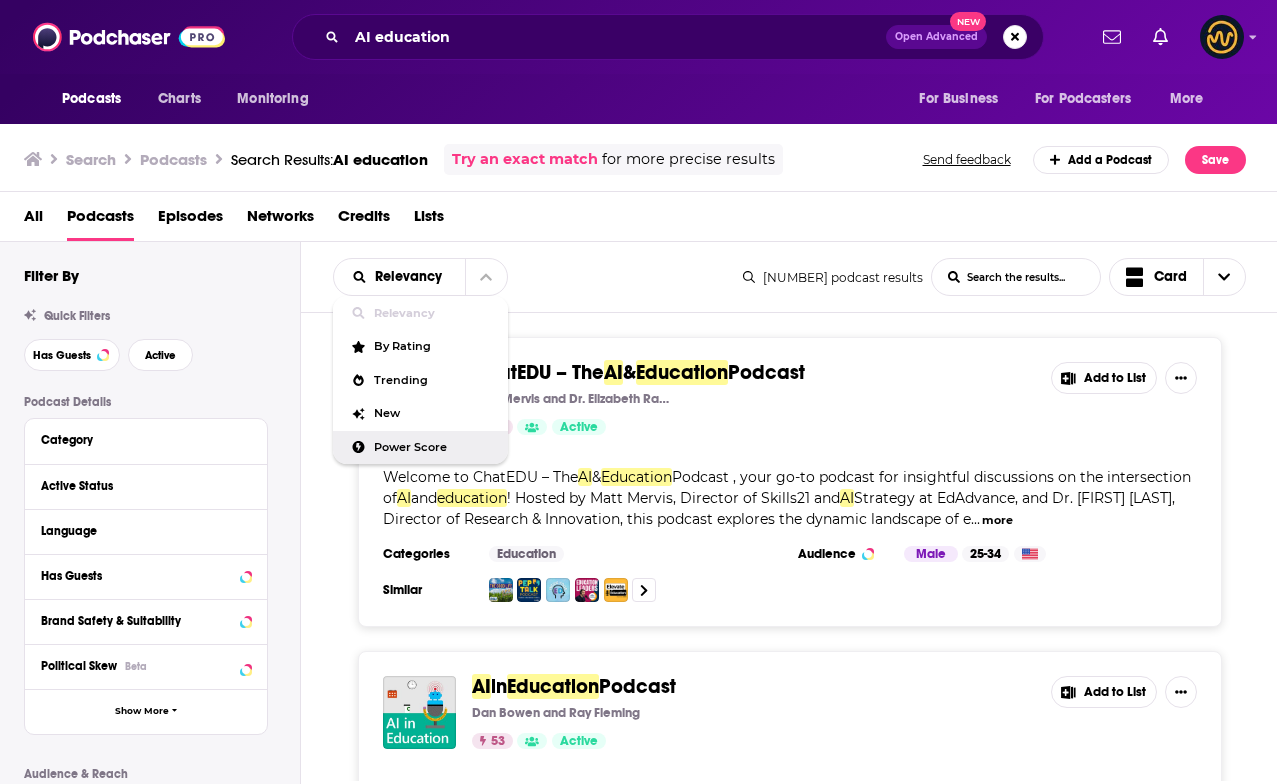click on "Power Score" at bounding box center [433, 447] 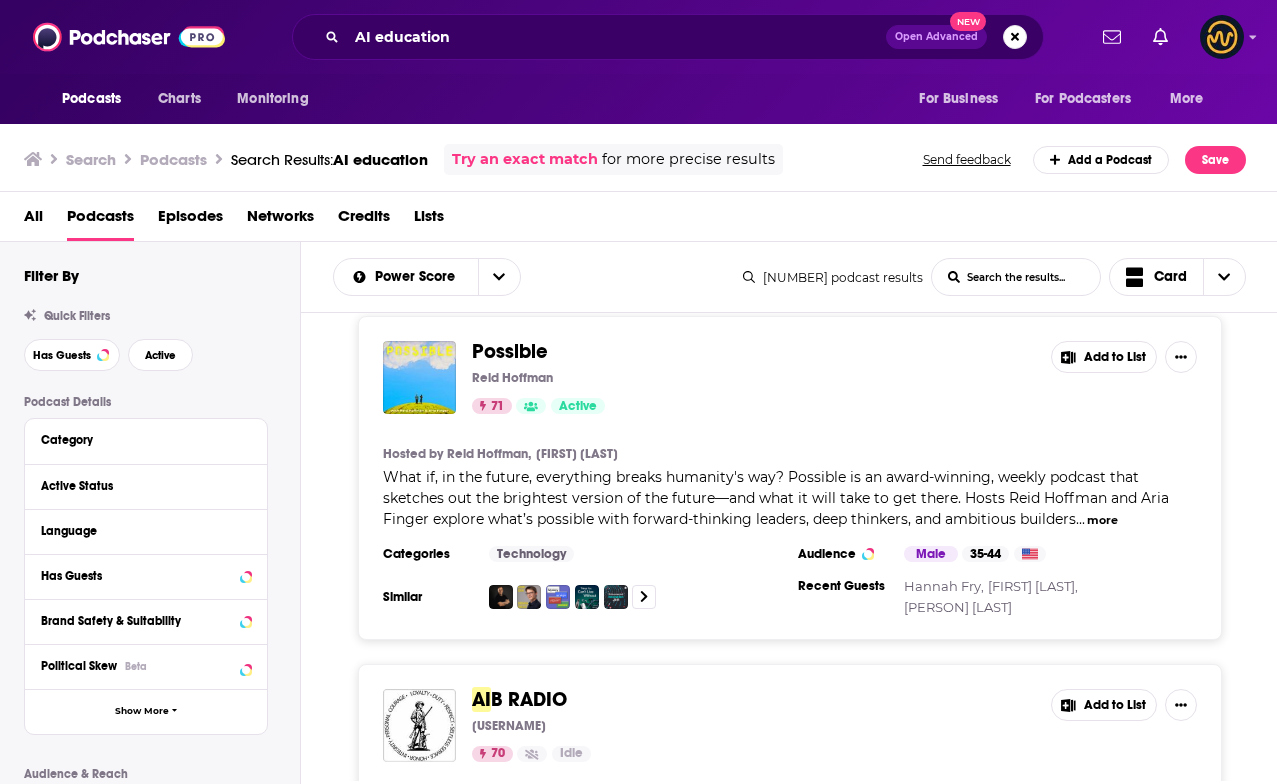 scroll, scrollTop: 359, scrollLeft: 0, axis: vertical 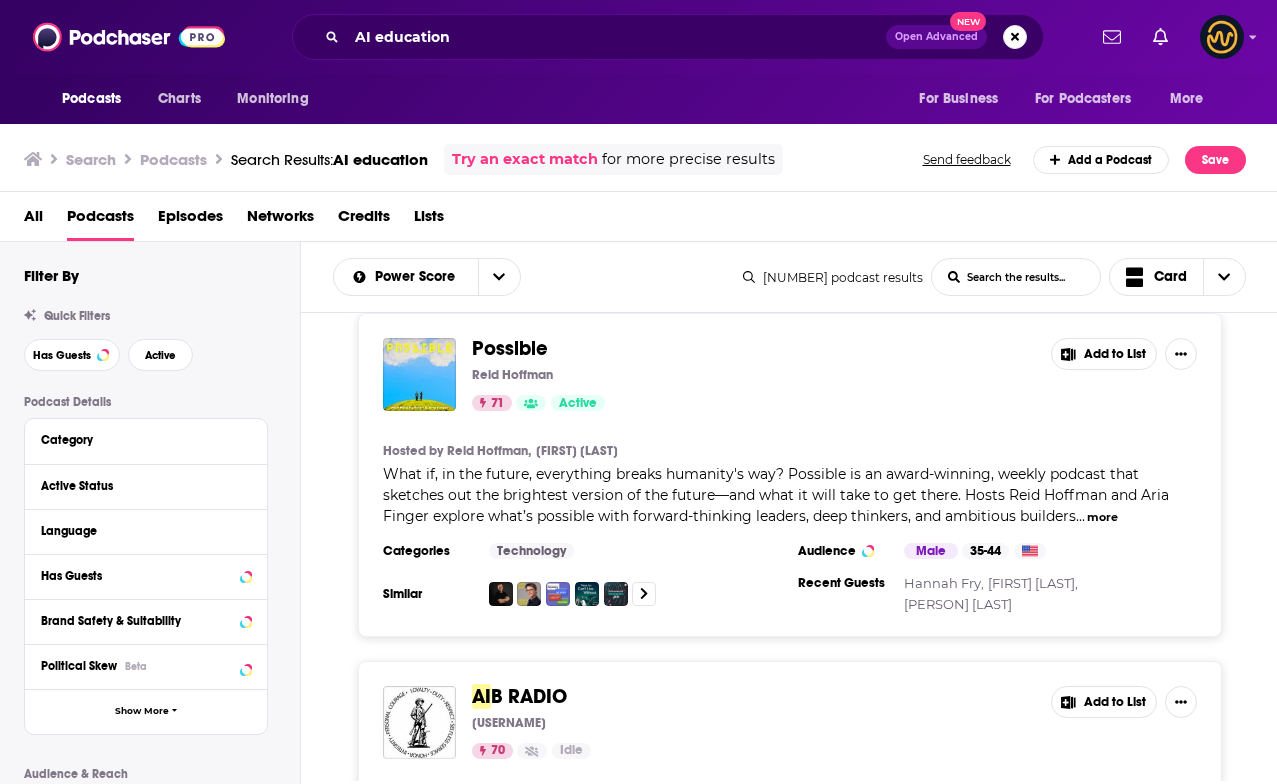 click on "more" at bounding box center [1102, 517] 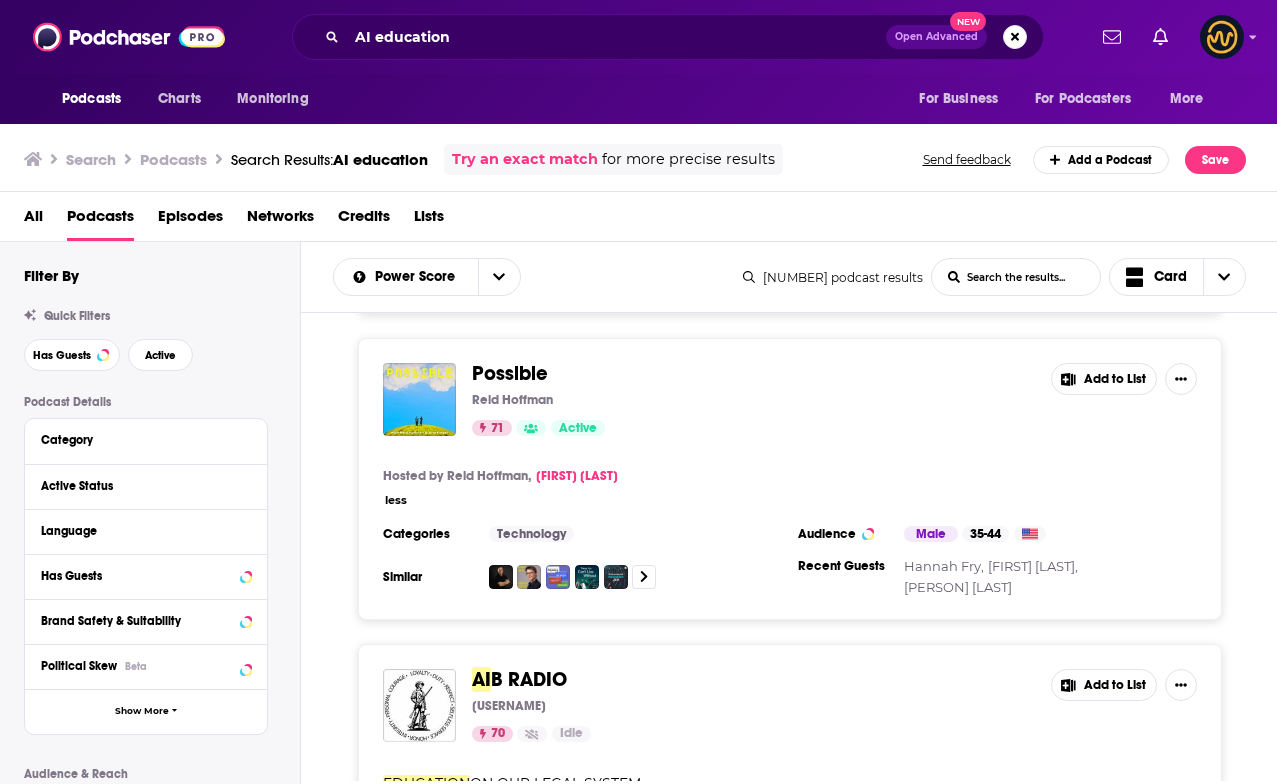 scroll, scrollTop: 333, scrollLeft: 0, axis: vertical 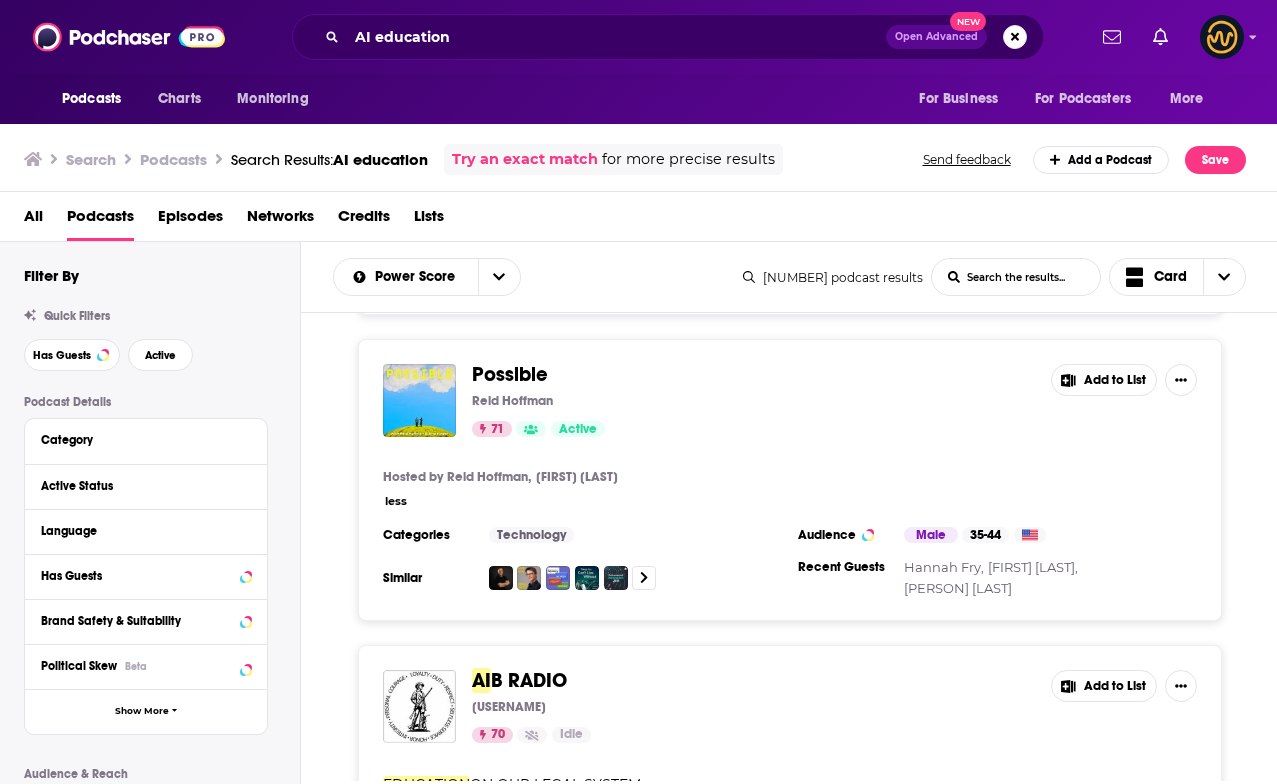 click on "less" at bounding box center [396, 501] 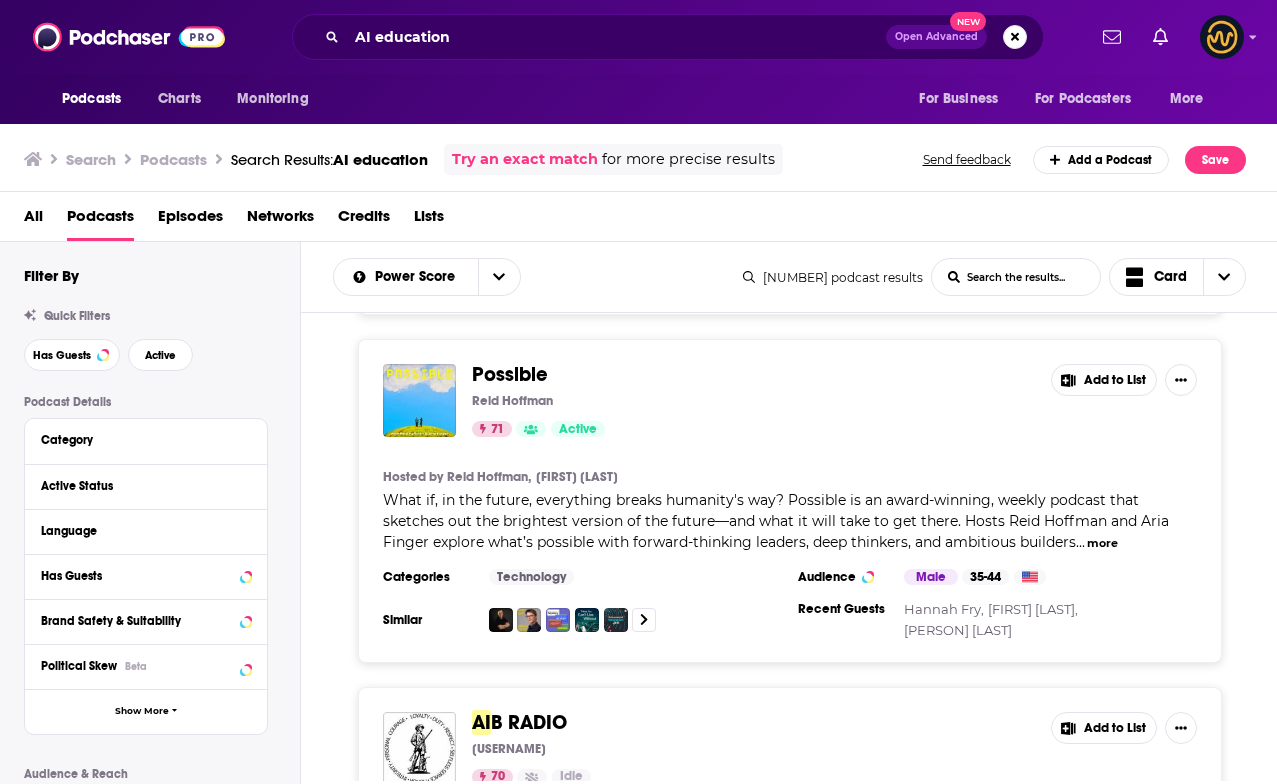click on "more" at bounding box center [1102, 543] 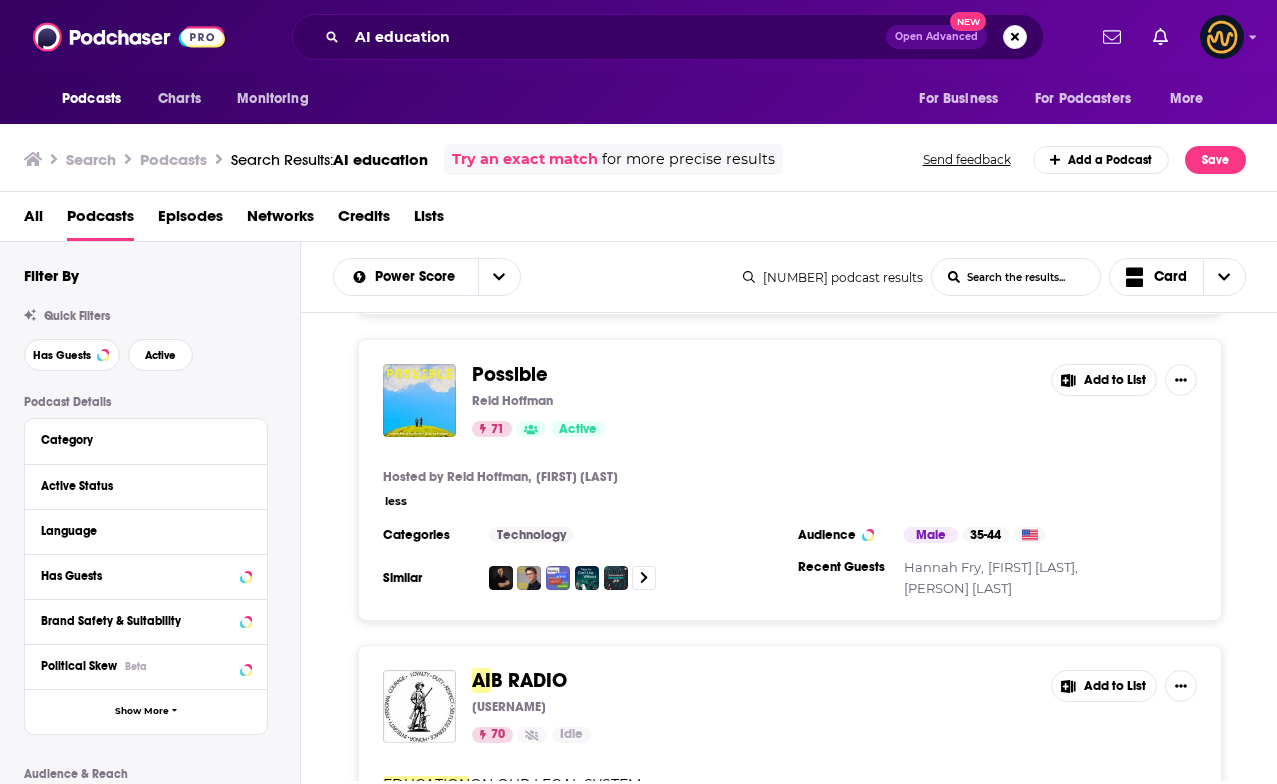 click on "Possible" at bounding box center [510, 374] 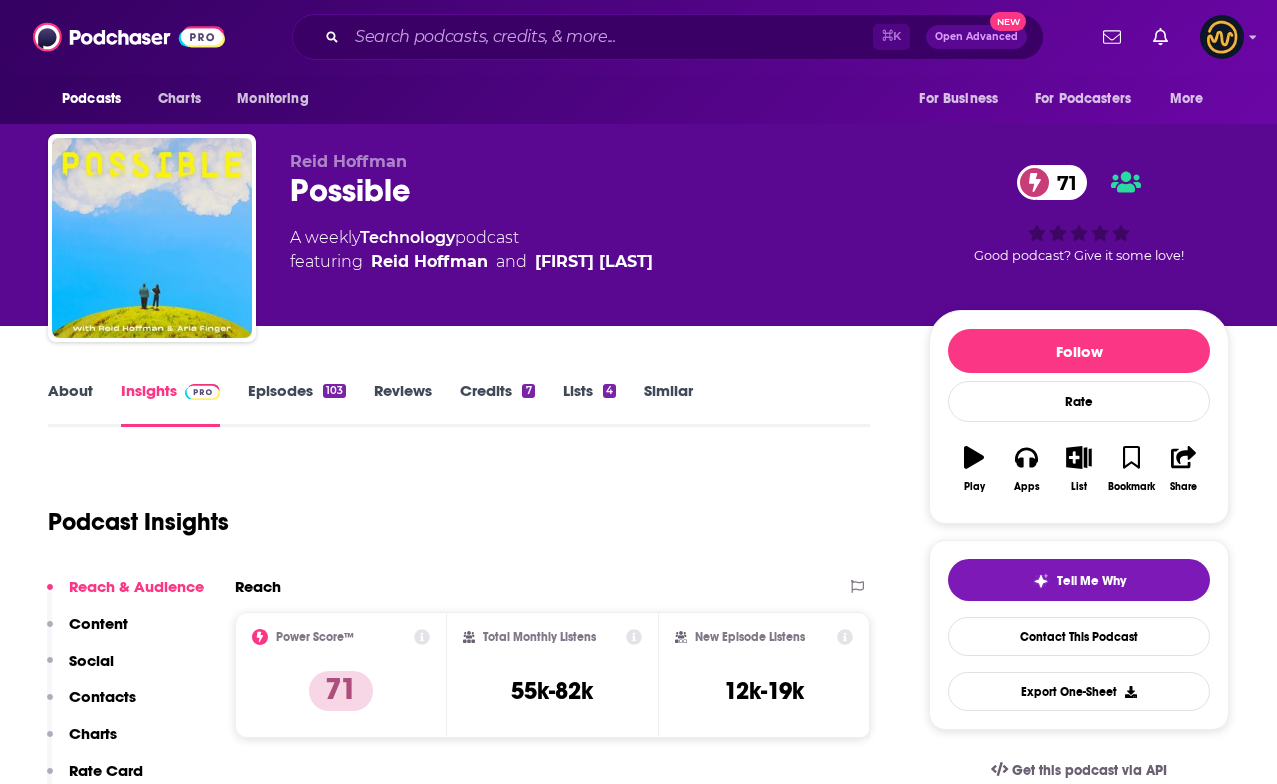 click on "About" at bounding box center (70, 404) 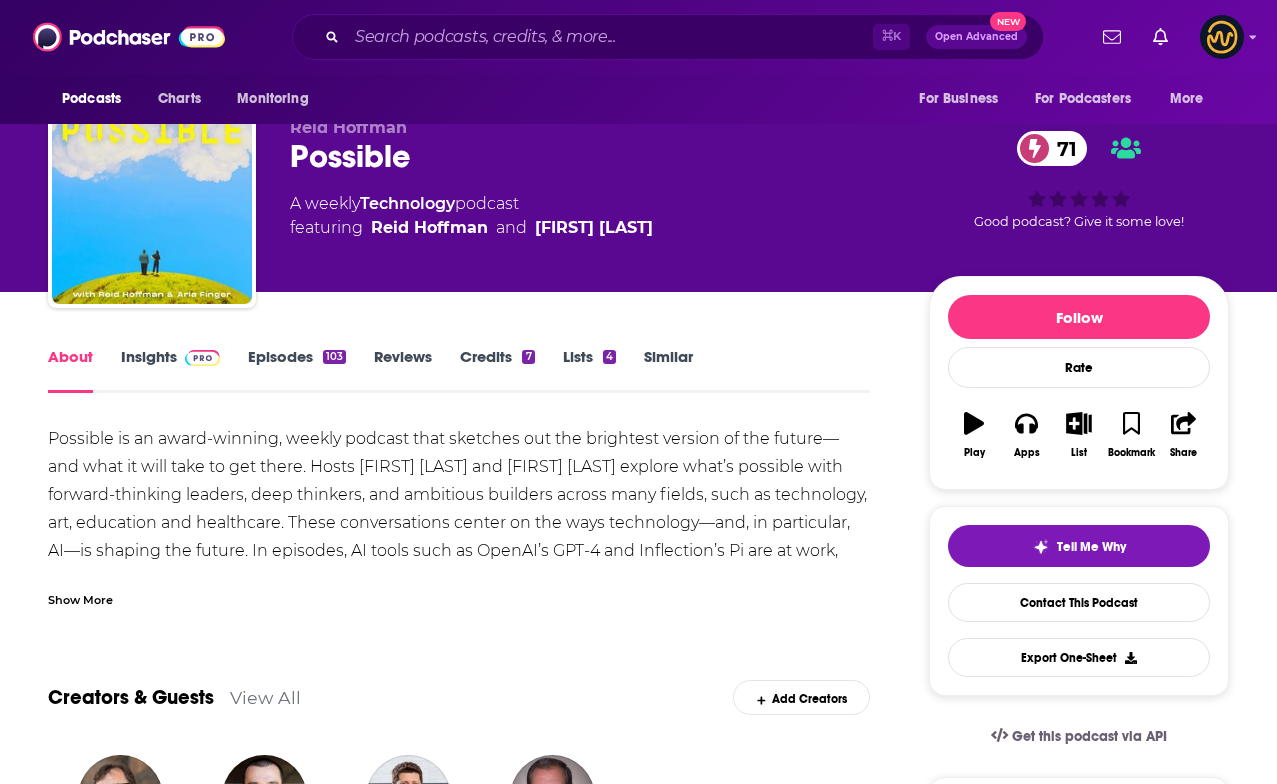 scroll, scrollTop: 0, scrollLeft: 0, axis: both 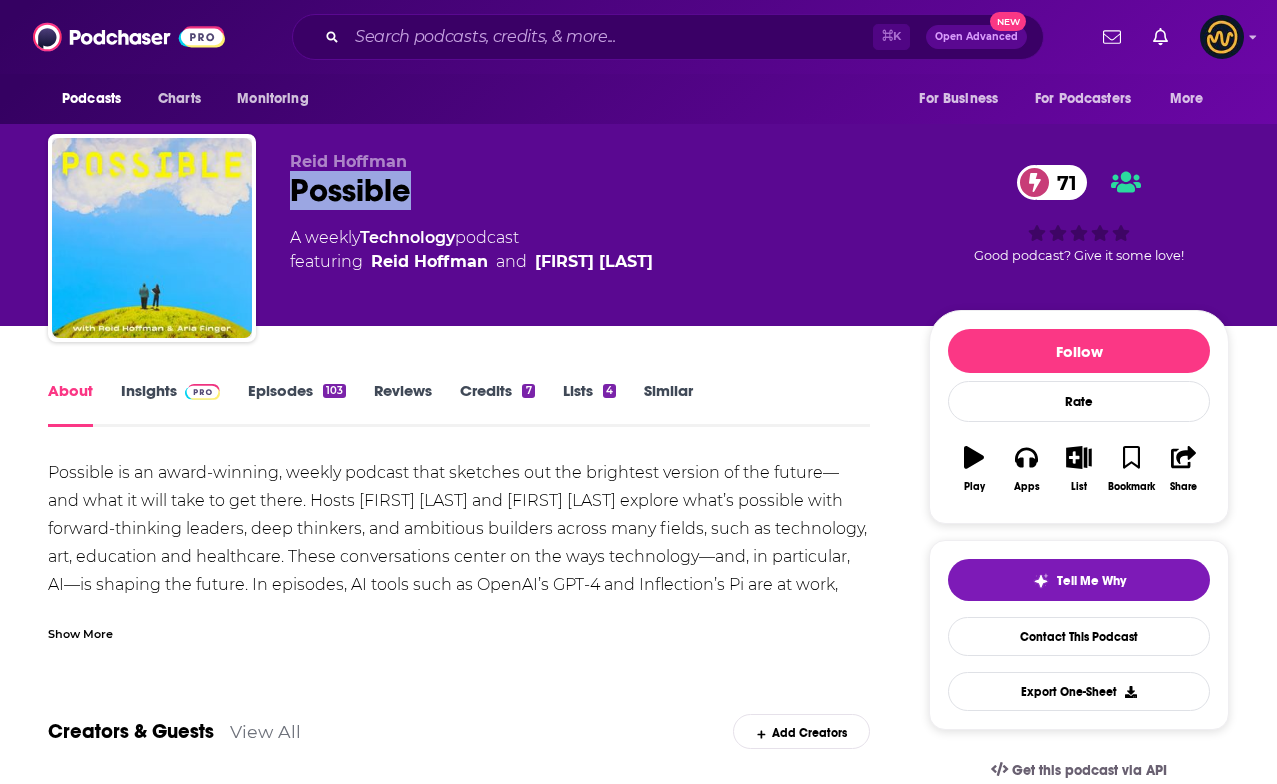 drag, startPoint x: 301, startPoint y: 193, endPoint x: 484, endPoint y: 190, distance: 183.02458 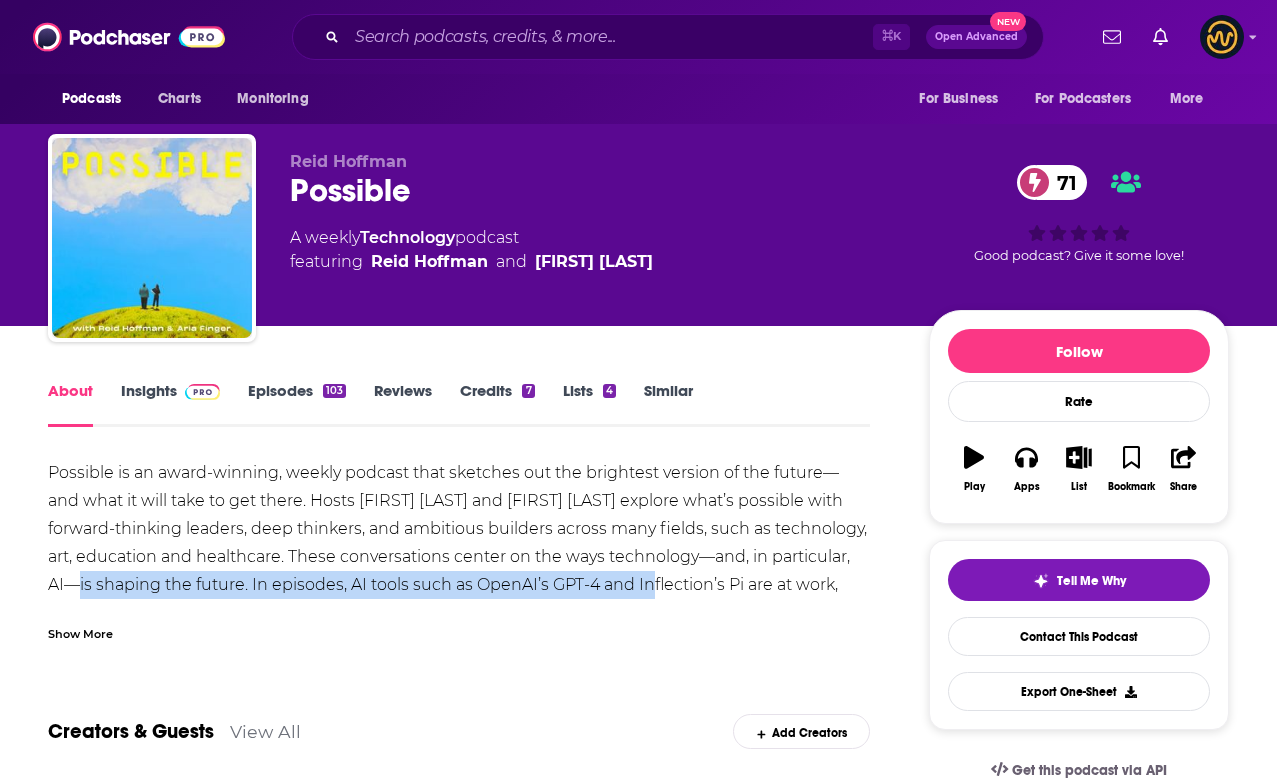 drag, startPoint x: 162, startPoint y: 584, endPoint x: 754, endPoint y: 586, distance: 592.00336 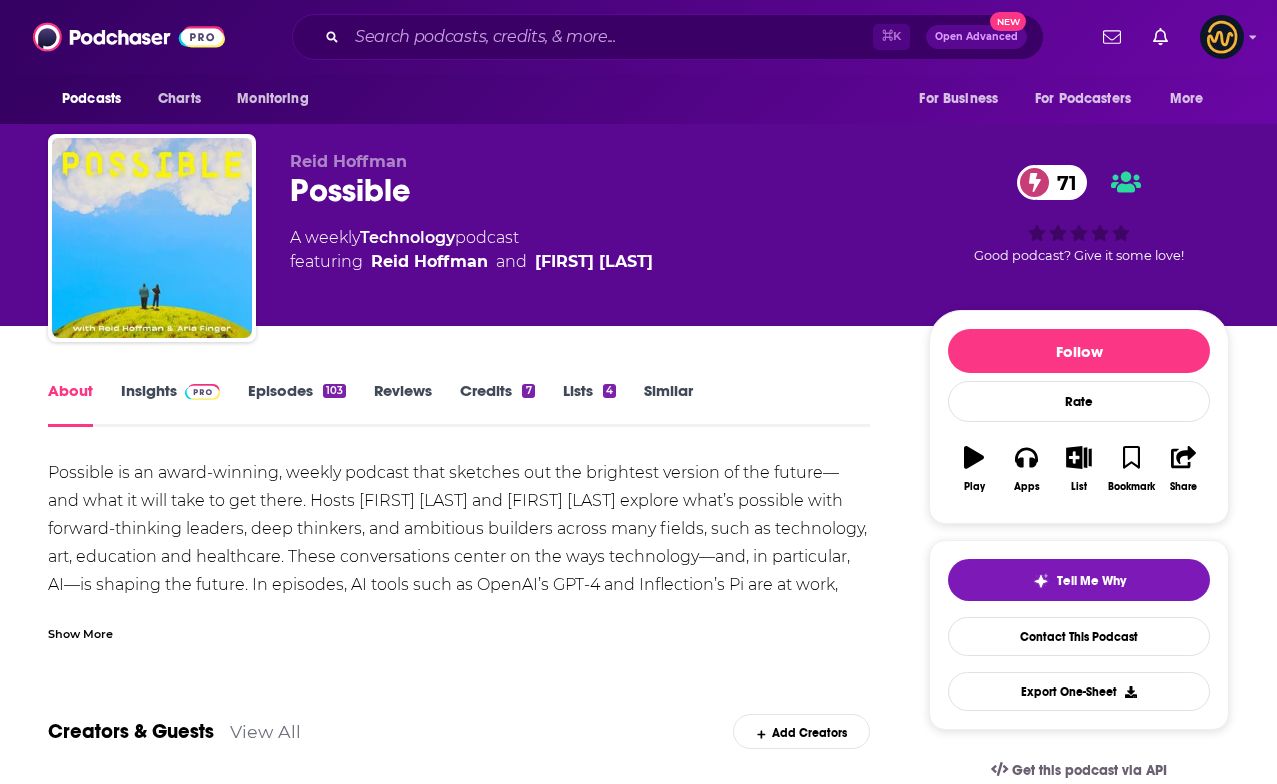 click on "Show More" at bounding box center [80, 632] 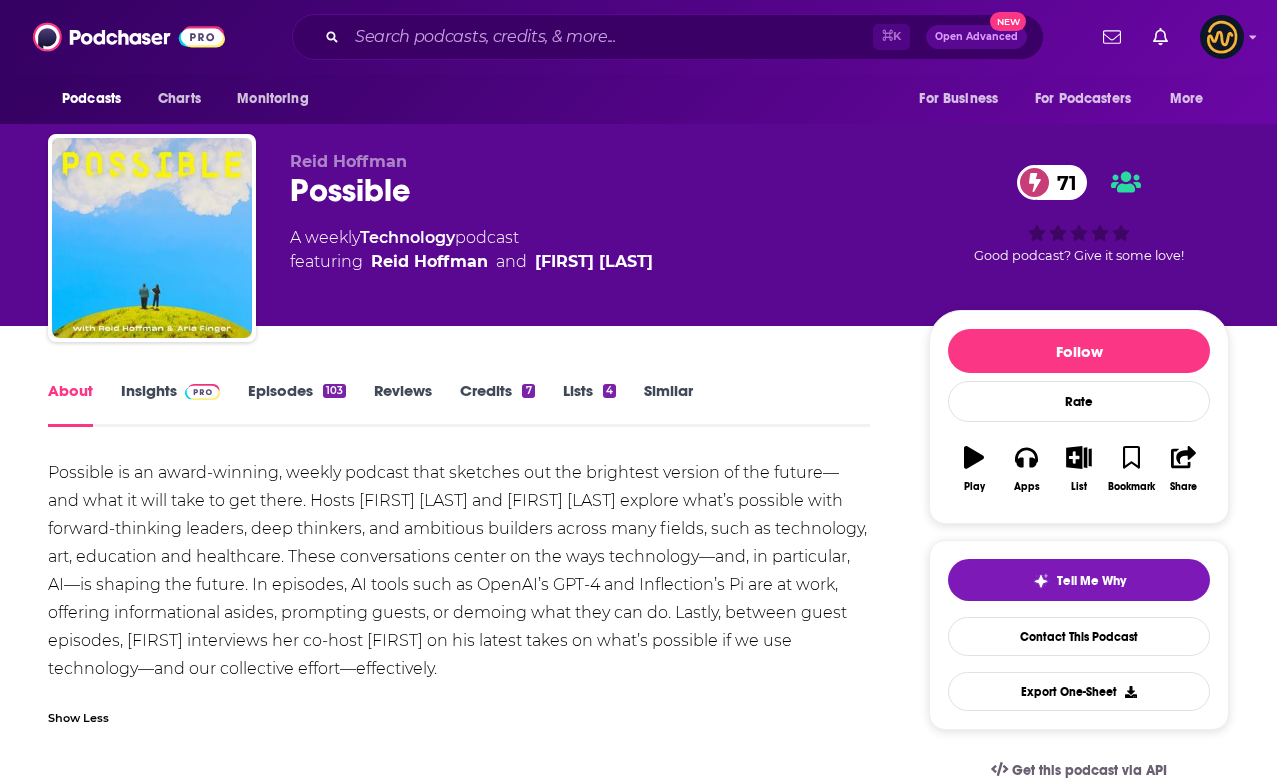 scroll, scrollTop: 9, scrollLeft: 0, axis: vertical 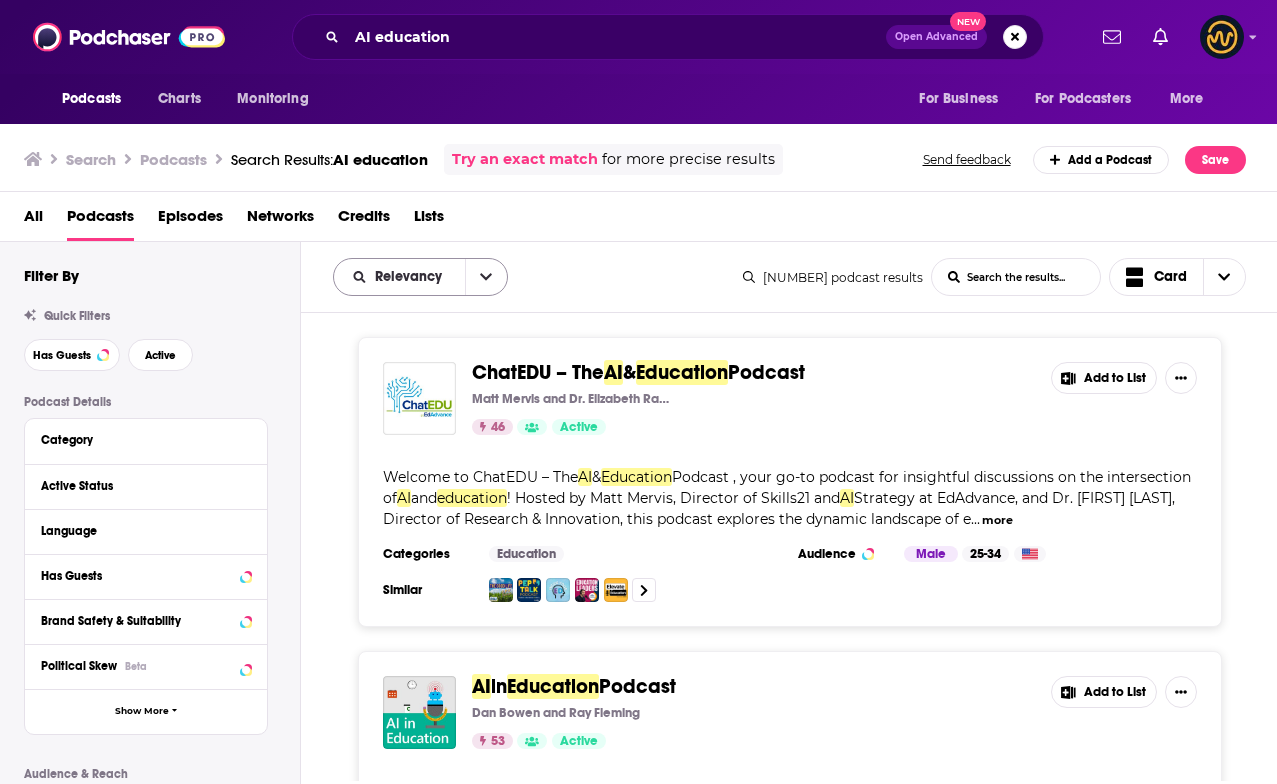 click 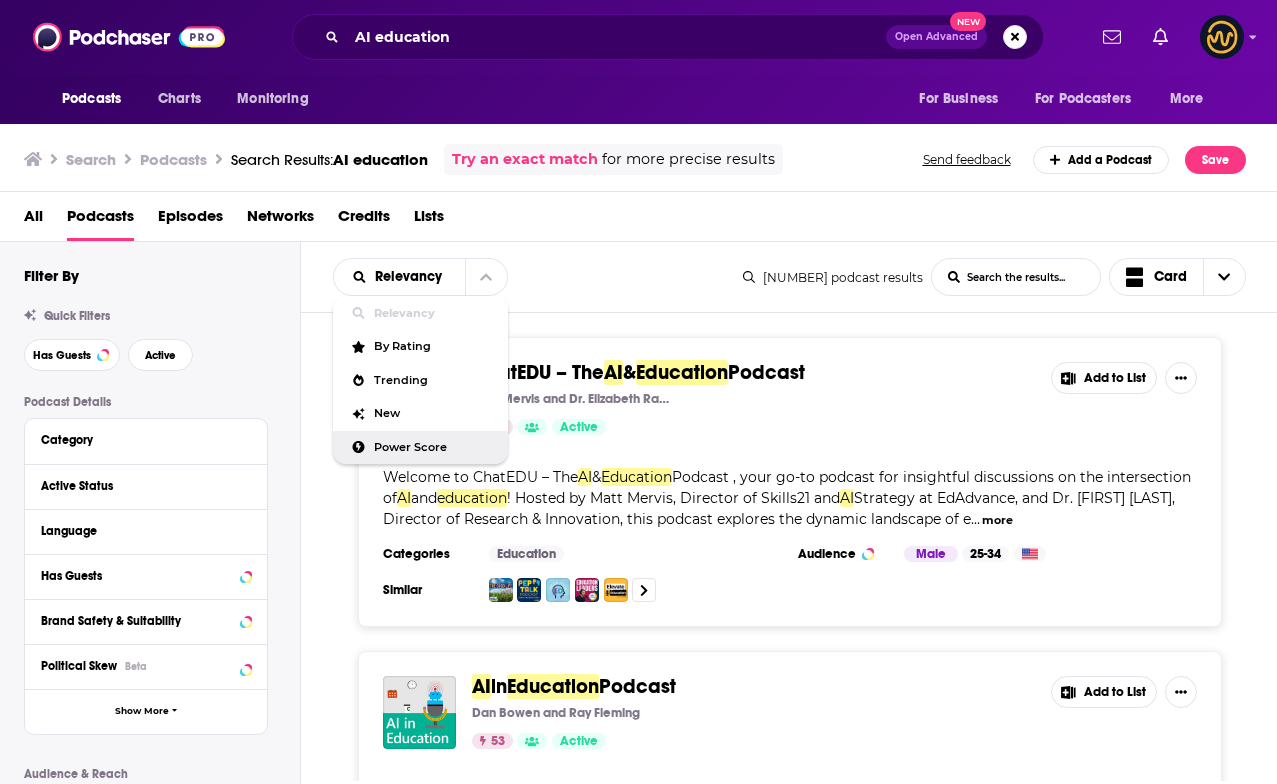 click on "Power Score" at bounding box center [433, 447] 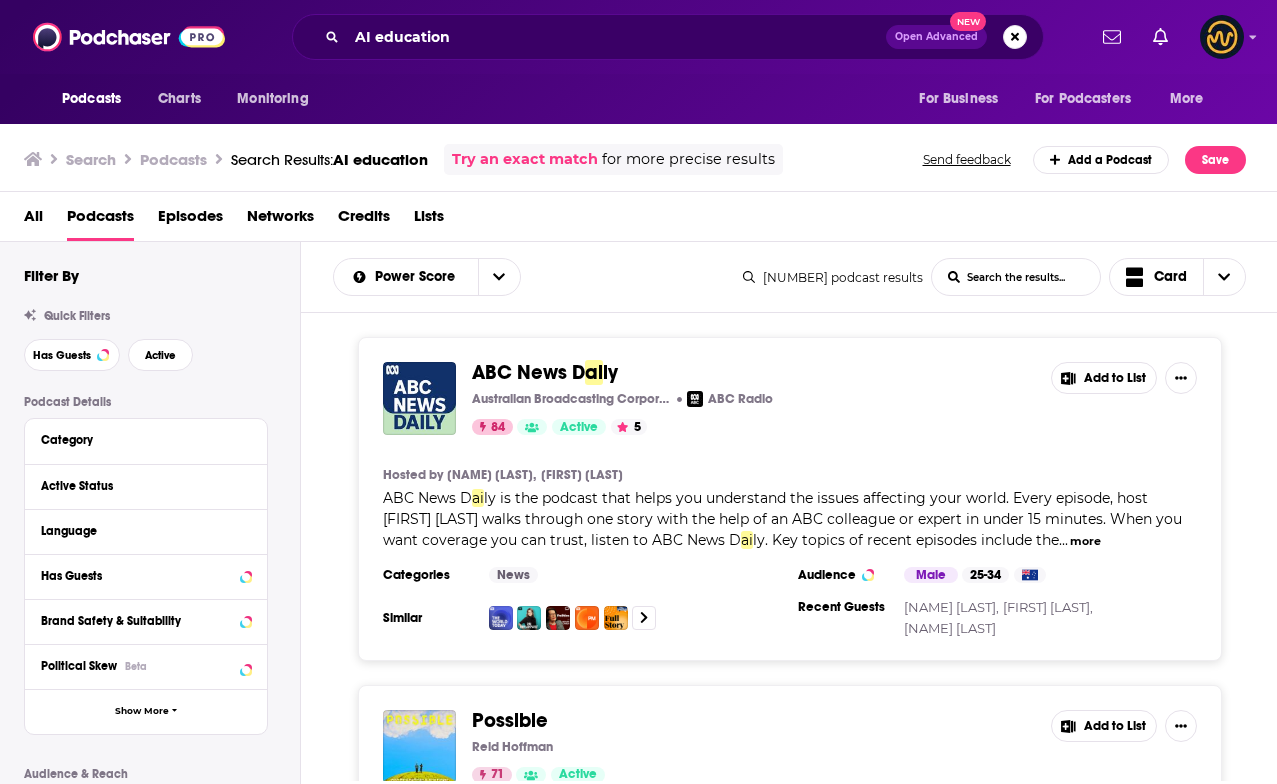 scroll, scrollTop: 0, scrollLeft: 0, axis: both 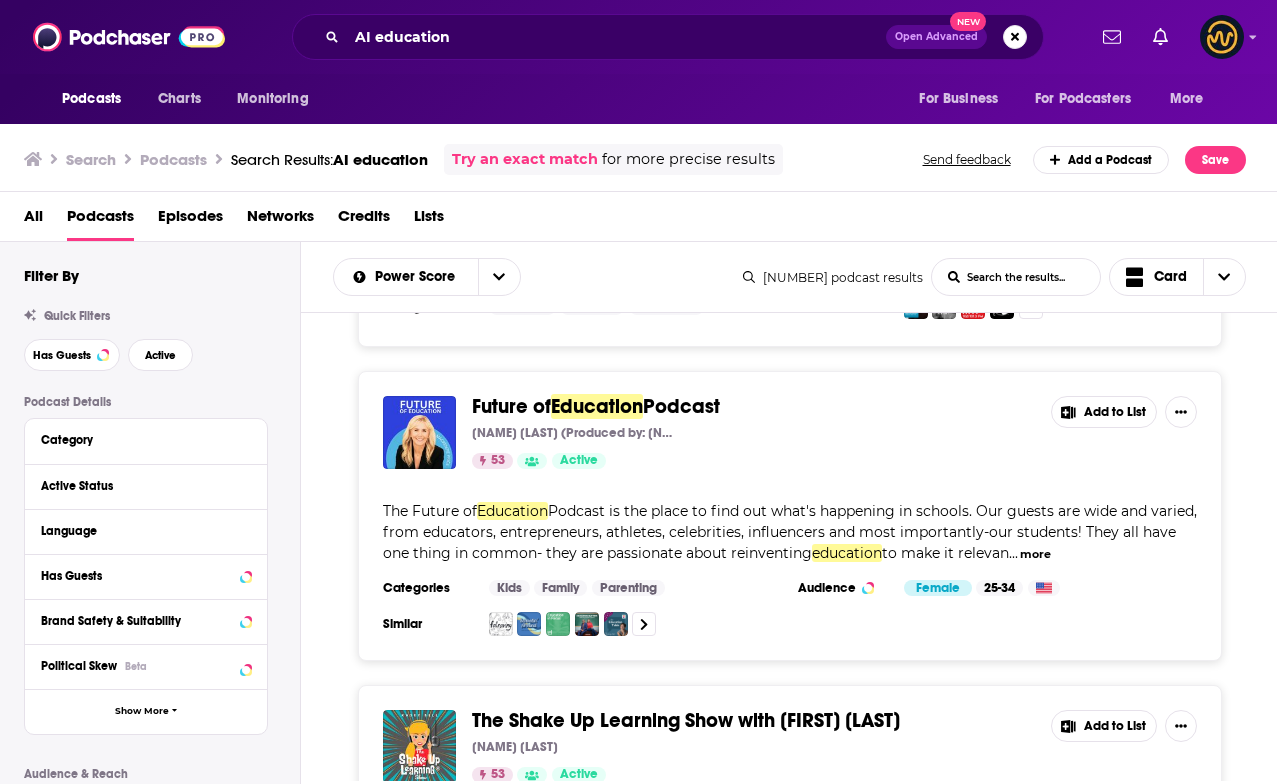 click on "Education" at bounding box center [597, 406] 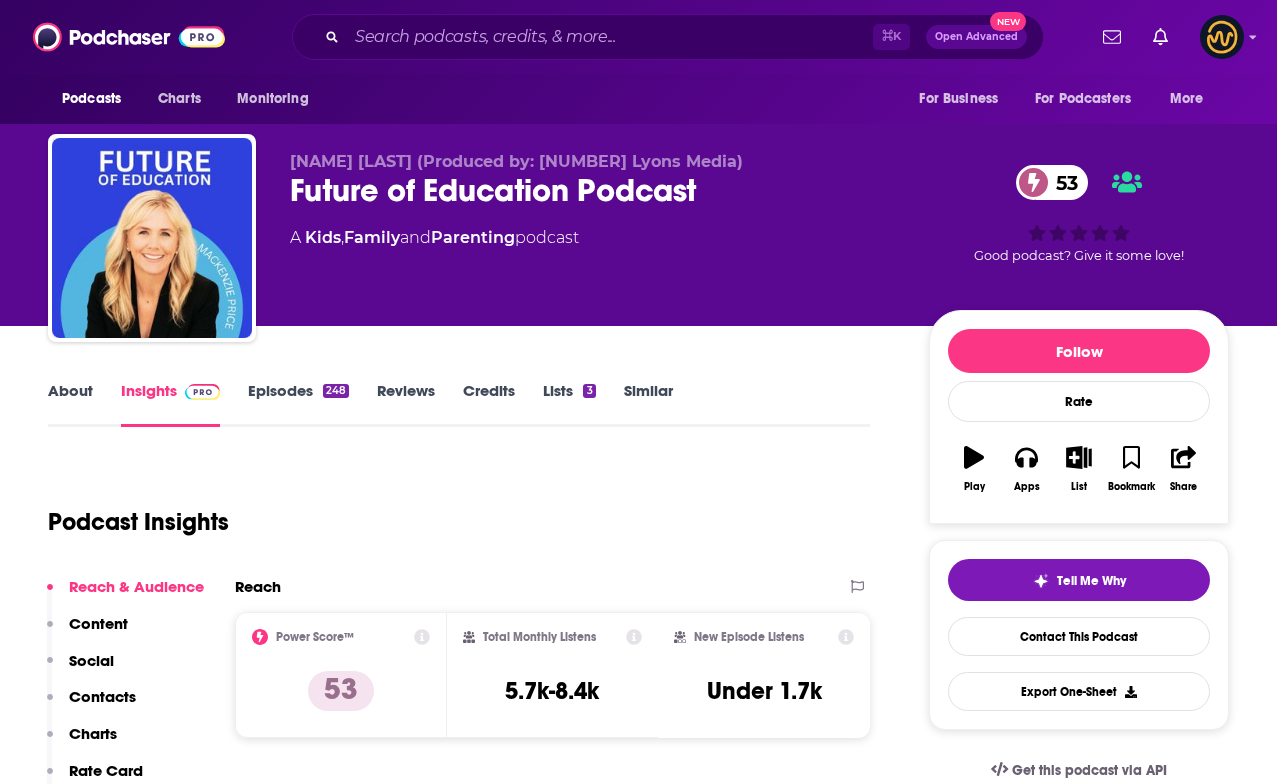 click on "About" at bounding box center [70, 404] 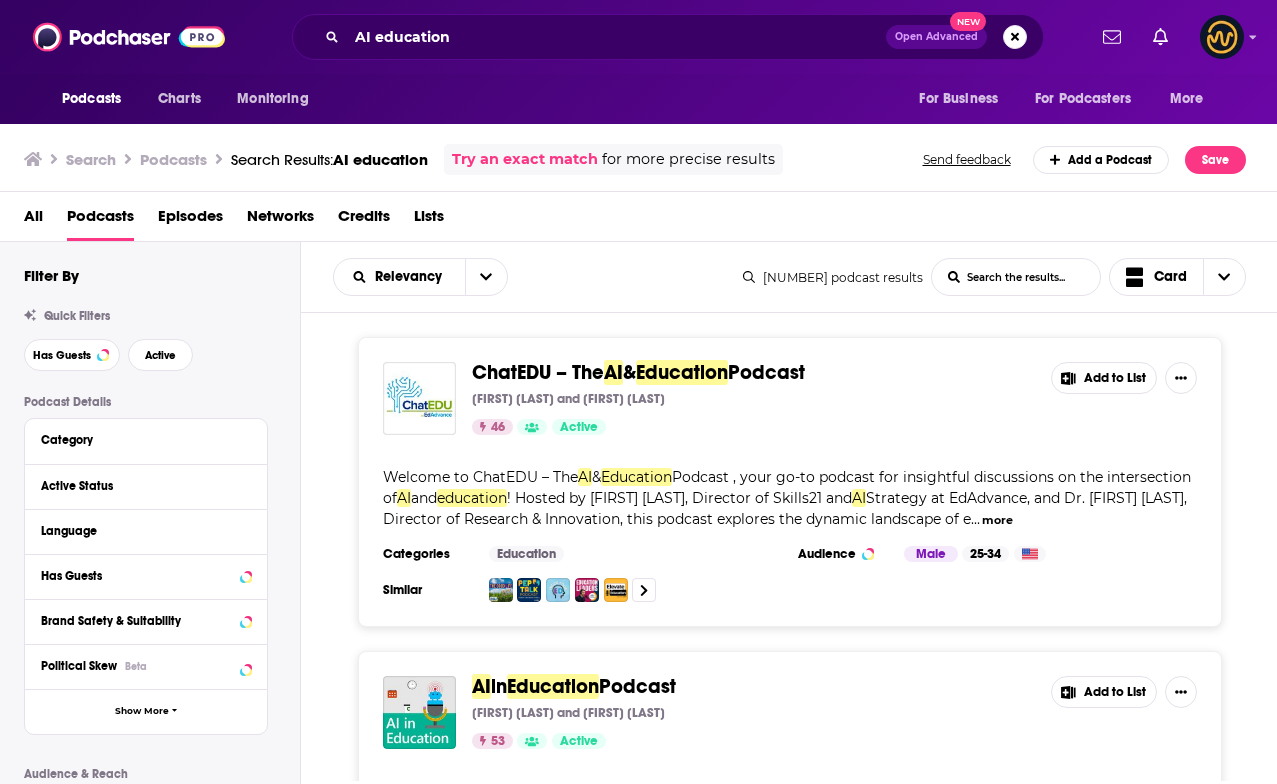 click on "Filter By Quick Filters Has Guests Active Podcast Details Category Active Status Language Has Guests Brand Safety & Suitability Political Skew Beta Show More Audience & Reach Power Score™ Reach (Monthly) Reach (Episode Average) Gender Age Income Show More" at bounding box center (150, 702) 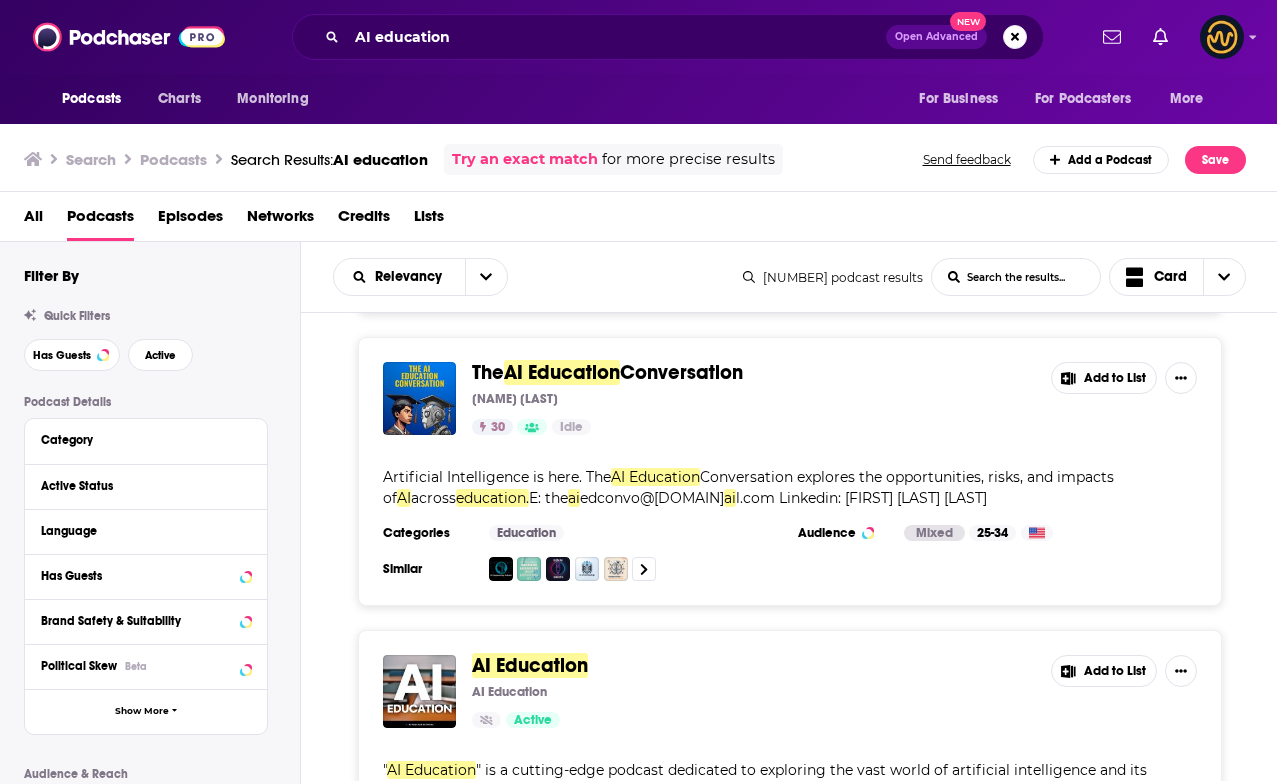 scroll, scrollTop: 637, scrollLeft: 0, axis: vertical 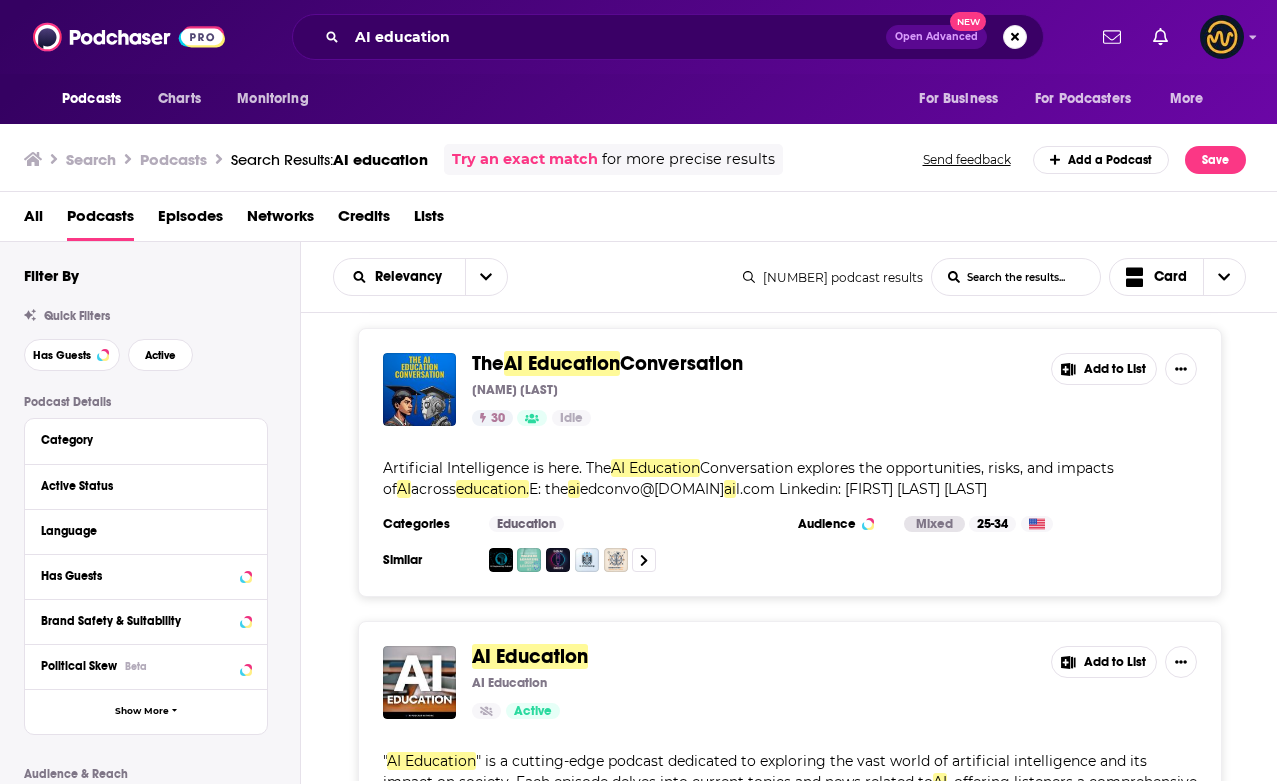 click on "Conversation" at bounding box center [681, 363] 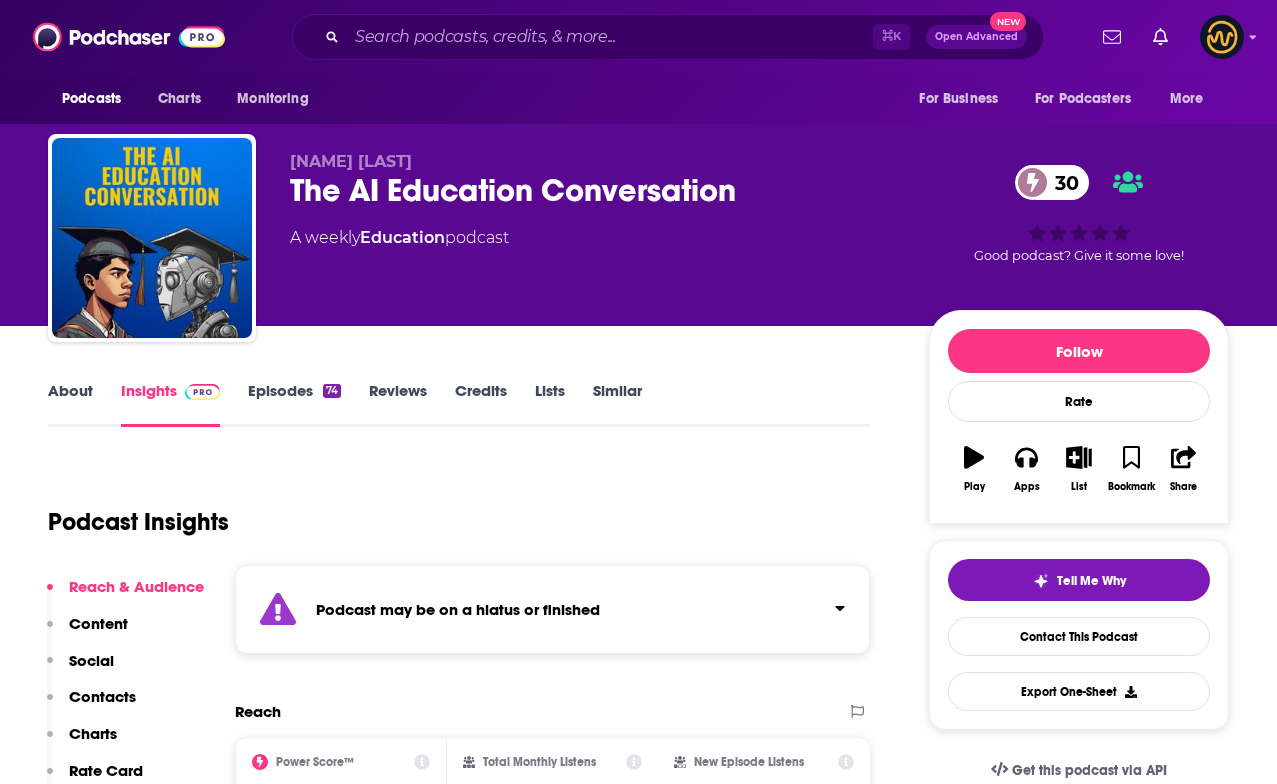 click on "About" at bounding box center [70, 404] 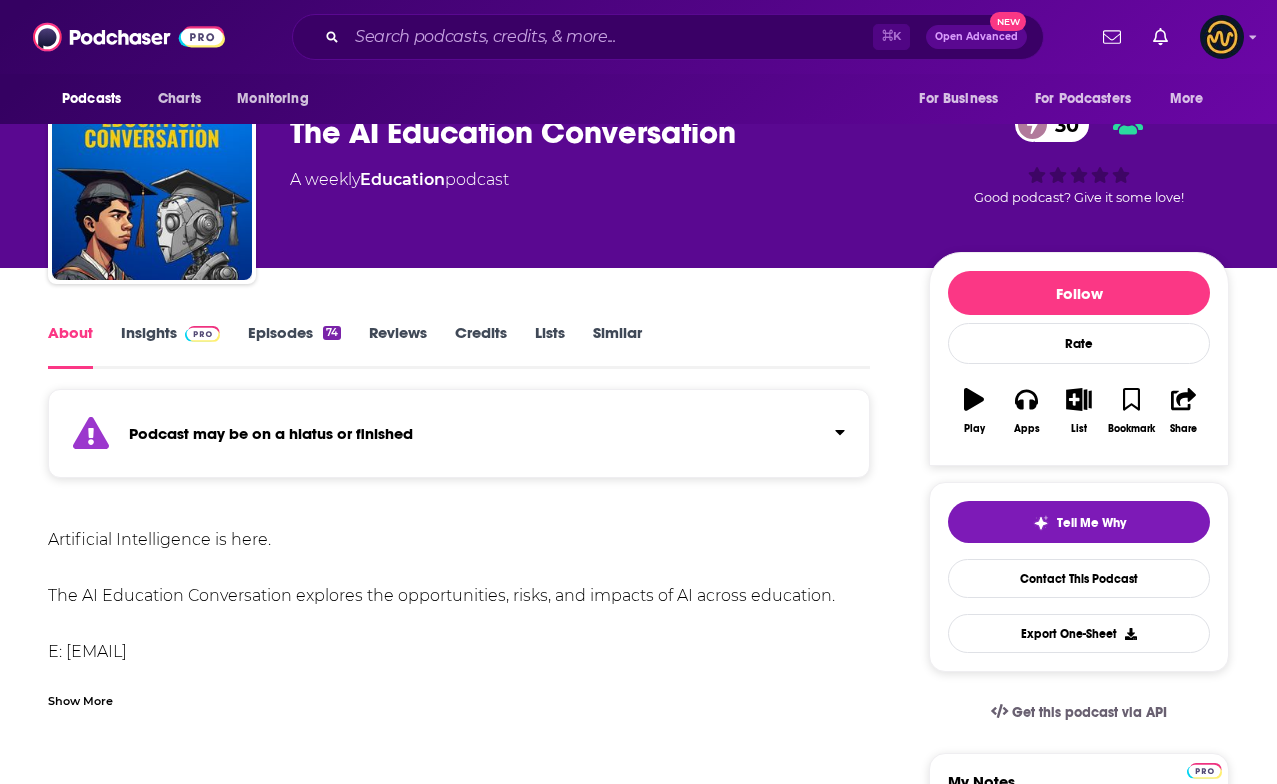 scroll, scrollTop: 0, scrollLeft: 0, axis: both 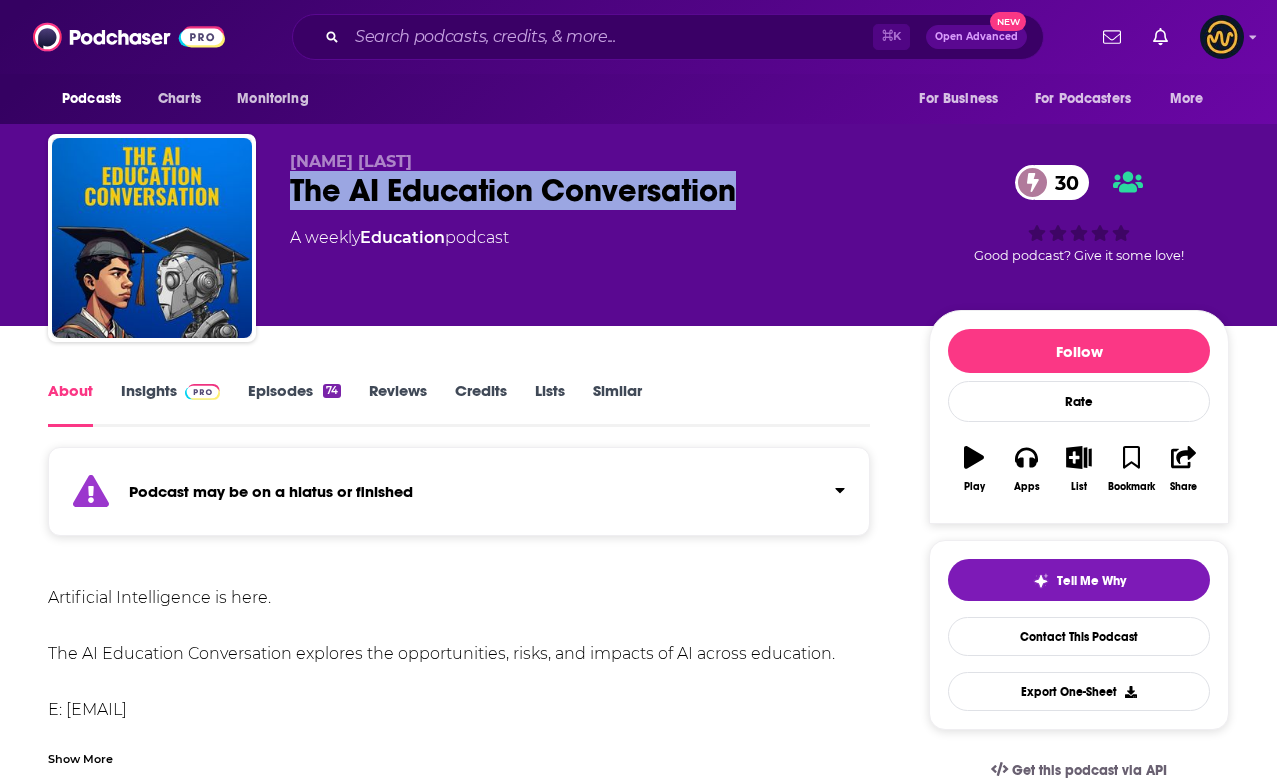 drag, startPoint x: 297, startPoint y: 187, endPoint x: 824, endPoint y: 199, distance: 527.1366 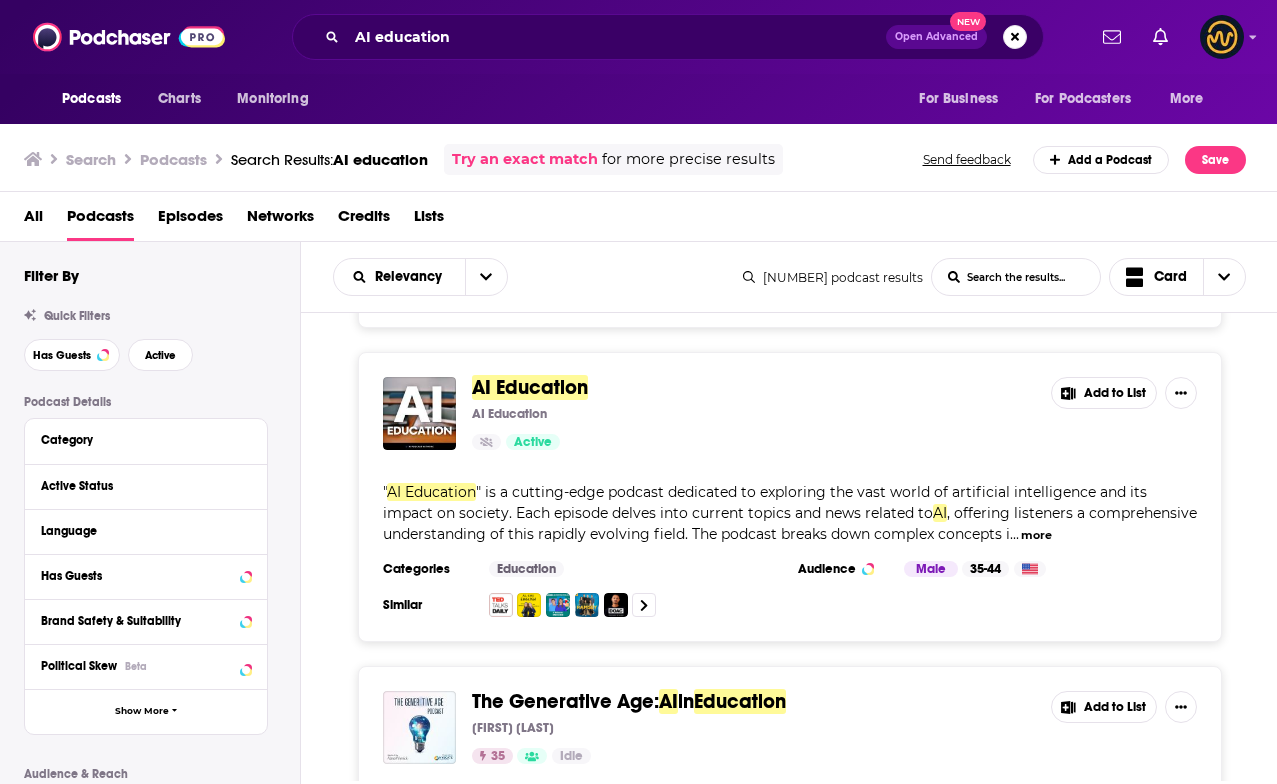 scroll, scrollTop: 907, scrollLeft: 0, axis: vertical 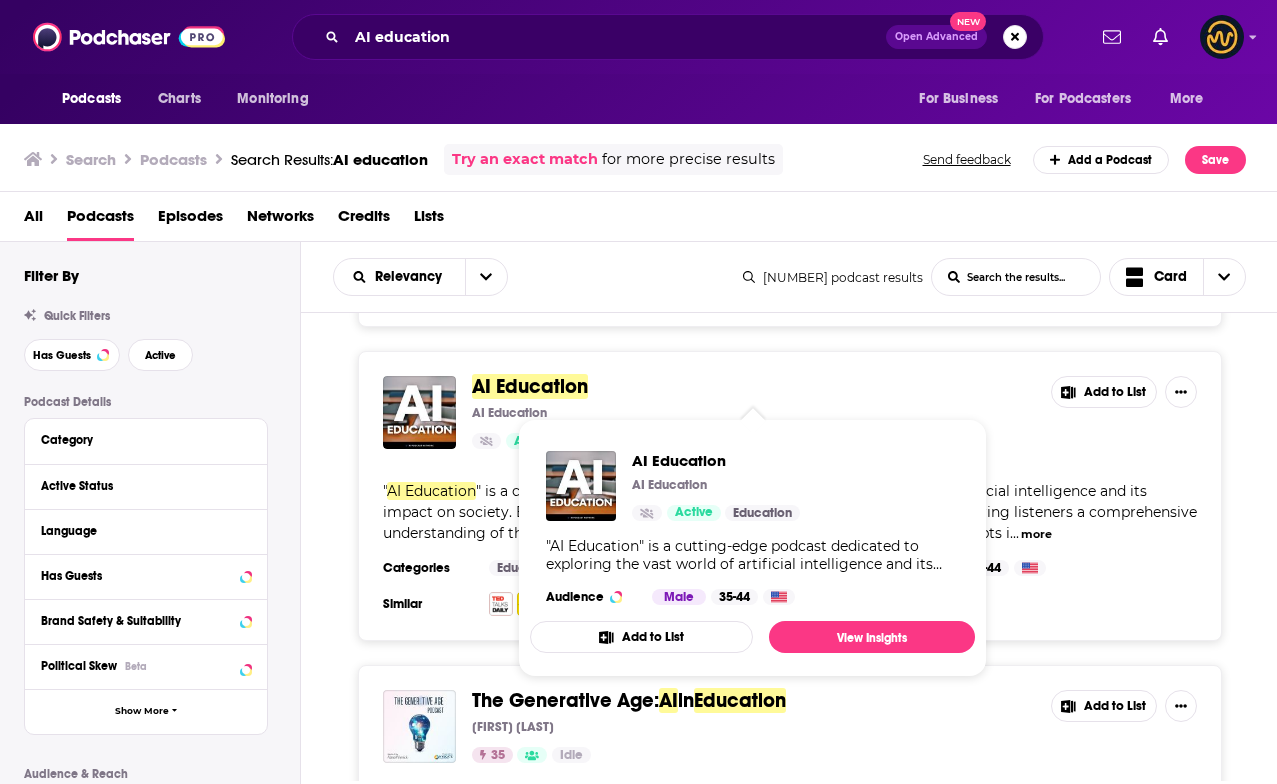 click on "AI Education" at bounding box center [530, 386] 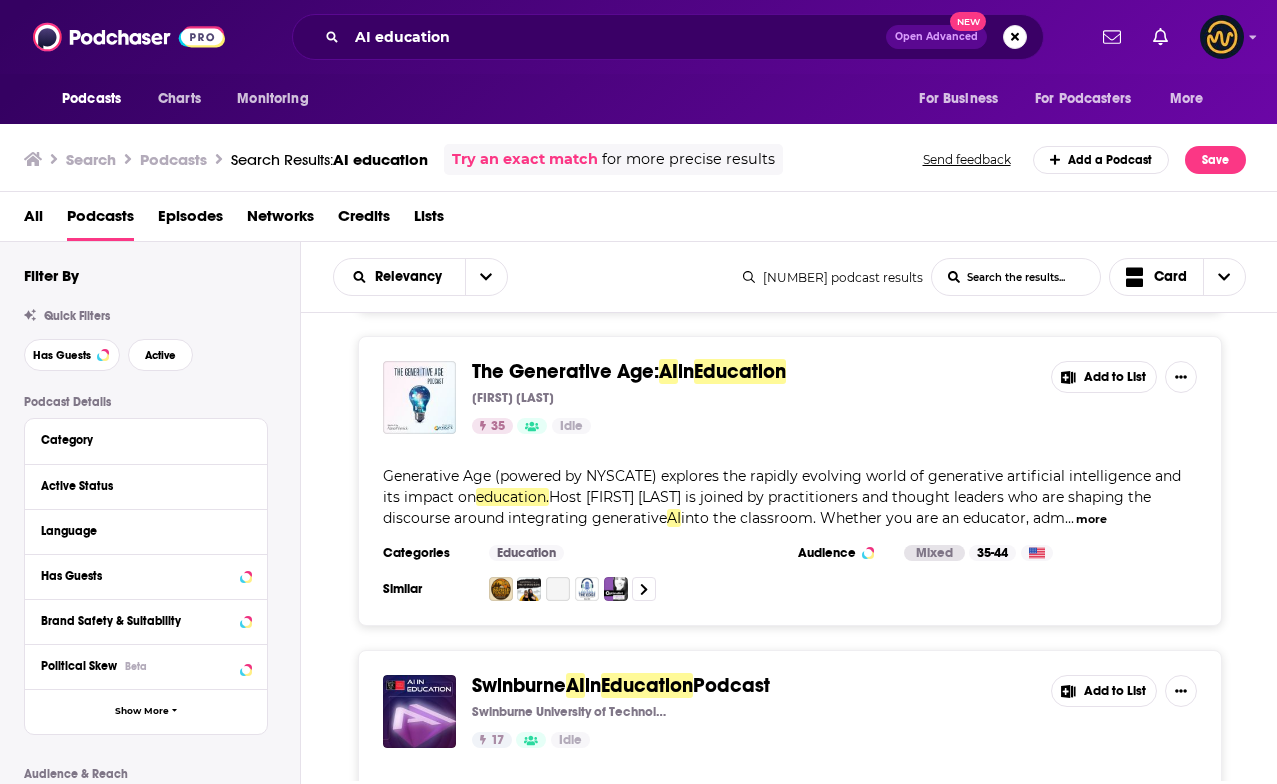 scroll, scrollTop: 1212, scrollLeft: 0, axis: vertical 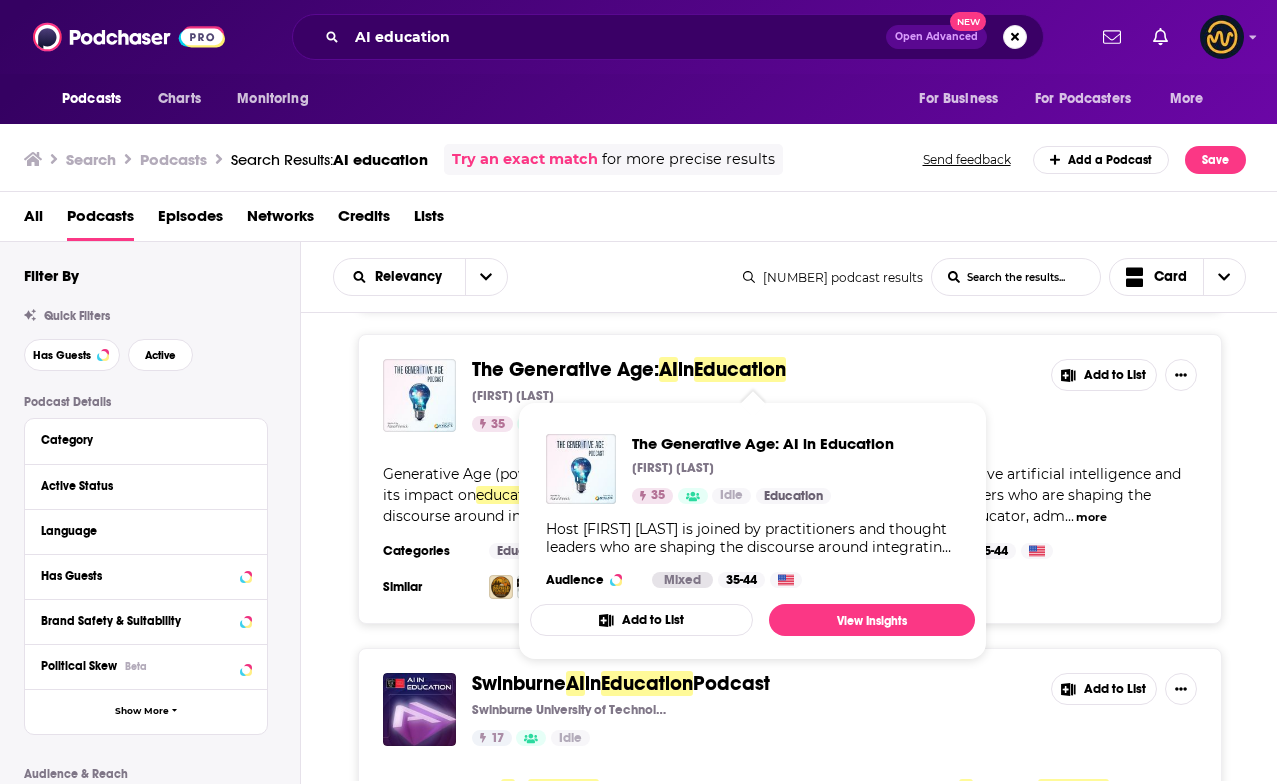 click on "The Generative Age:" at bounding box center [565, 369] 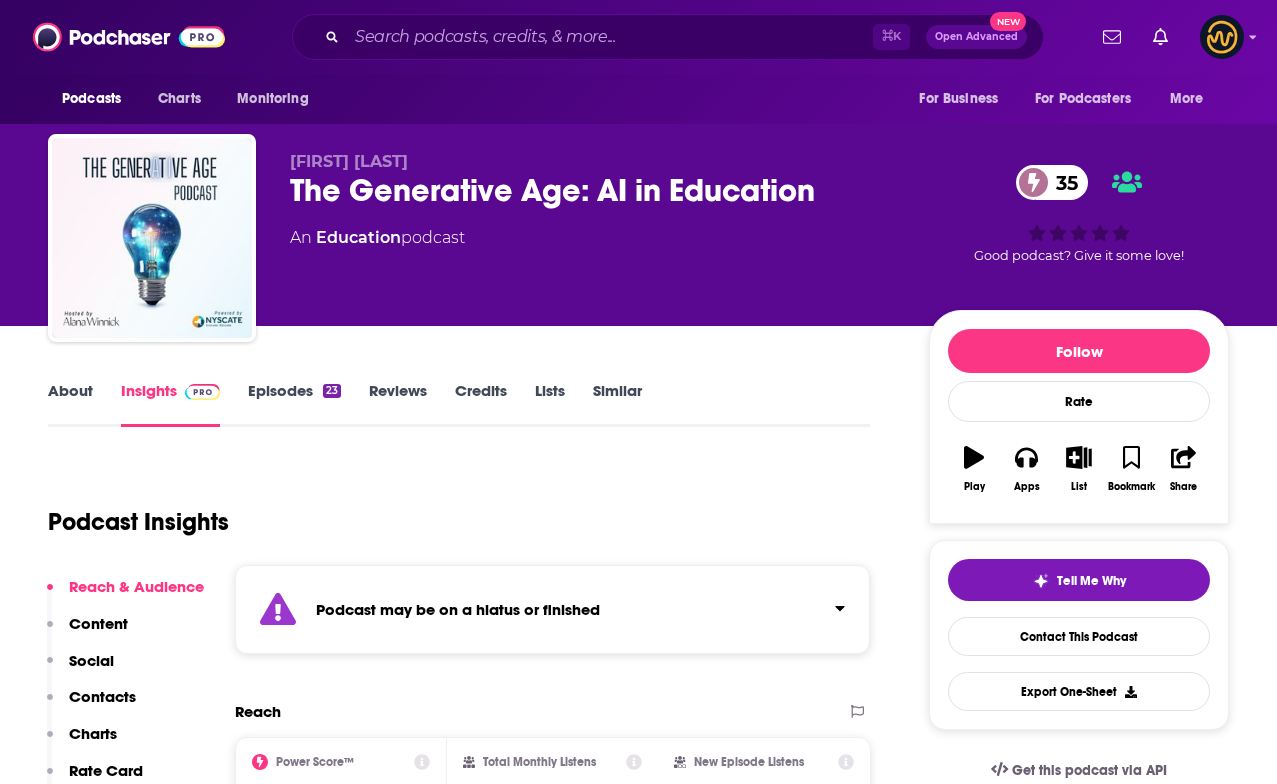 click on "About" at bounding box center (70, 404) 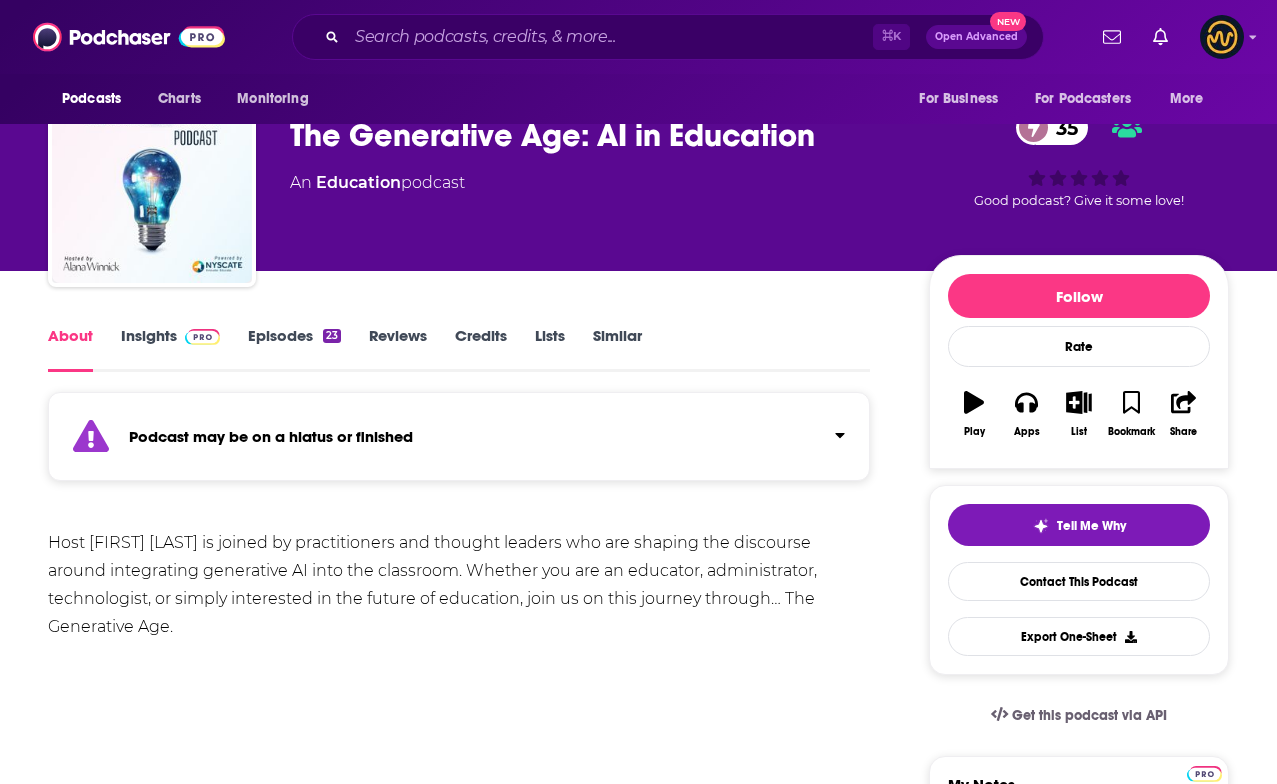 scroll, scrollTop: 58, scrollLeft: 0, axis: vertical 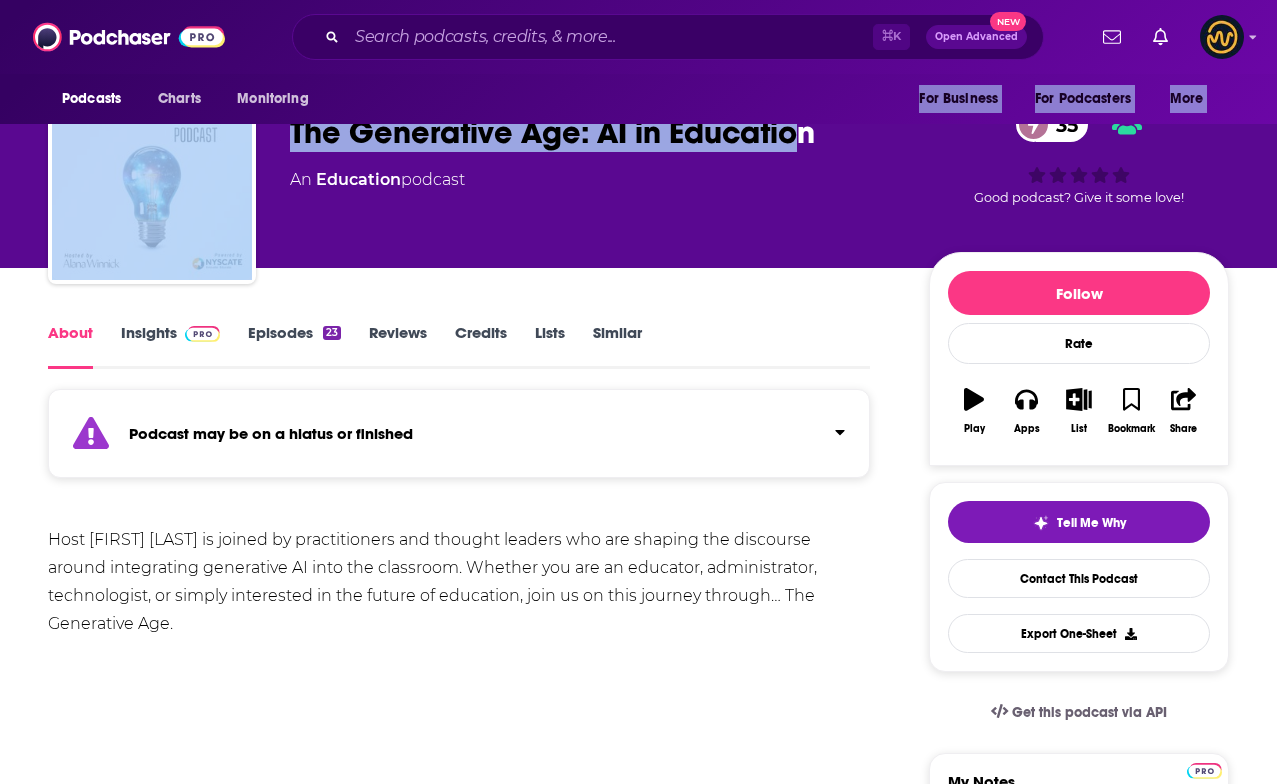 drag, startPoint x: 308, startPoint y: 122, endPoint x: 803, endPoint y: 130, distance: 495.06464 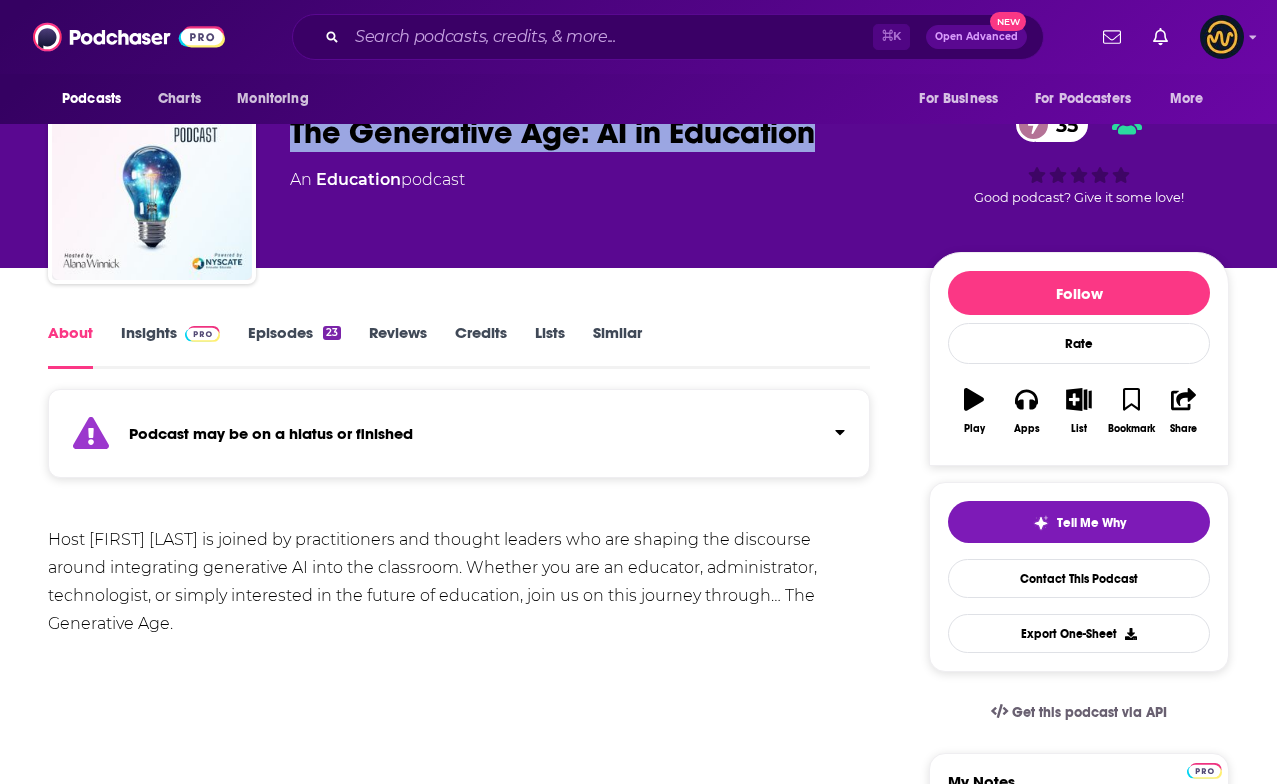 drag, startPoint x: 813, startPoint y: 135, endPoint x: 291, endPoint y: 145, distance: 522.09576 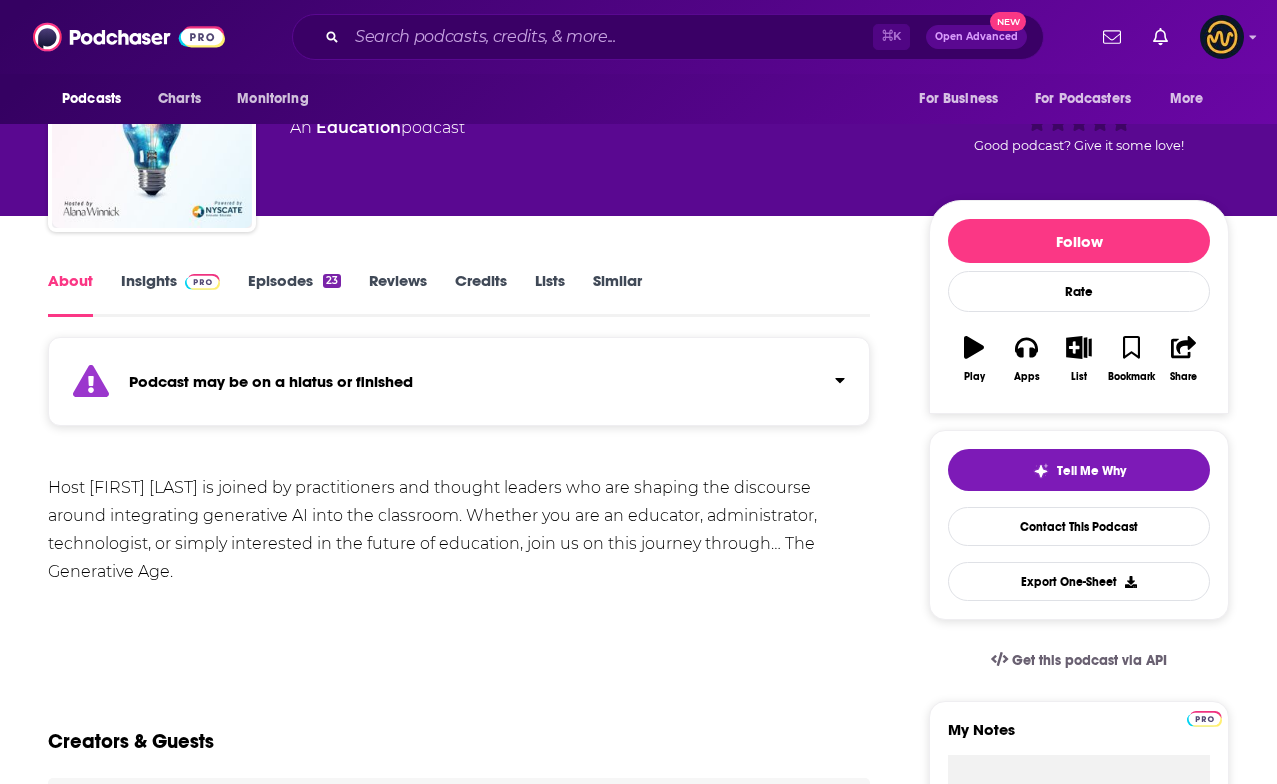 scroll, scrollTop: 113, scrollLeft: 0, axis: vertical 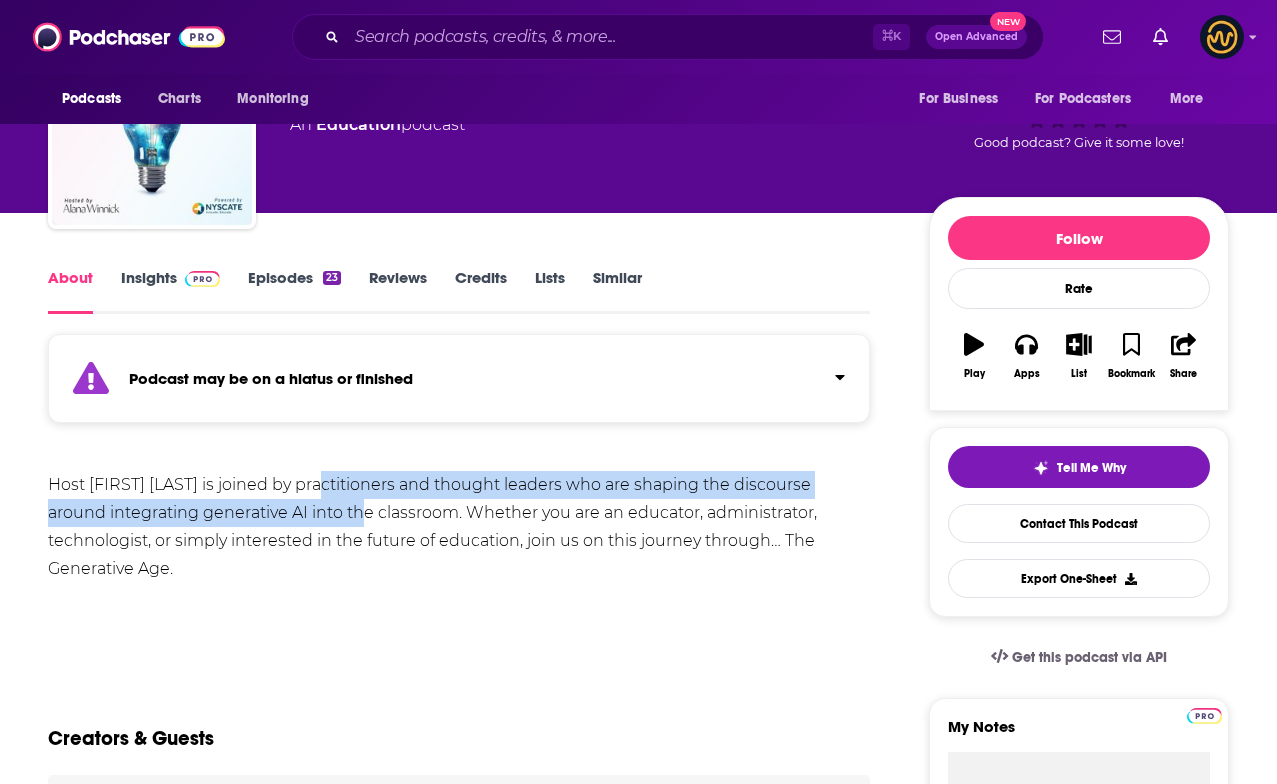 drag, startPoint x: 364, startPoint y: 480, endPoint x: 364, endPoint y: 508, distance: 28 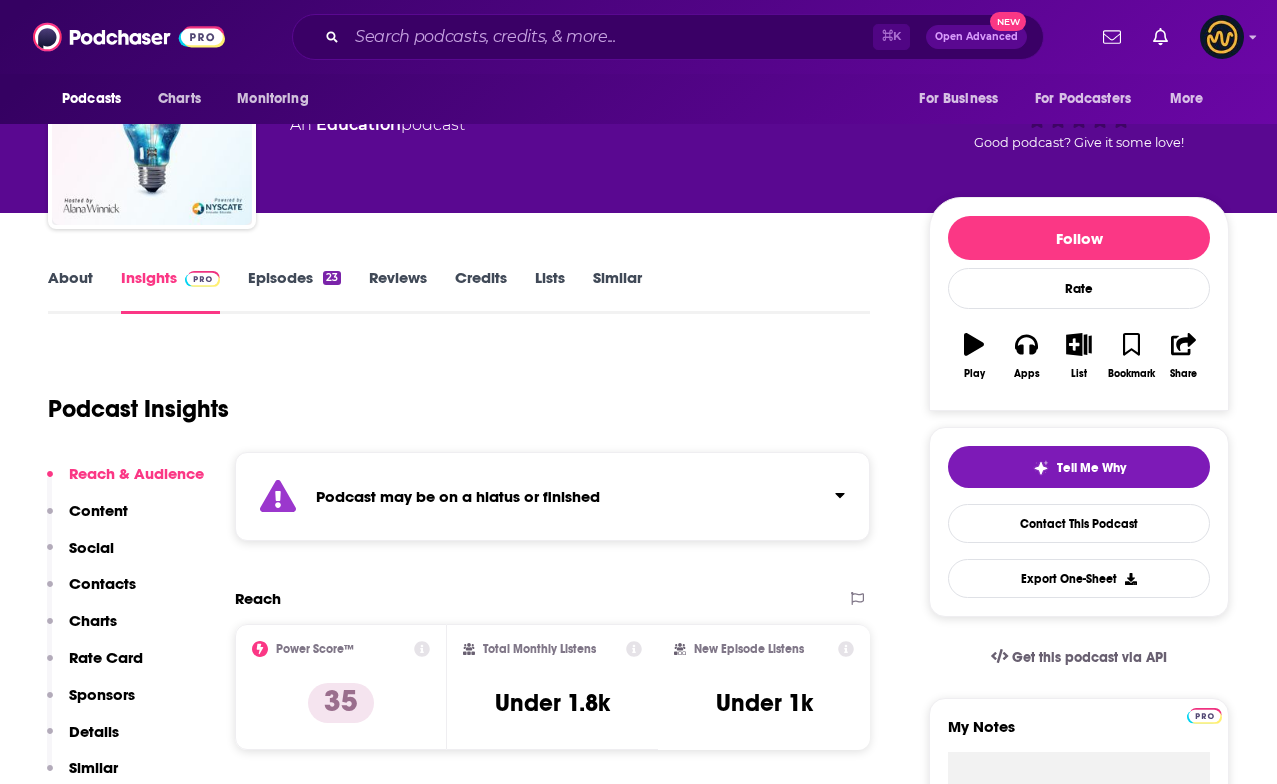 scroll, scrollTop: 0, scrollLeft: 0, axis: both 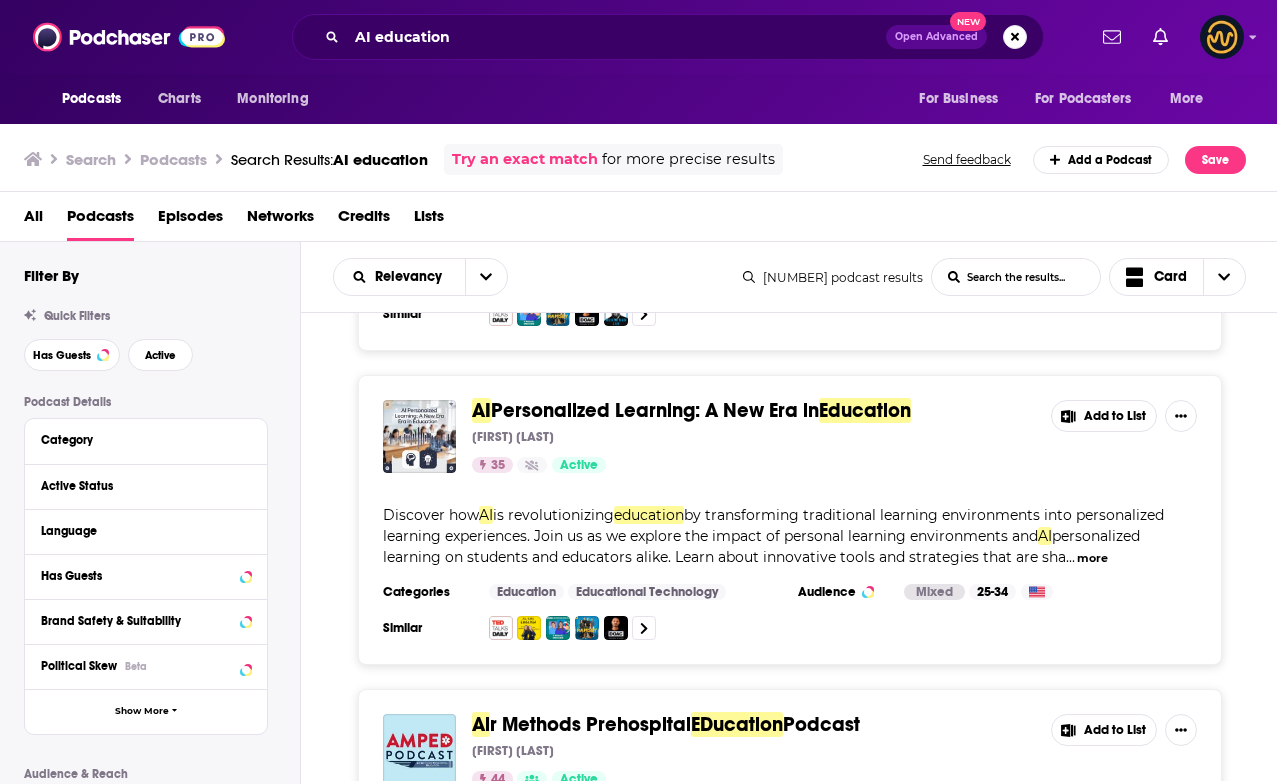 click on "Personalized Learning: A New Era in" at bounding box center [655, 410] 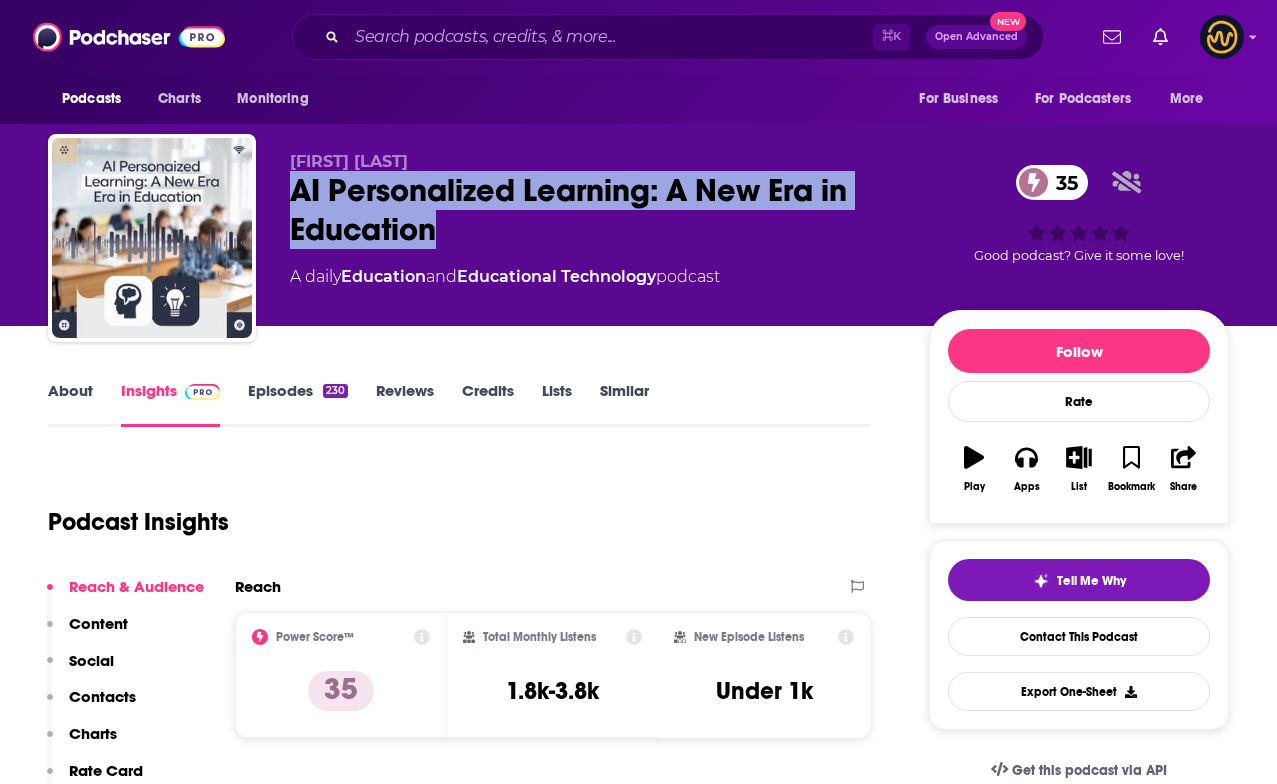 drag, startPoint x: 296, startPoint y: 192, endPoint x: 431, endPoint y: 226, distance: 139.21565 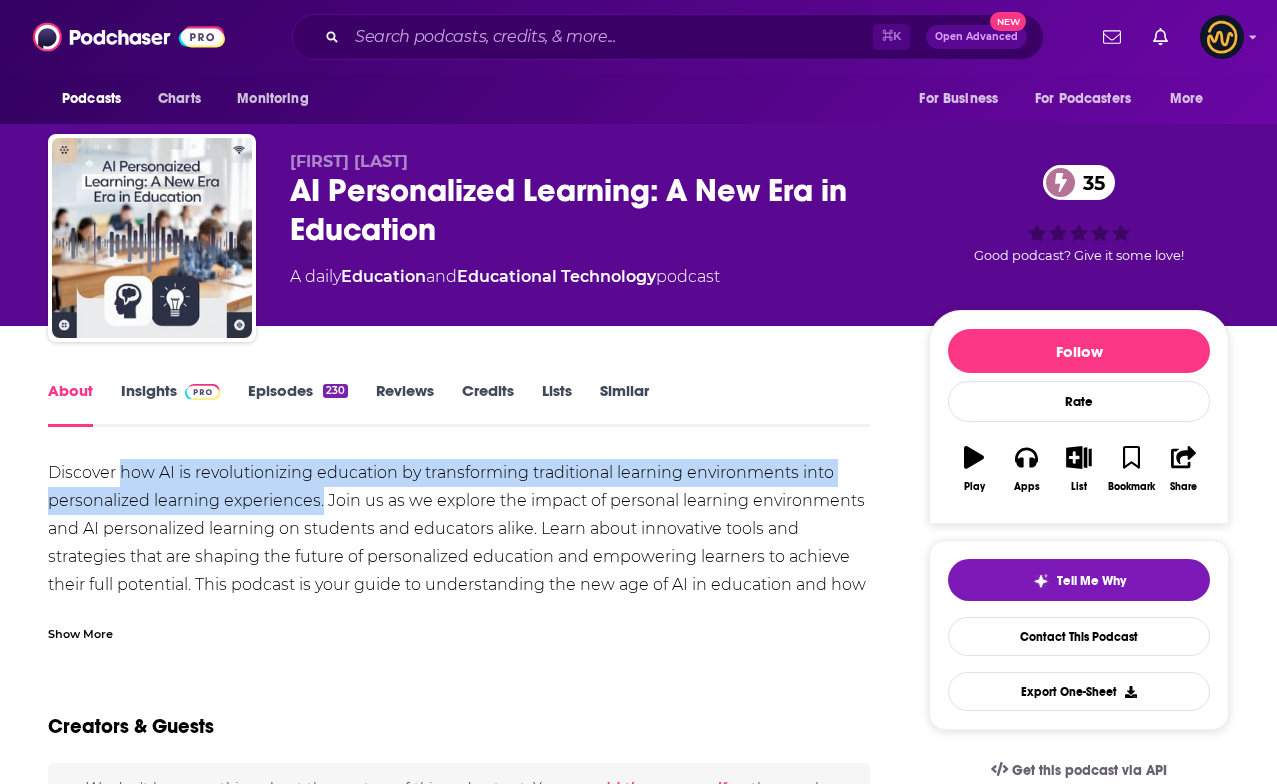 drag, startPoint x: 121, startPoint y: 468, endPoint x: 322, endPoint y: 499, distance: 203.3765 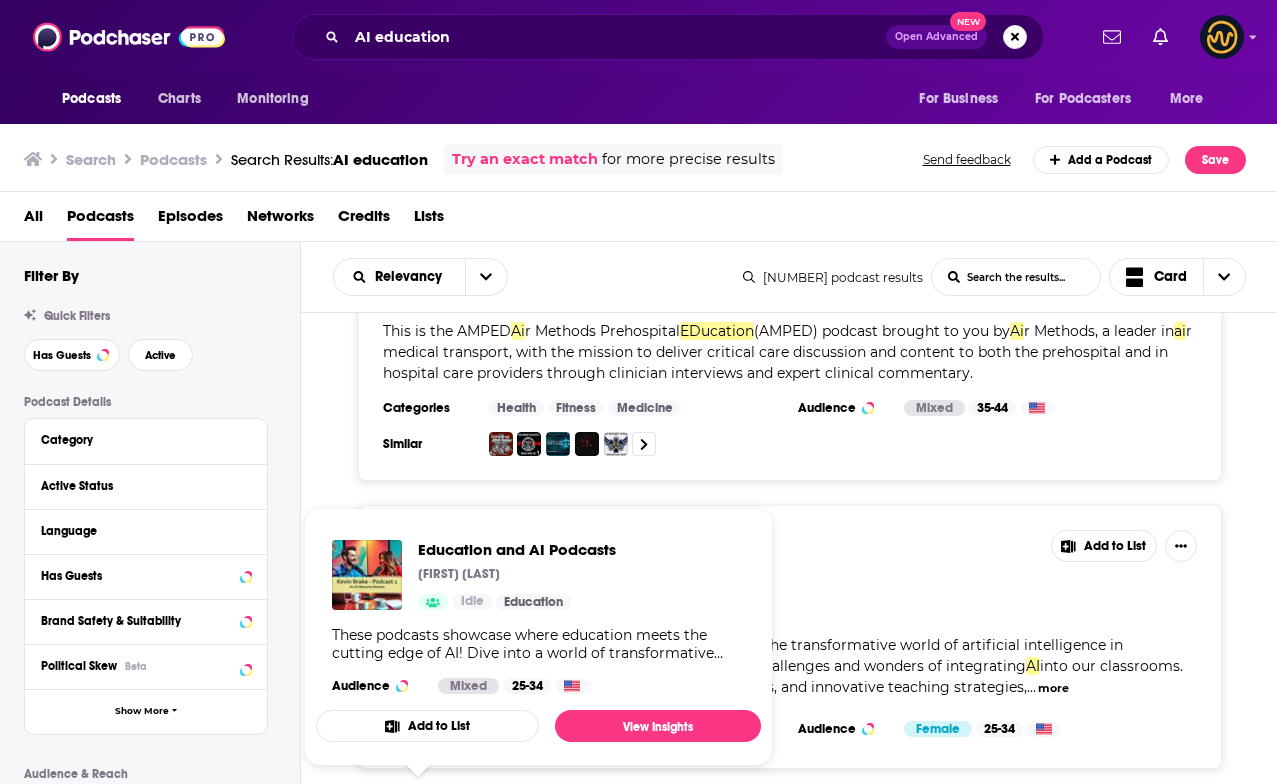 scroll, scrollTop: 2399, scrollLeft: 0, axis: vertical 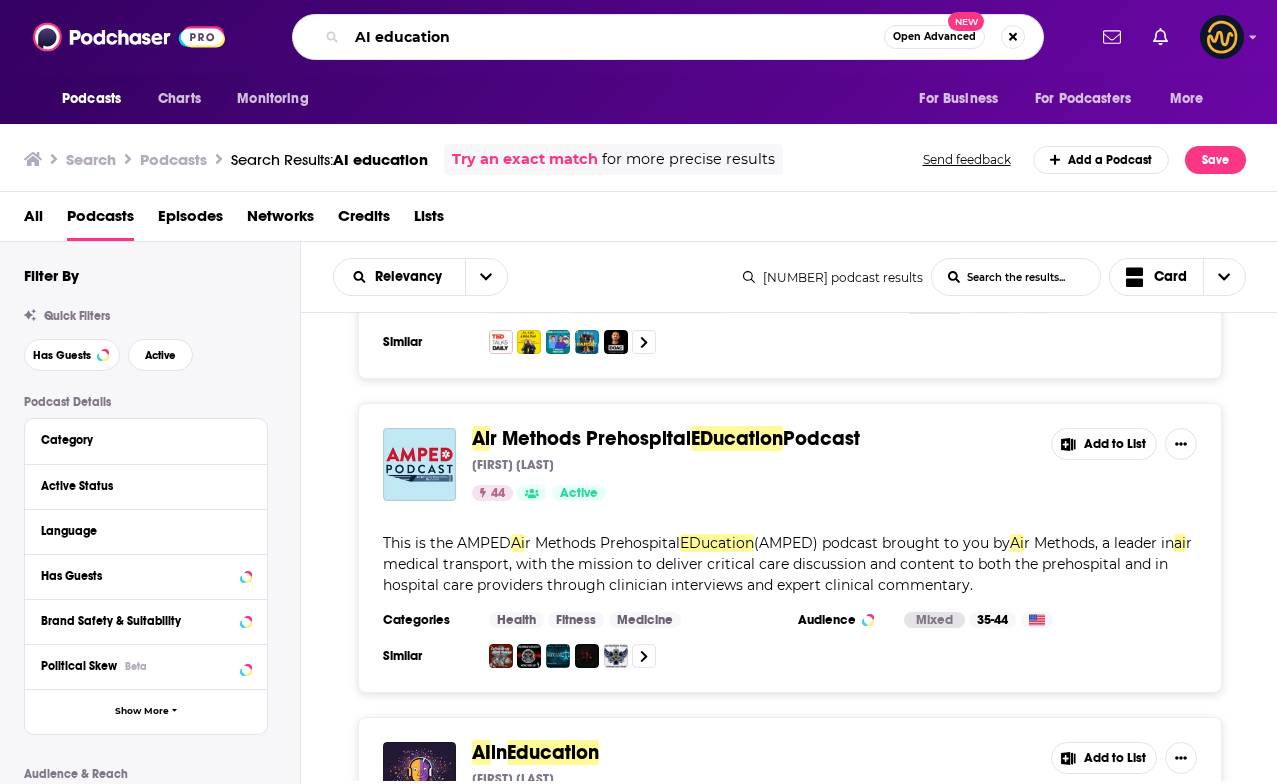 click on "AI education" at bounding box center [615, 37] 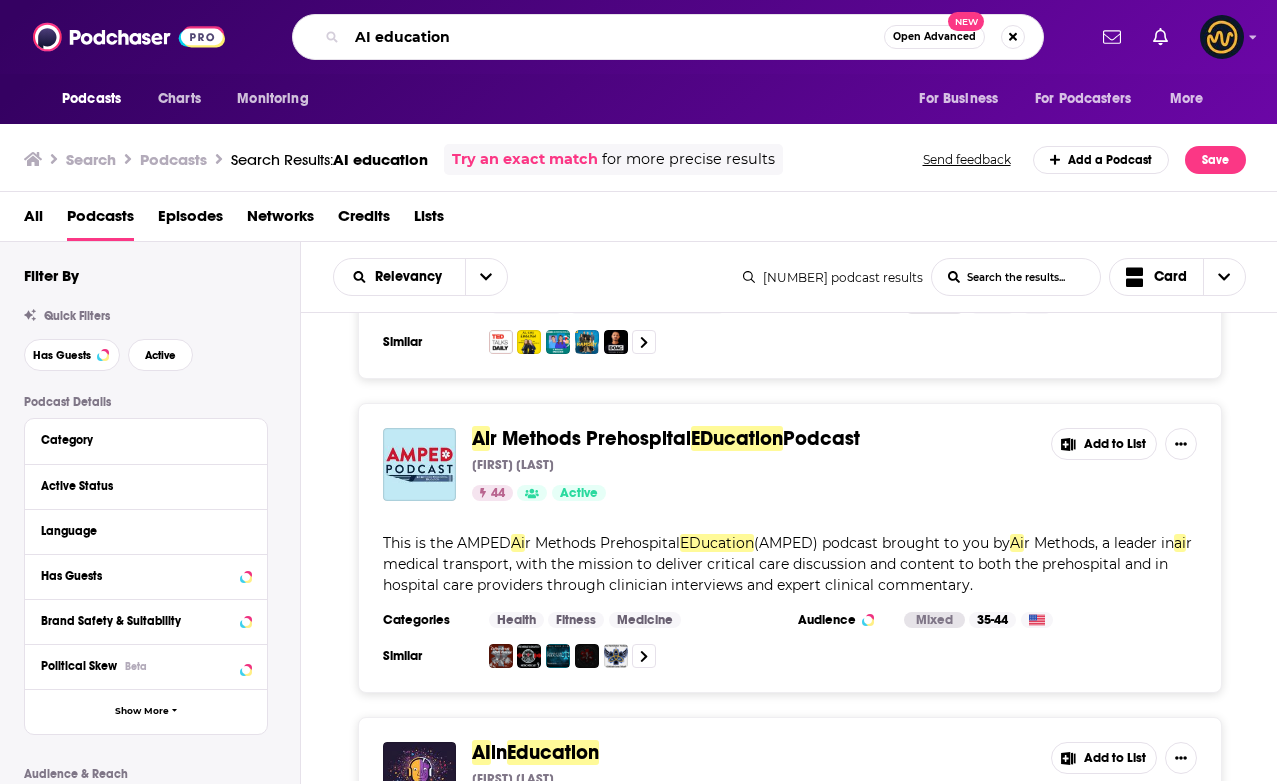 click on "AI education" at bounding box center (615, 37) 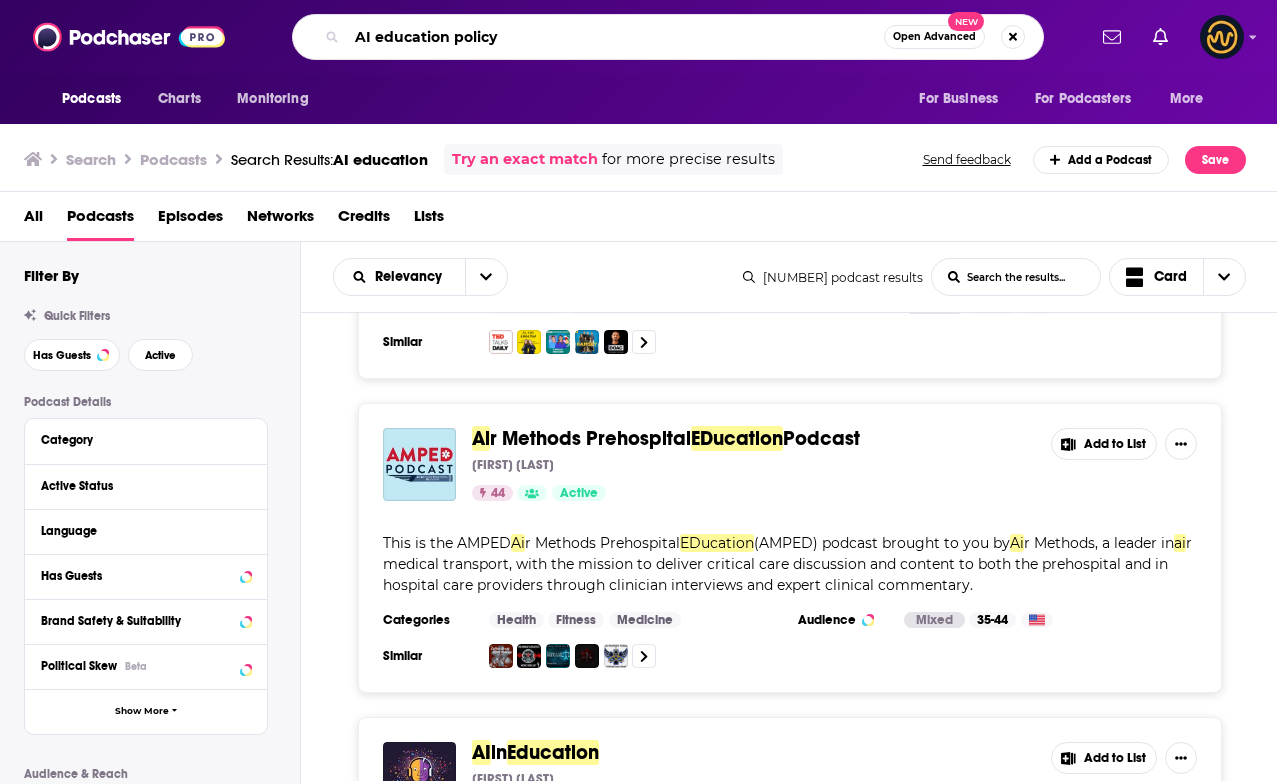 type on "AI education policy" 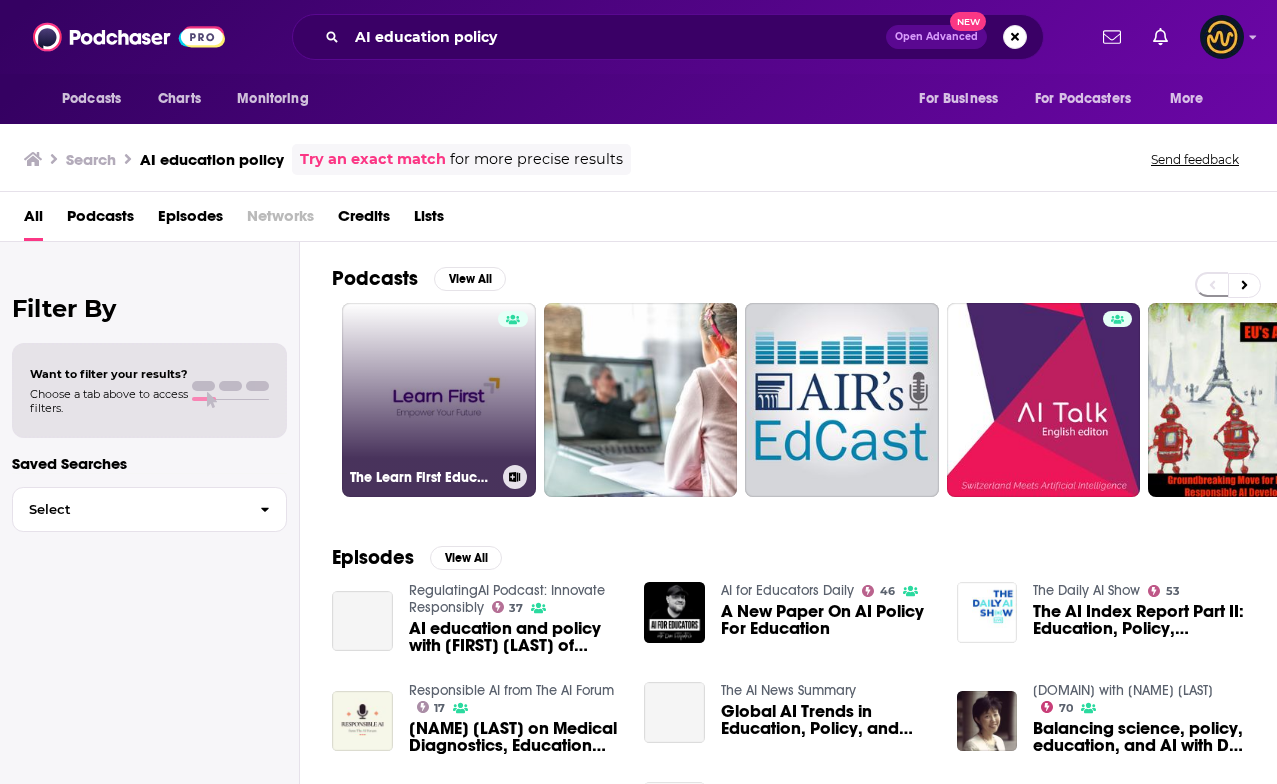 click on "The Learn First Education Podcast" at bounding box center [439, 400] 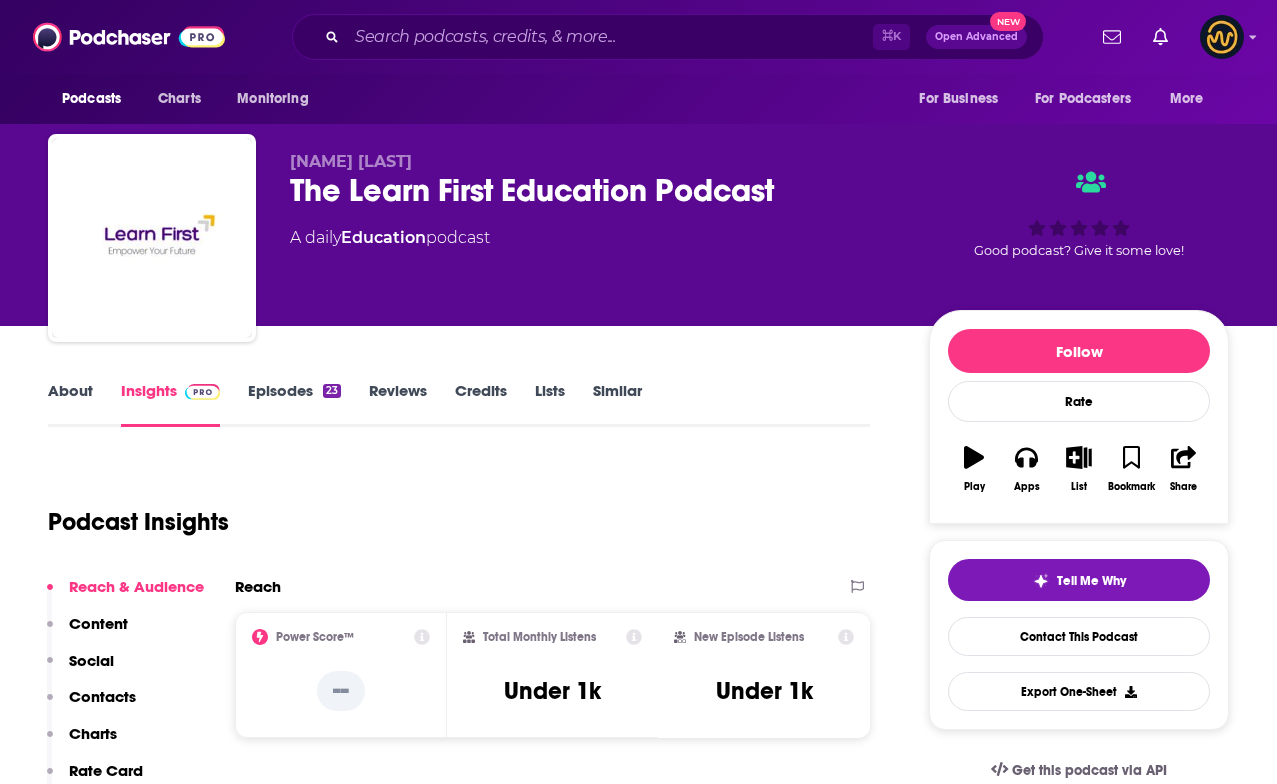 click on "About" at bounding box center [70, 404] 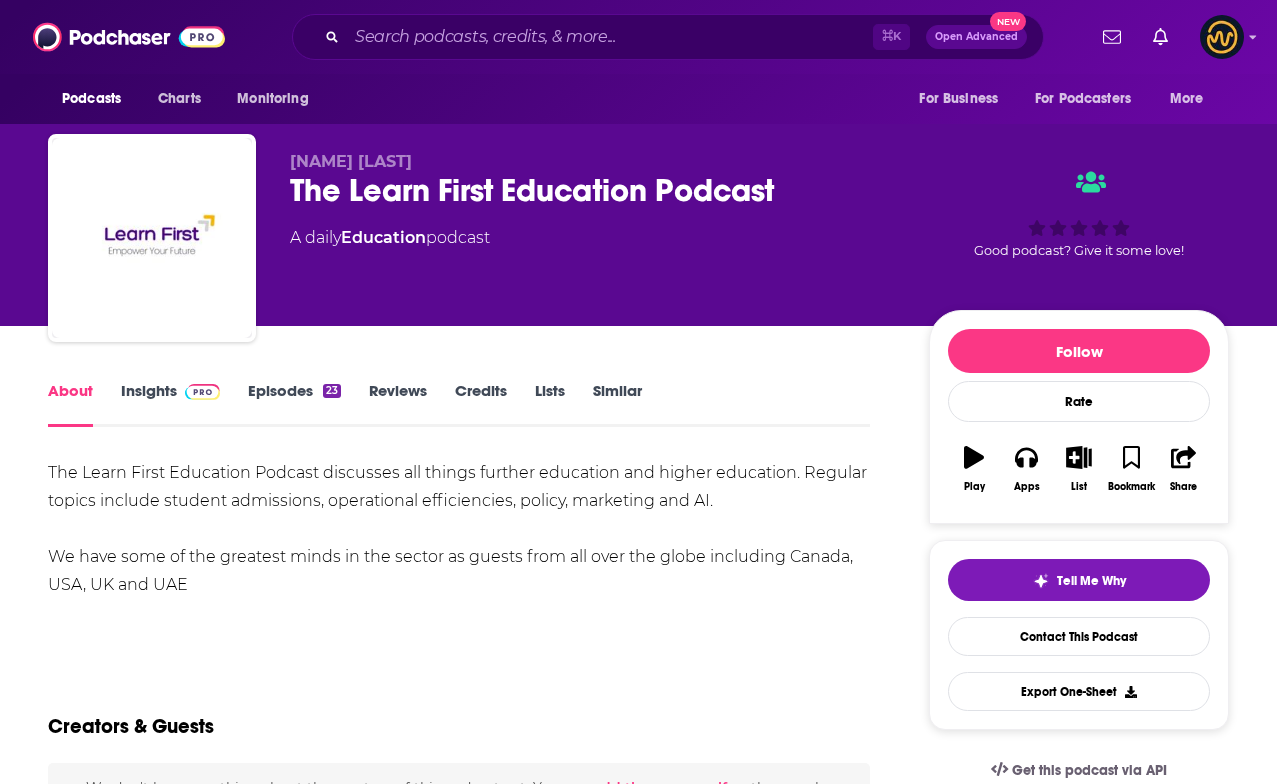 click on "Insights" at bounding box center [170, 404] 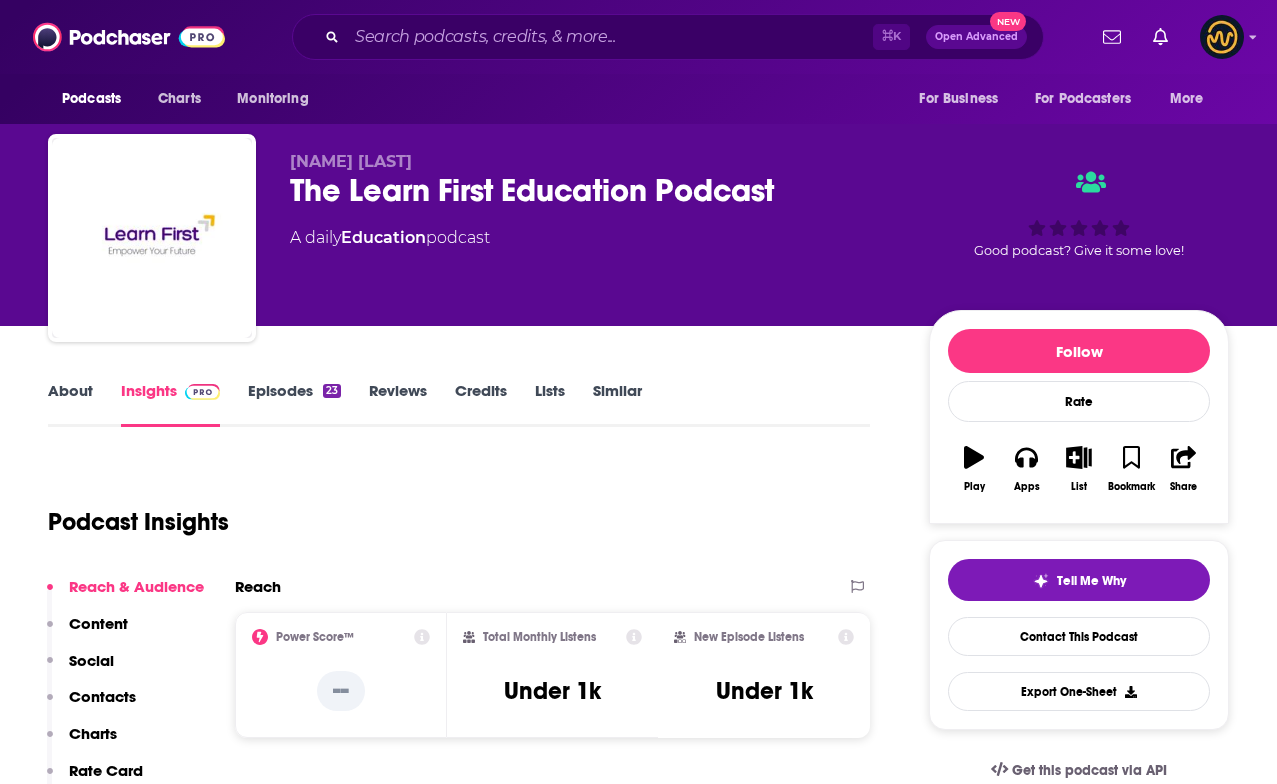 click on "About" at bounding box center (70, 404) 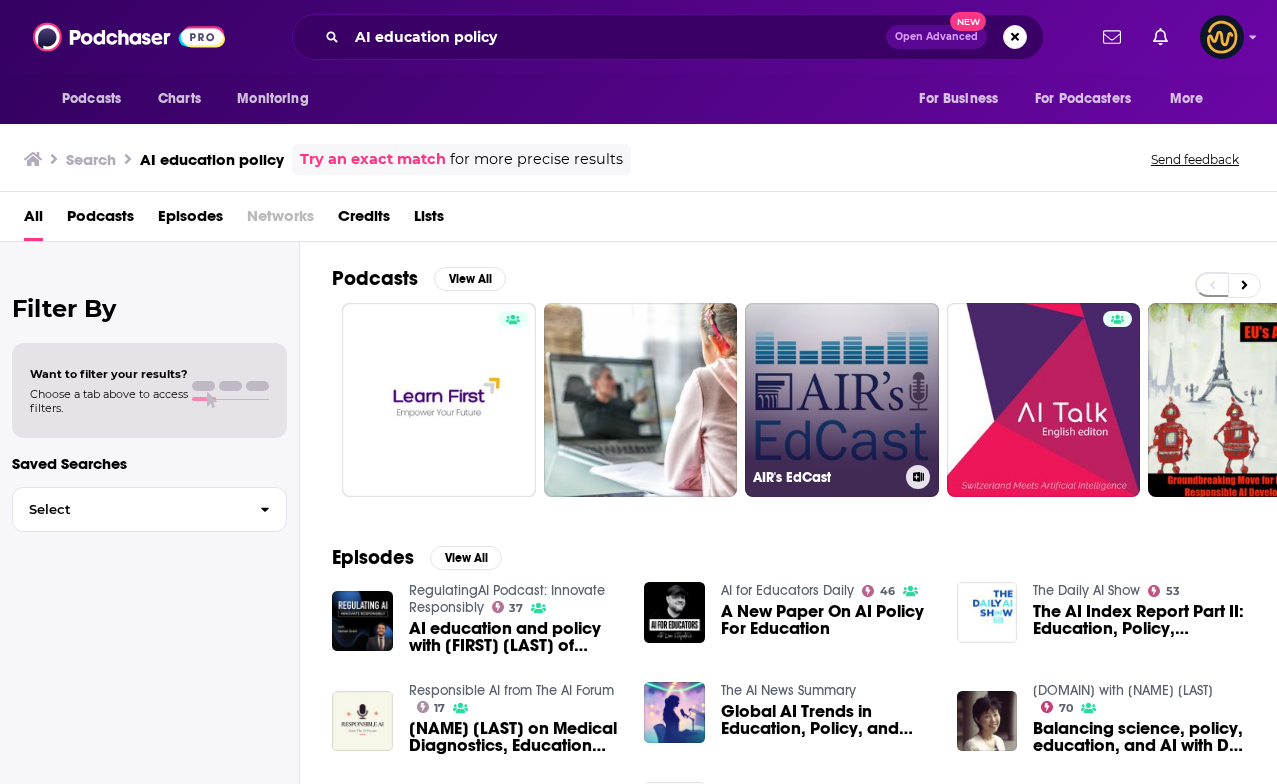 click on "AIR's EdCast" at bounding box center (842, 400) 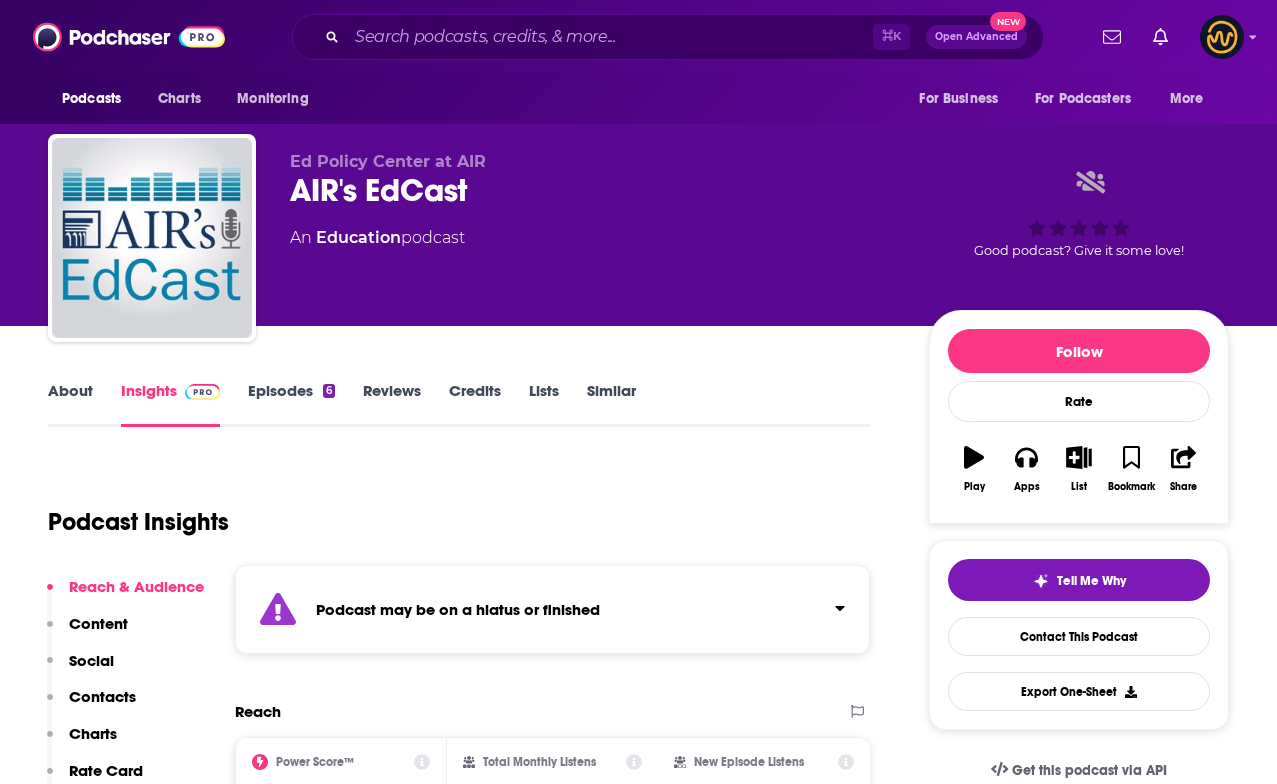click on "About" at bounding box center (70, 404) 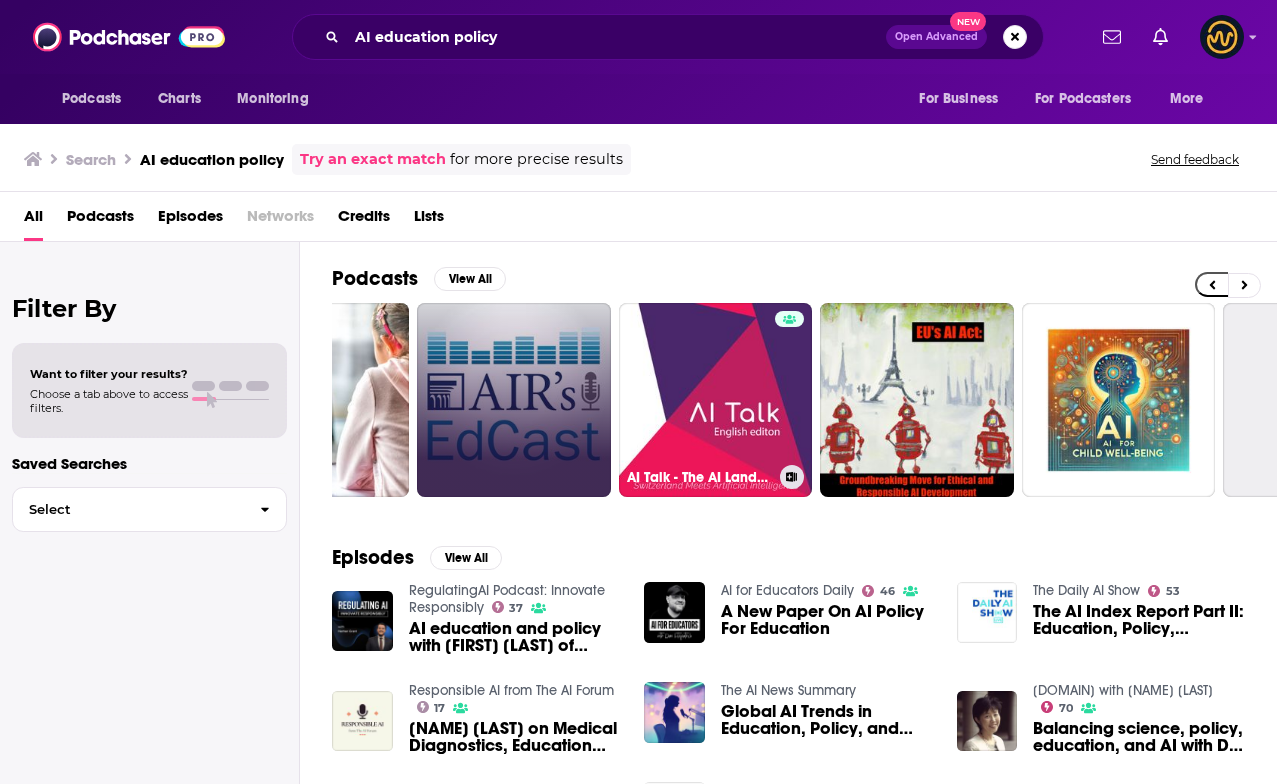 scroll, scrollTop: 0, scrollLeft: 351, axis: horizontal 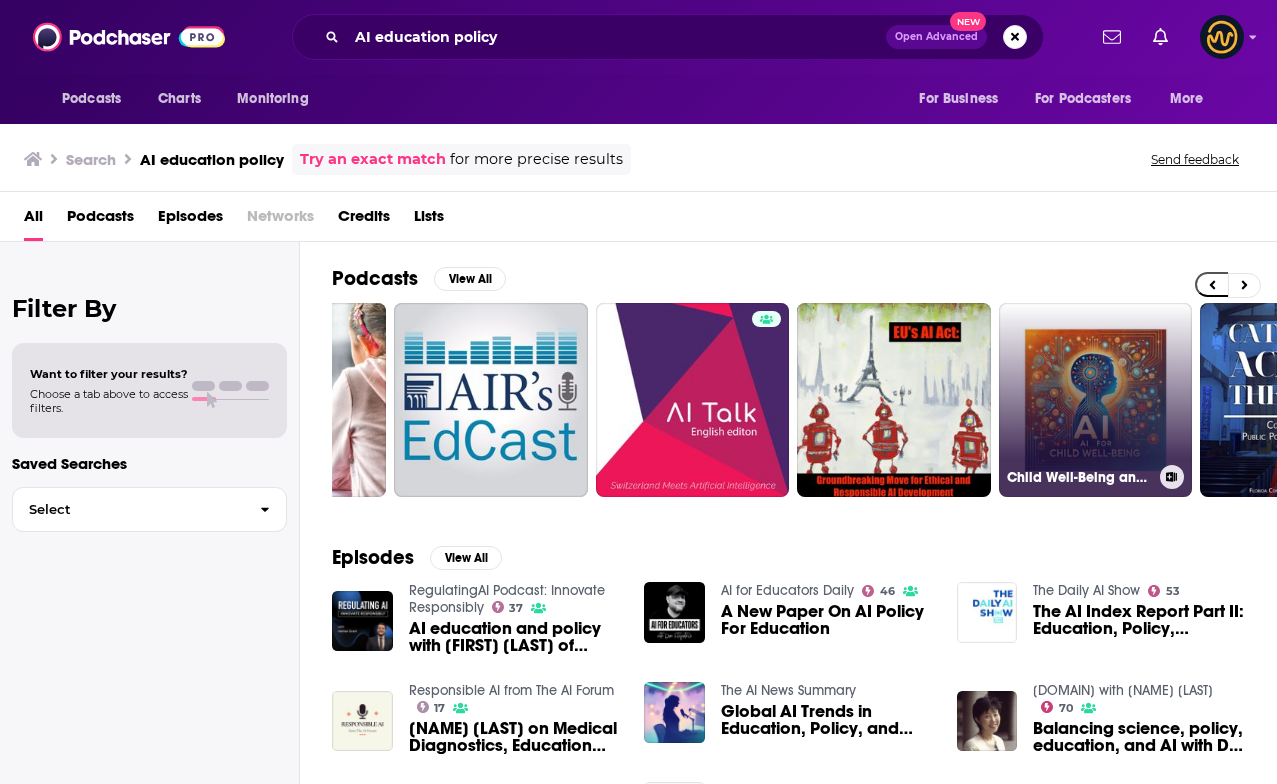 click on "Child Well-Being and AI" at bounding box center [1096, 400] 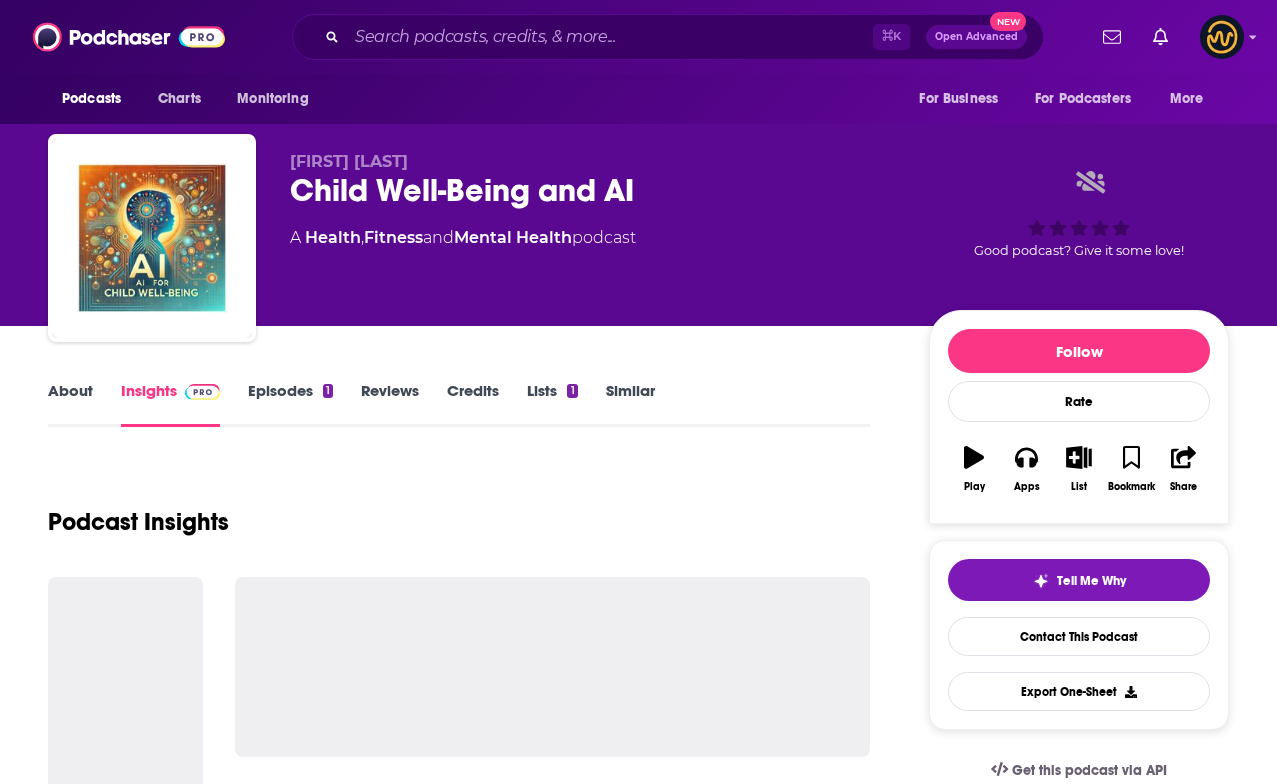 click on "About" at bounding box center [70, 404] 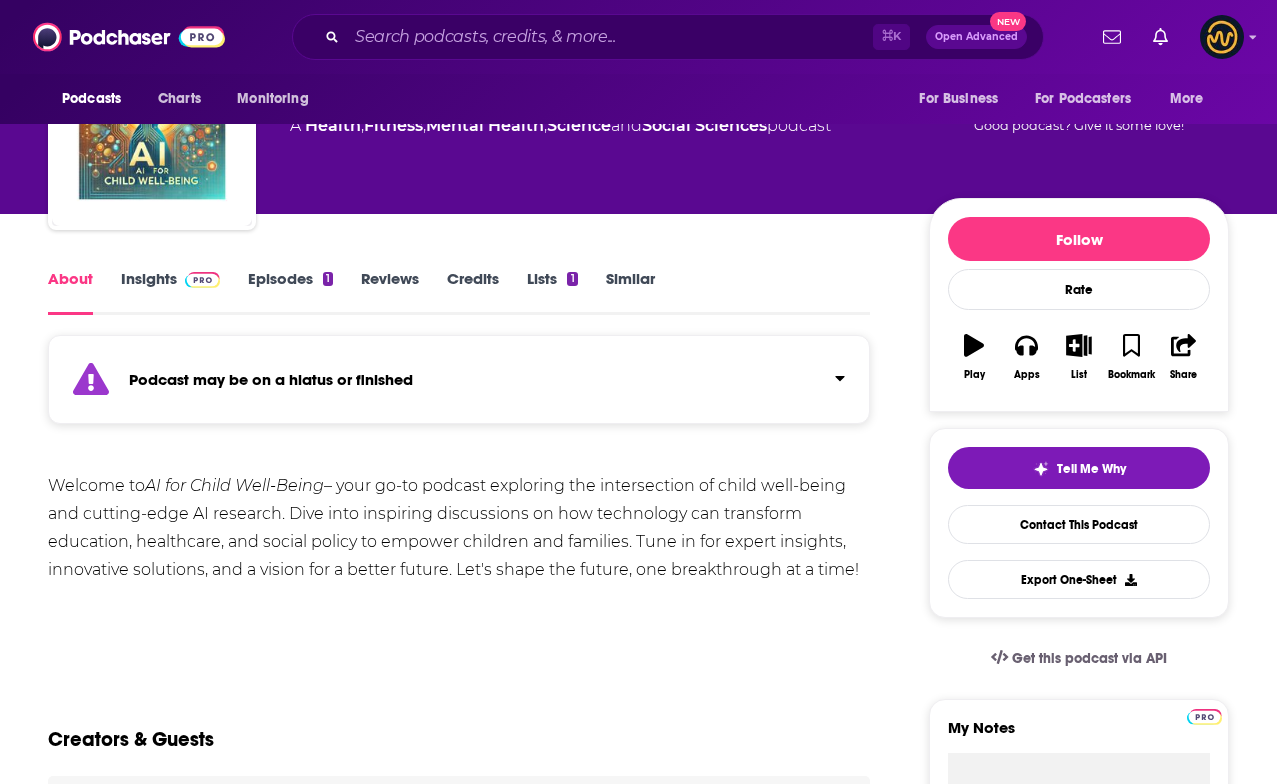 scroll, scrollTop: 113, scrollLeft: 0, axis: vertical 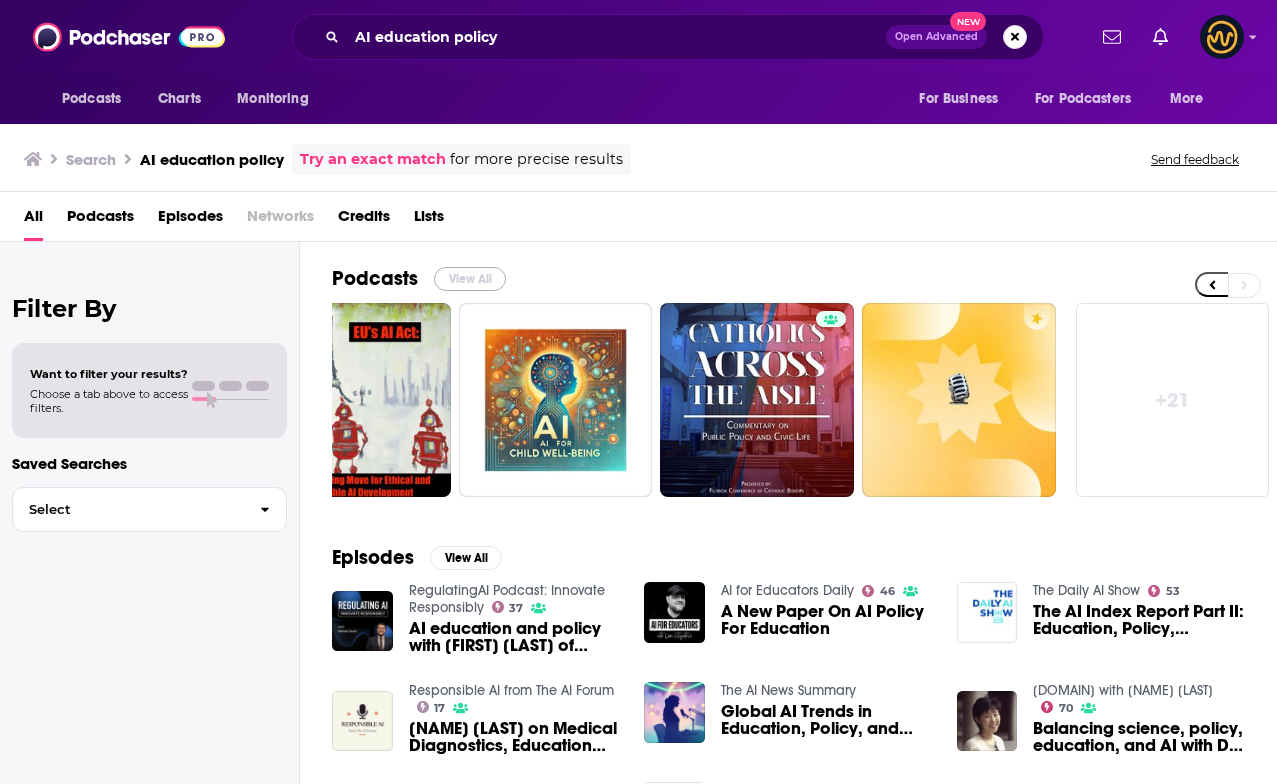click on "View All" at bounding box center [470, 279] 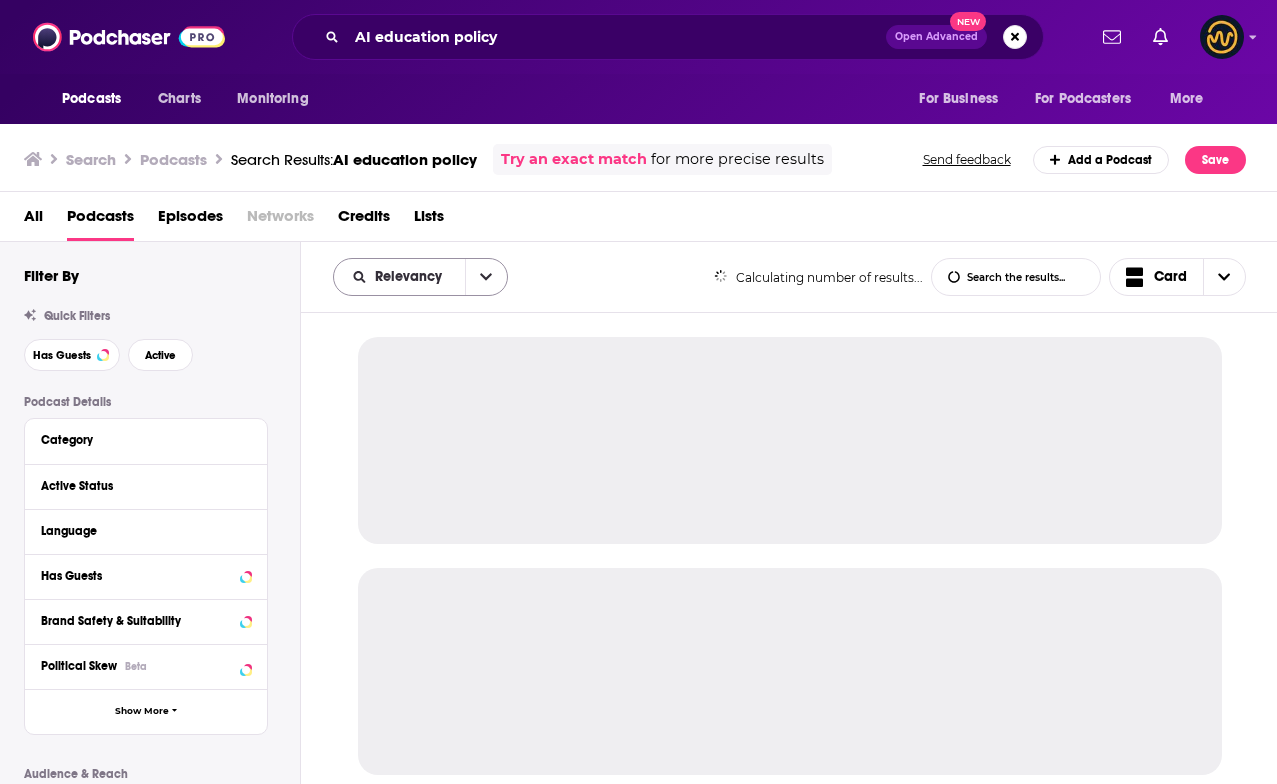 click at bounding box center [486, 277] 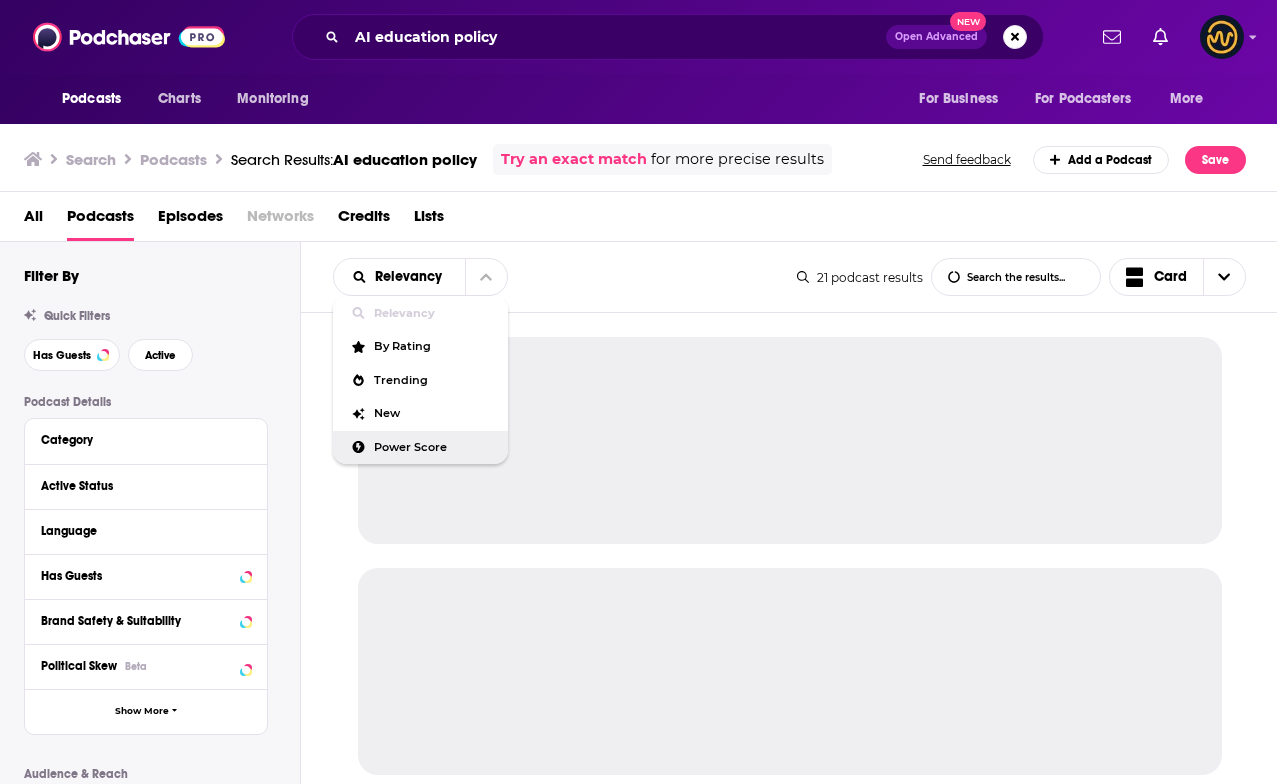 click on "Power Score" at bounding box center [433, 447] 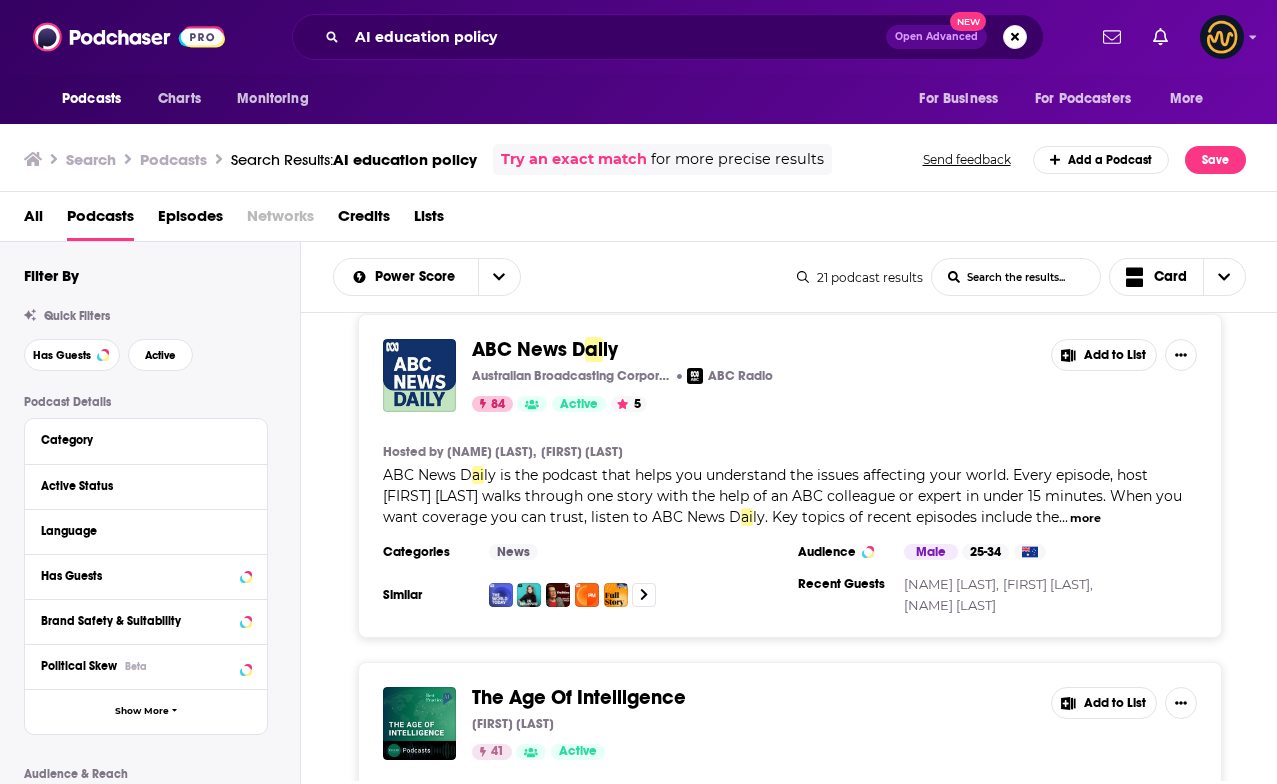 scroll, scrollTop: 0, scrollLeft: 0, axis: both 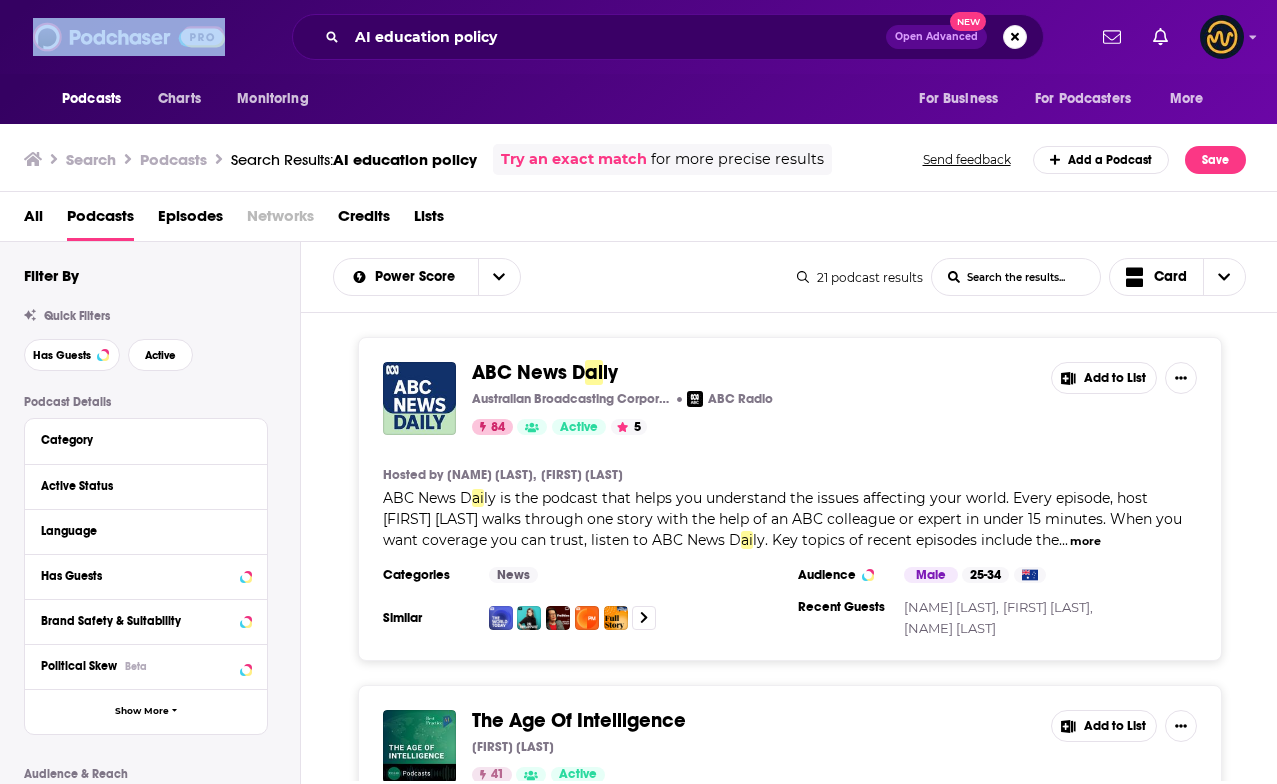 drag, startPoint x: 502, startPoint y: 53, endPoint x: 401, endPoint y: -5, distance: 116.46888 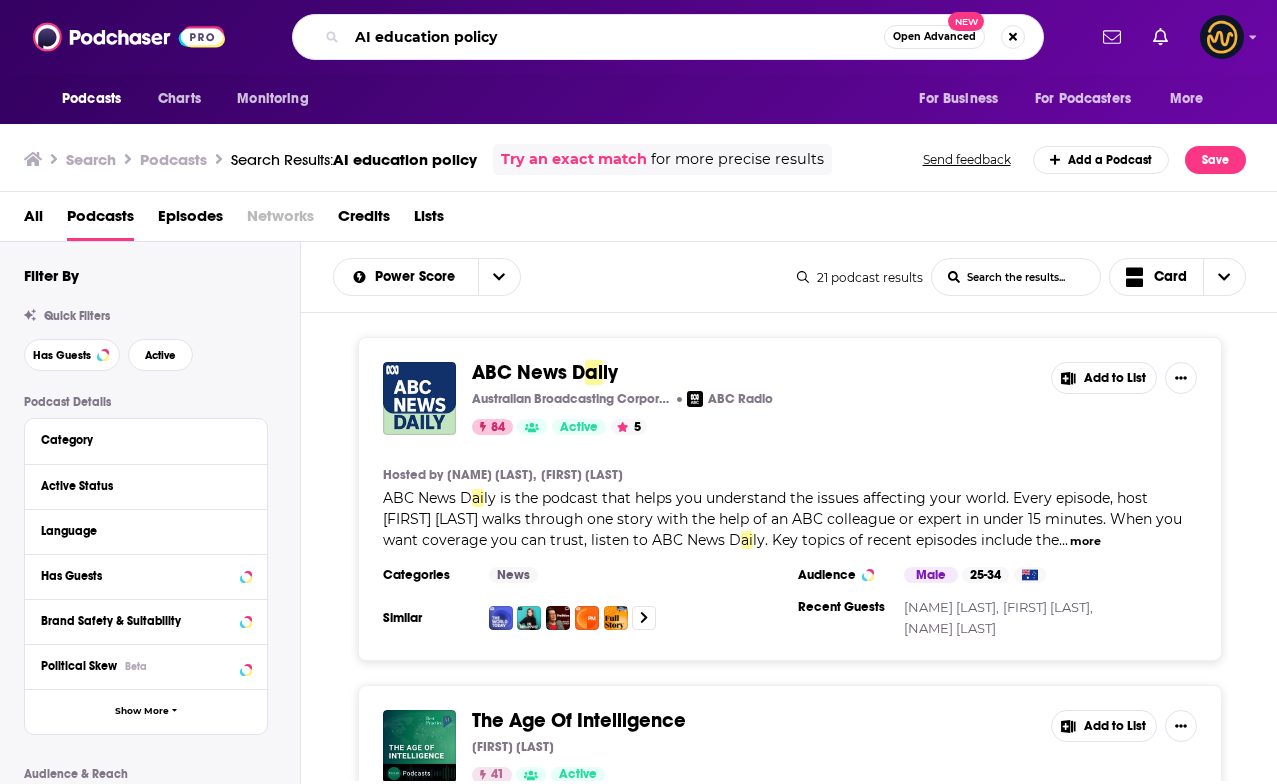 drag, startPoint x: 513, startPoint y: 48, endPoint x: 326, endPoint y: 24, distance: 188.53381 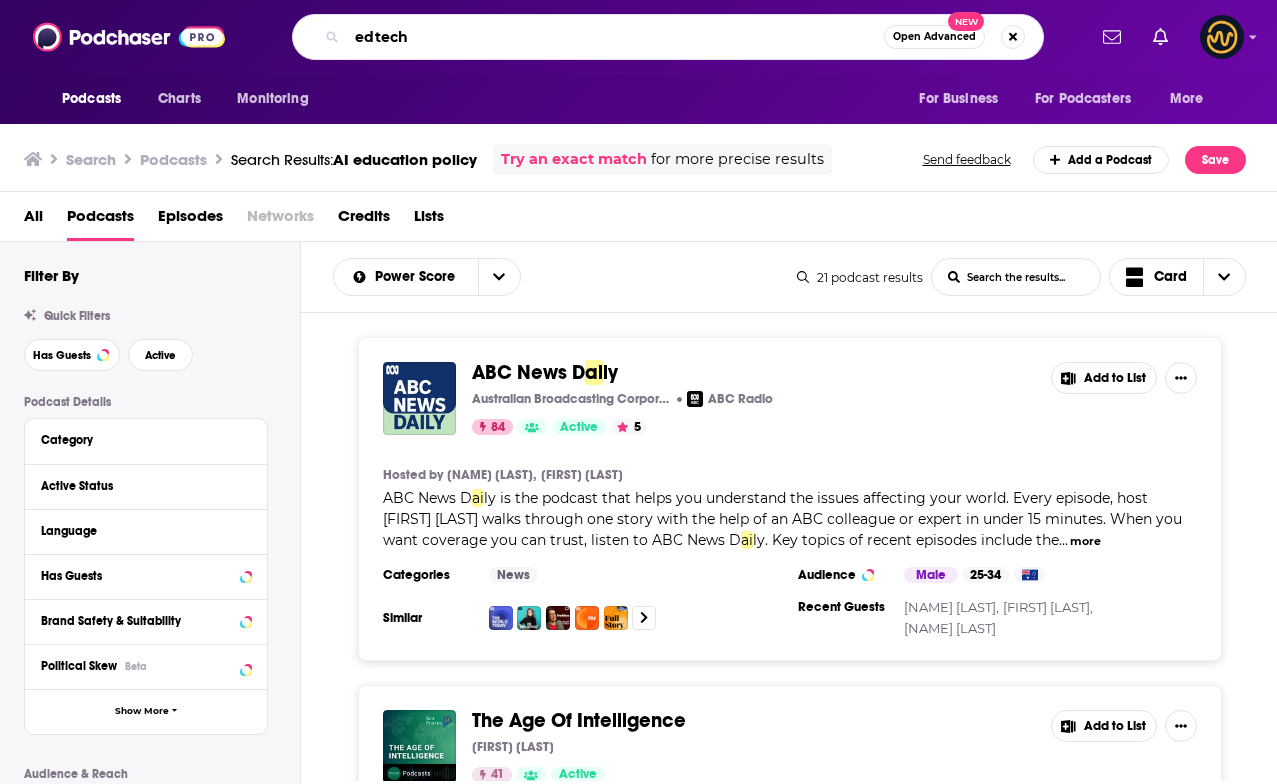 type on "edtech" 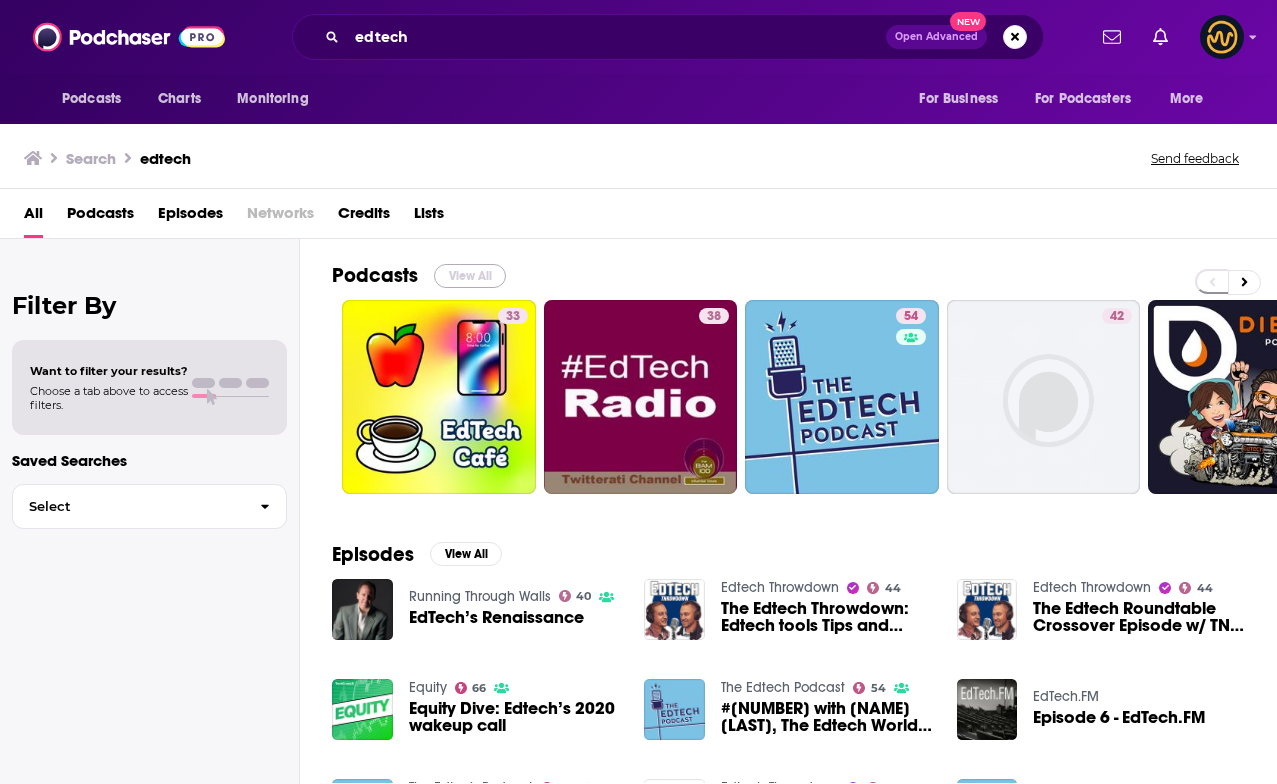 click on "View All" at bounding box center (470, 276) 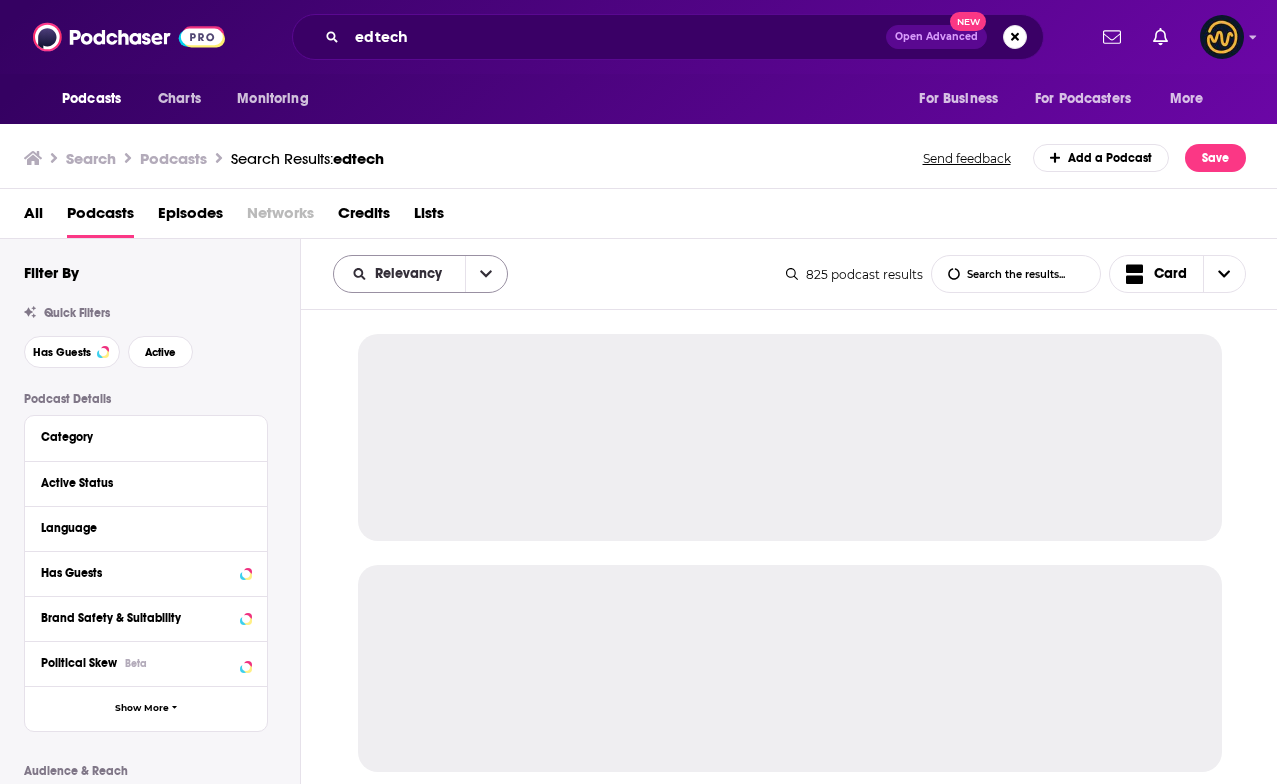 click 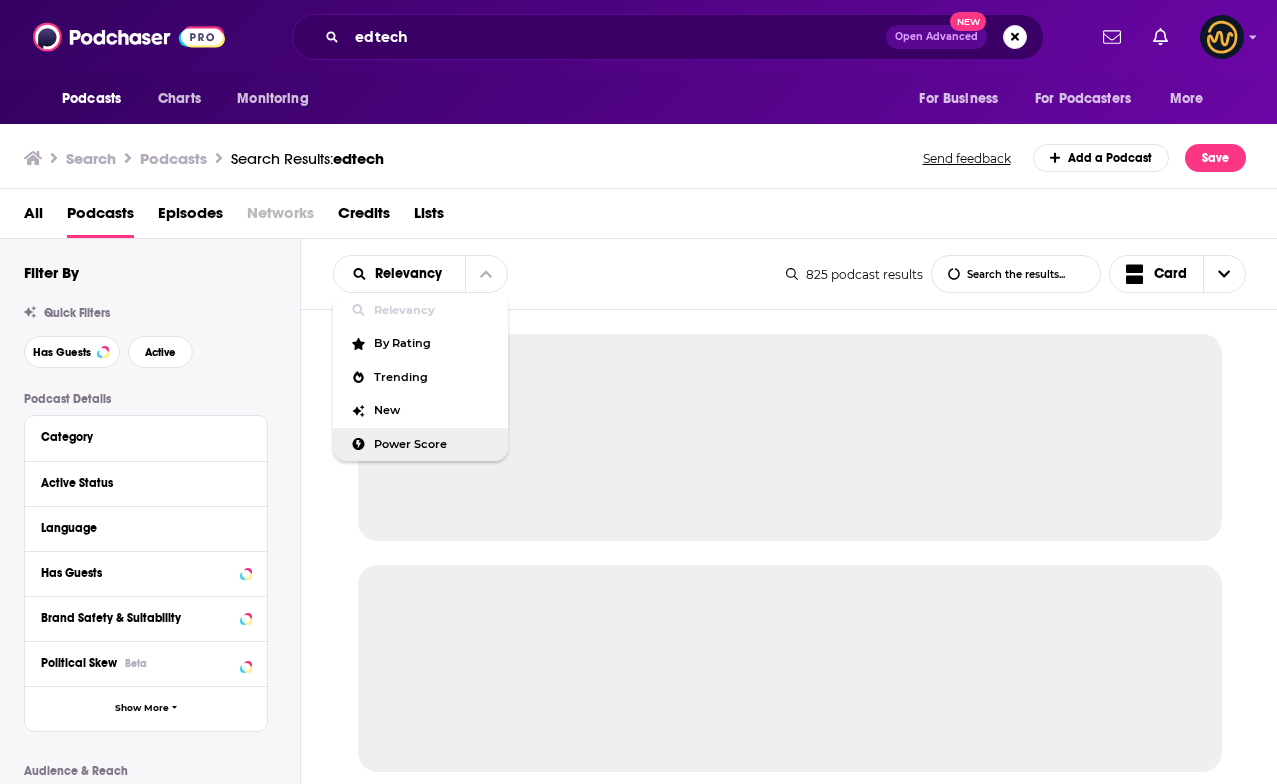 click on "Power Score" at bounding box center [433, 444] 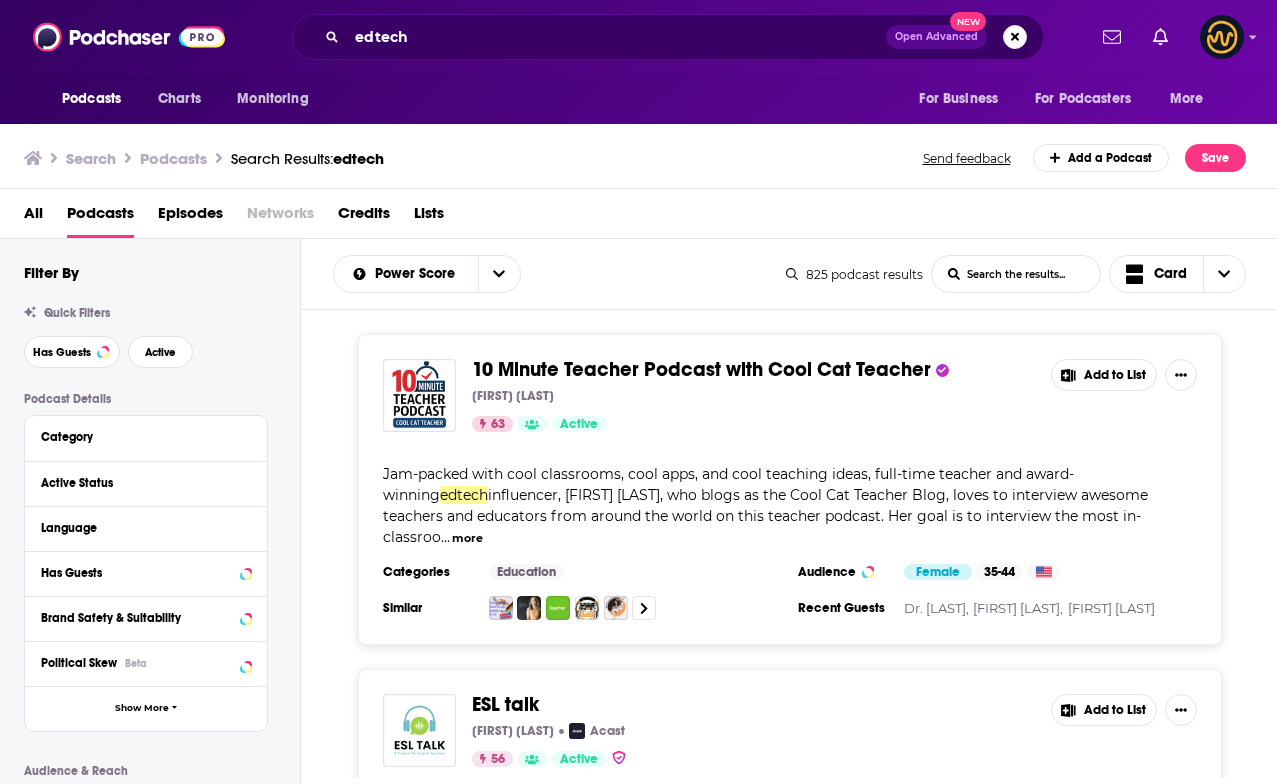 click on "more" at bounding box center (467, 538) 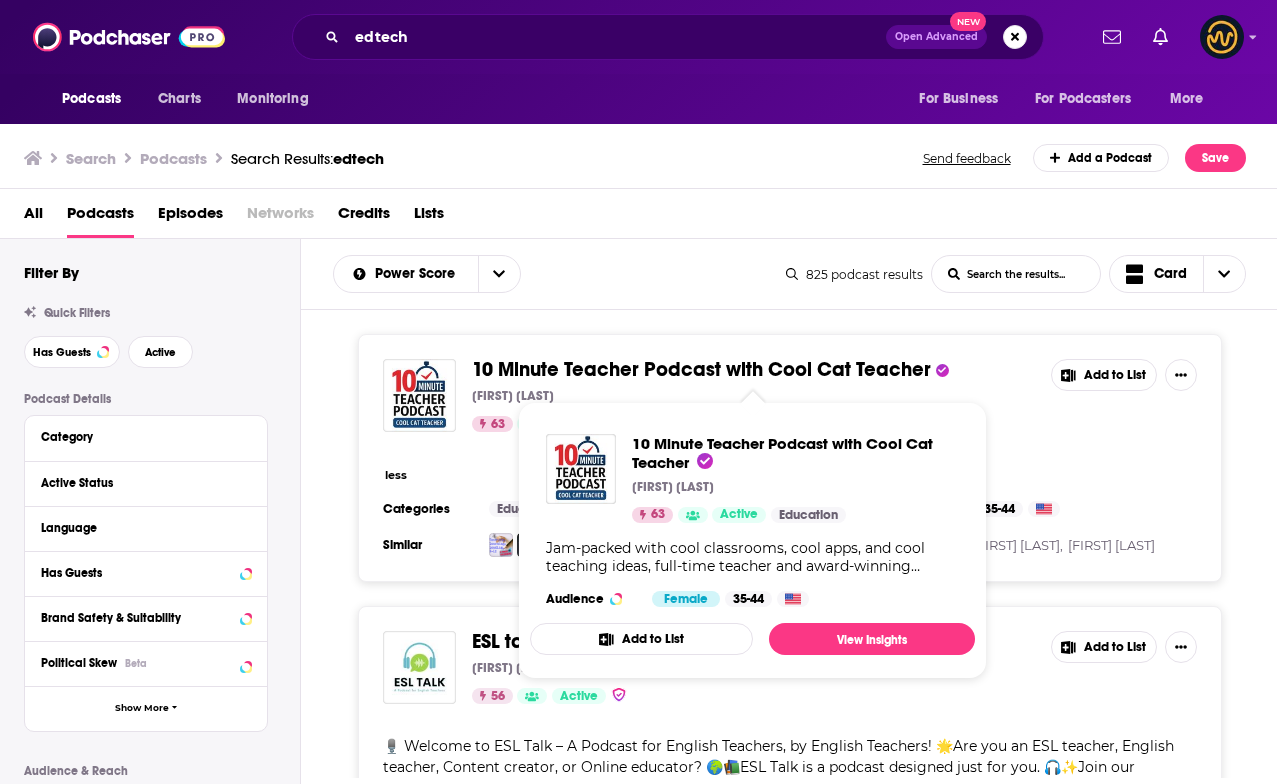 click on "10 Minute Teacher Podcast with Cool Cat Teacher" at bounding box center [701, 369] 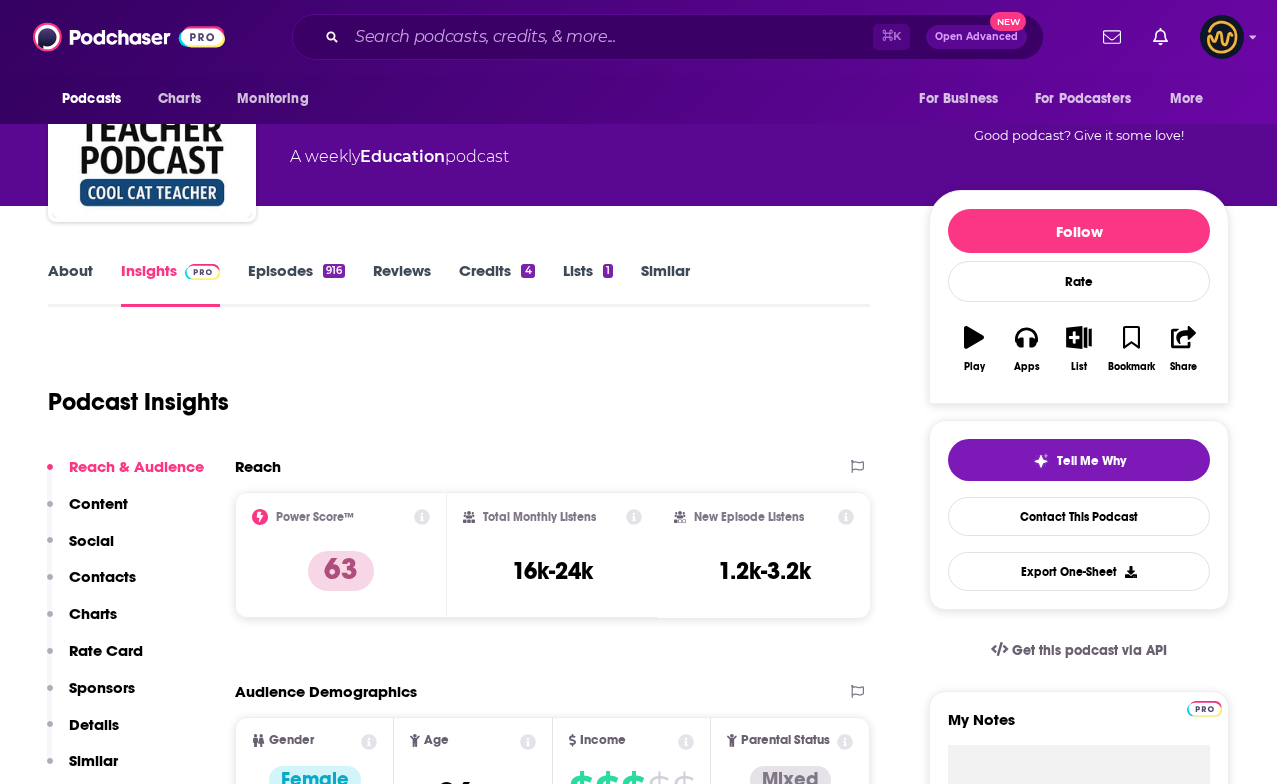 scroll, scrollTop: 127, scrollLeft: 0, axis: vertical 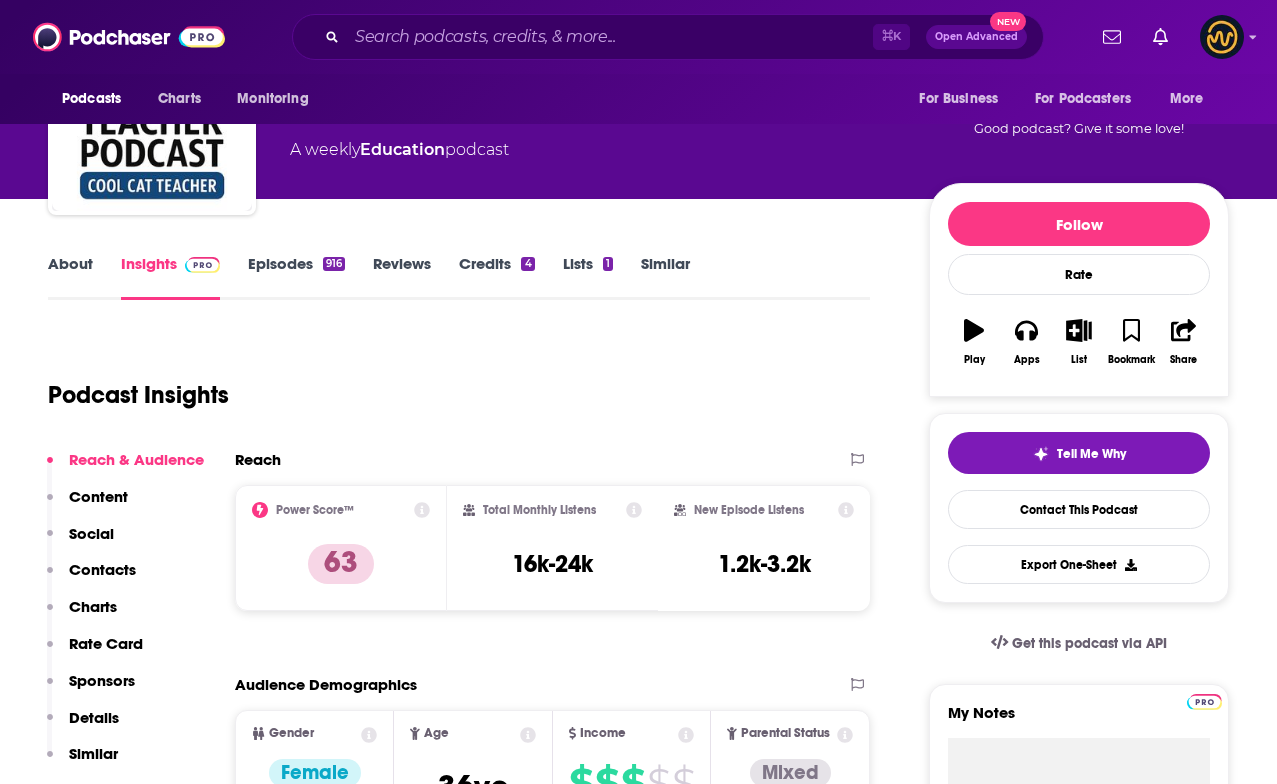 click on "About" at bounding box center [70, 277] 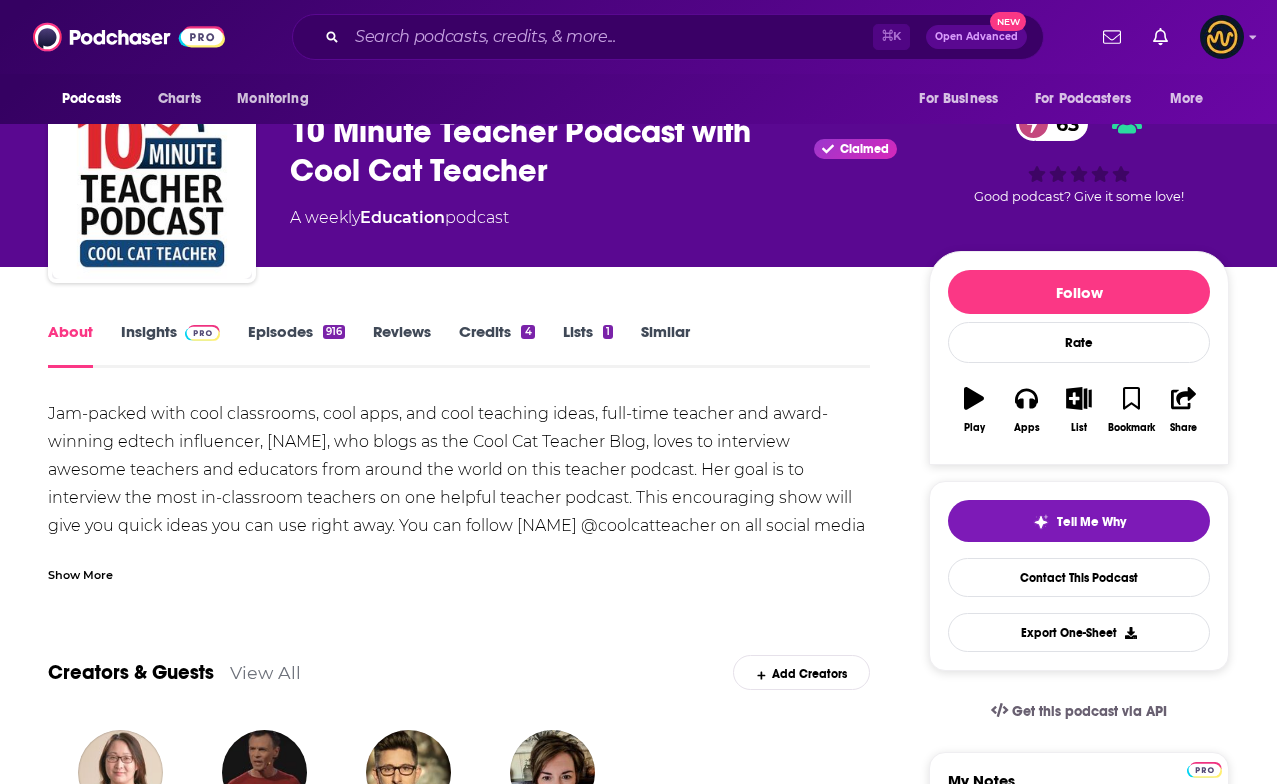 scroll, scrollTop: 64, scrollLeft: 0, axis: vertical 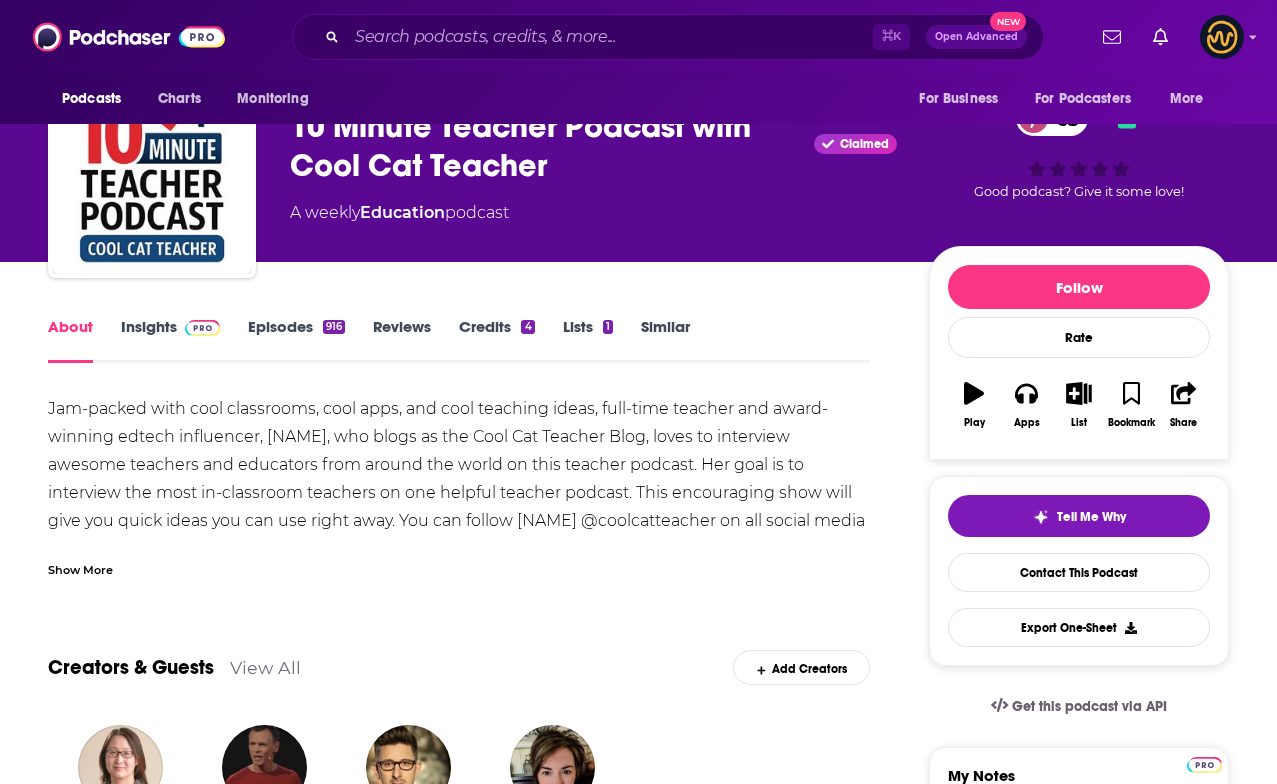 click on "Show More" at bounding box center (80, 568) 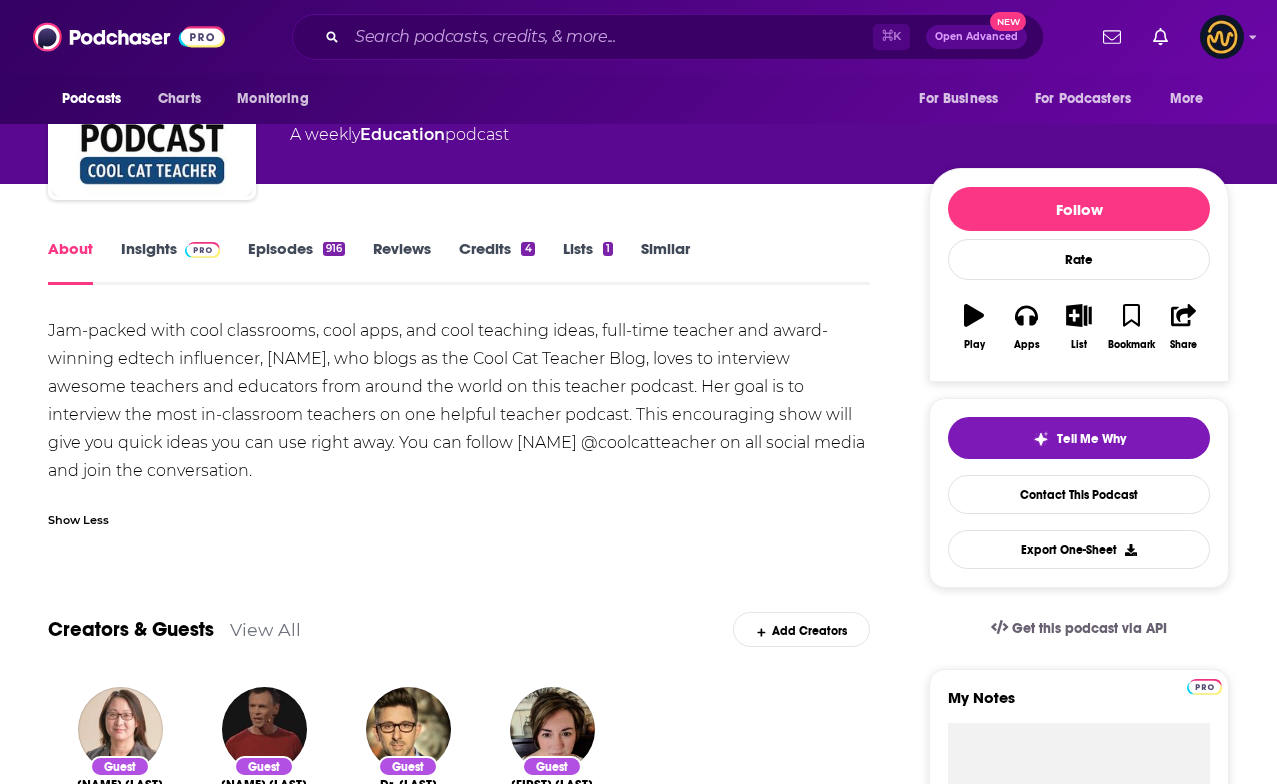 scroll, scrollTop: 0, scrollLeft: 0, axis: both 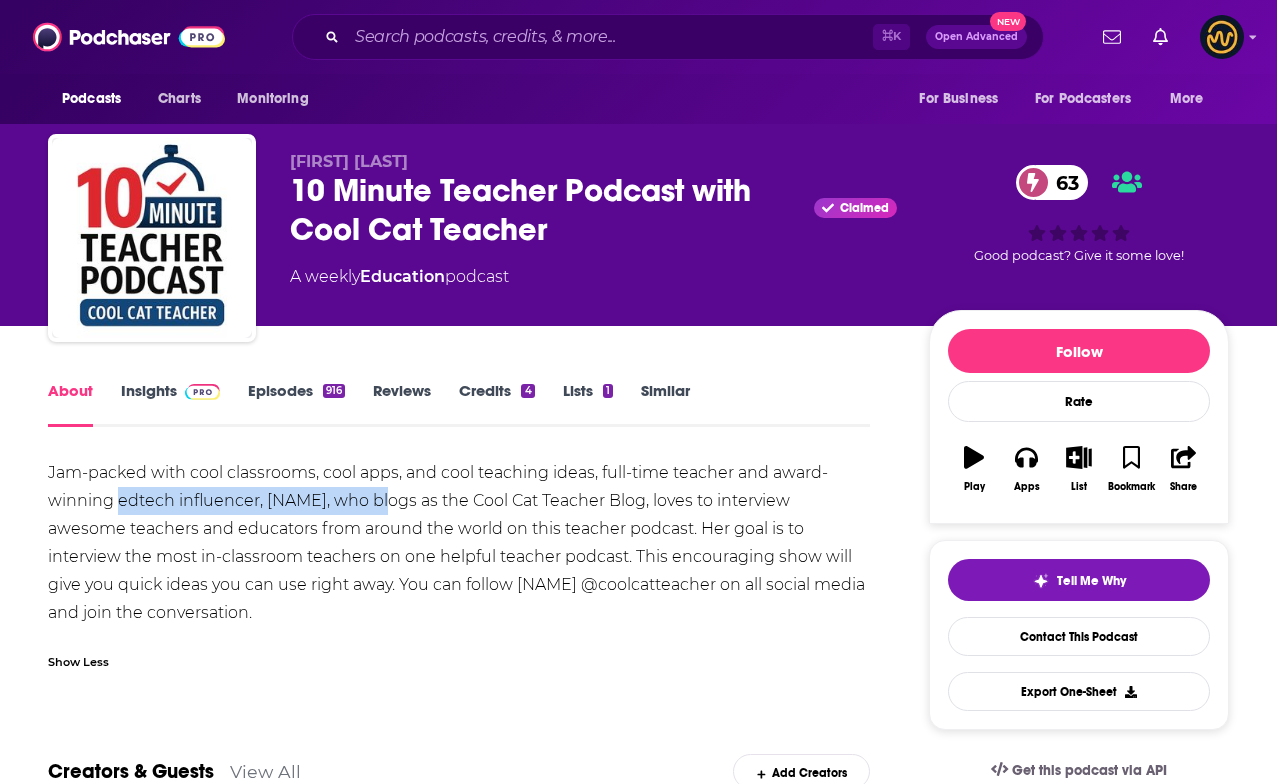 drag, startPoint x: 122, startPoint y: 498, endPoint x: 369, endPoint y: 504, distance: 247.07286 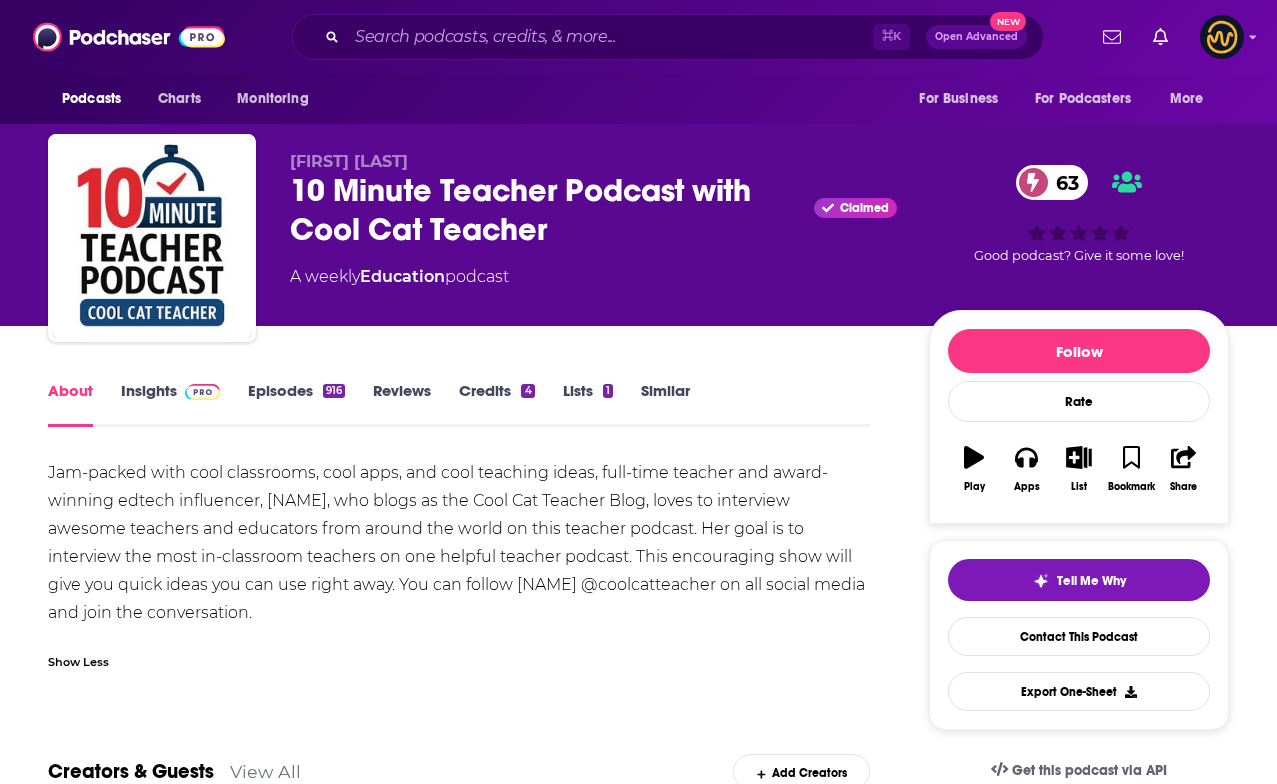 drag, startPoint x: 602, startPoint y: 462, endPoint x: 619, endPoint y: 494, distance: 36.23534 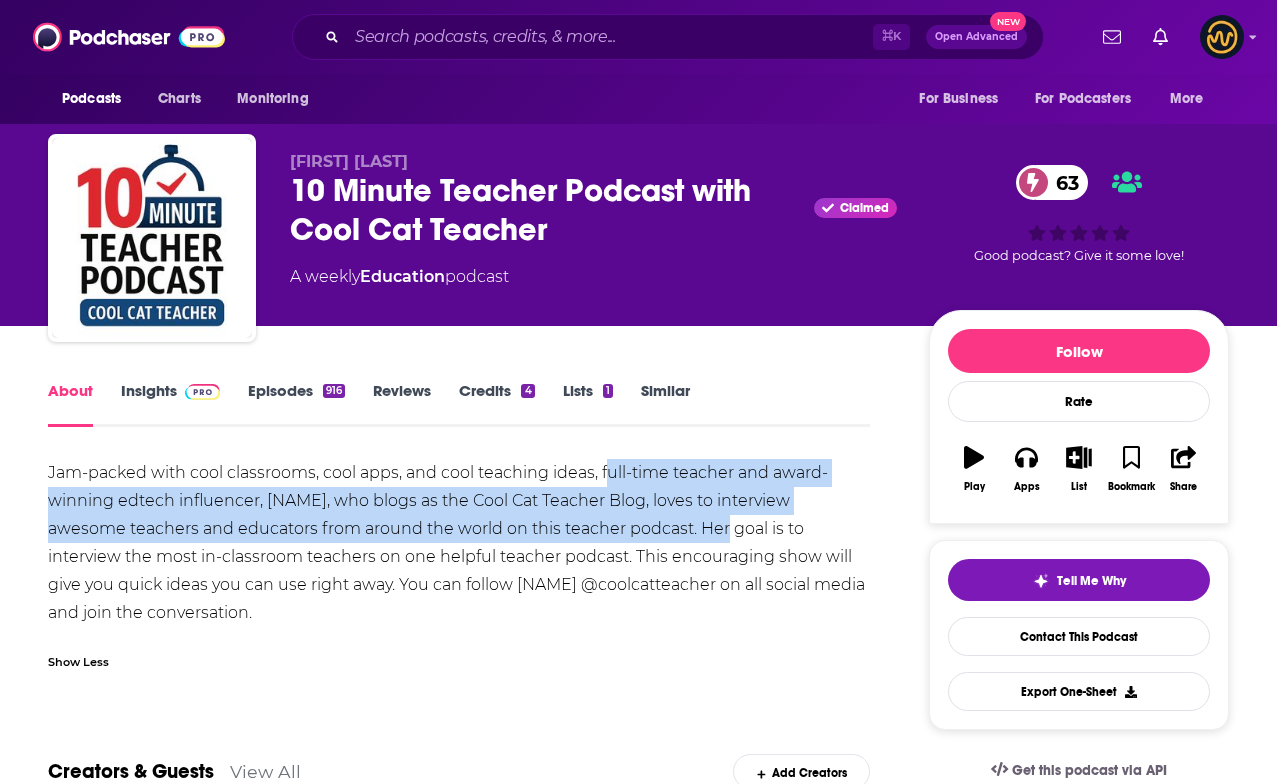 drag, startPoint x: 607, startPoint y: 469, endPoint x: 691, endPoint y: 527, distance: 102.0784 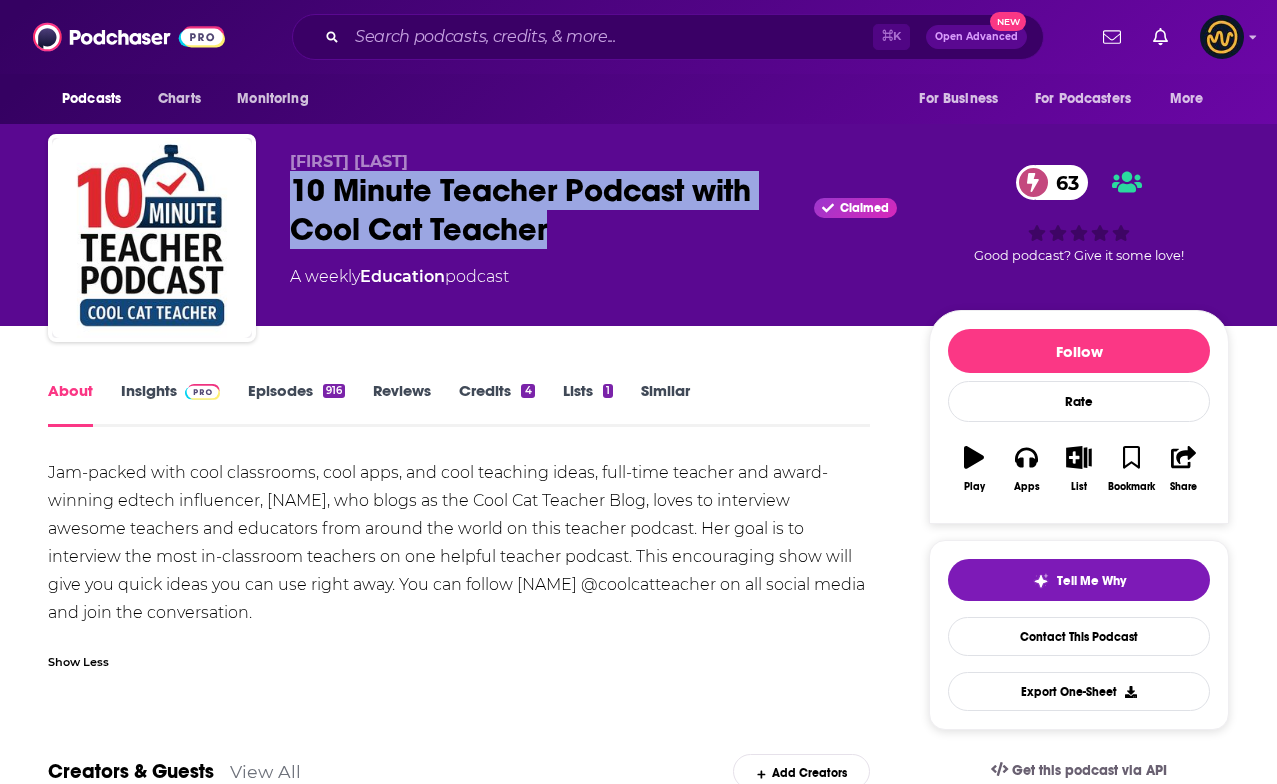 drag, startPoint x: 287, startPoint y: 184, endPoint x: 556, endPoint y: 228, distance: 272.57477 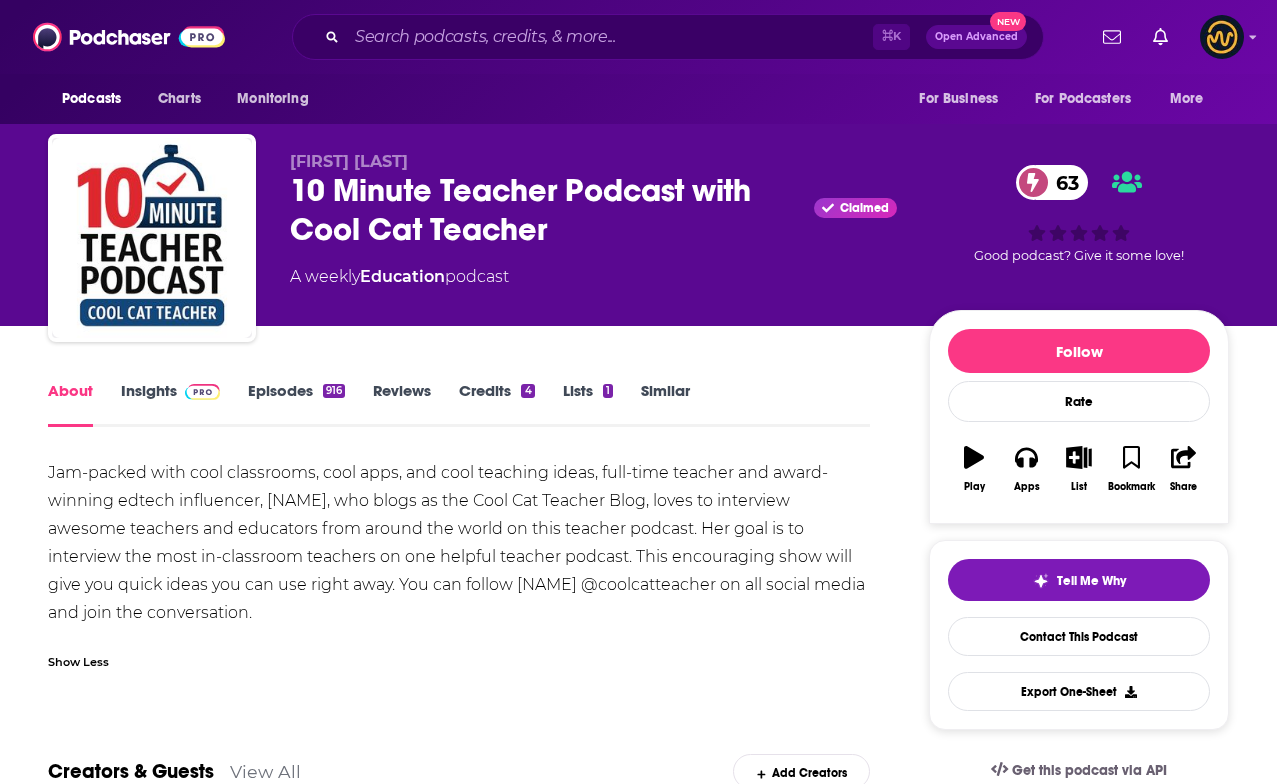 click on "Vicki Davis   10 Minute Teacher Podcast with Cool Cat Teacher Claimed 63 A   weekly  Education  podcast" at bounding box center [593, 232] 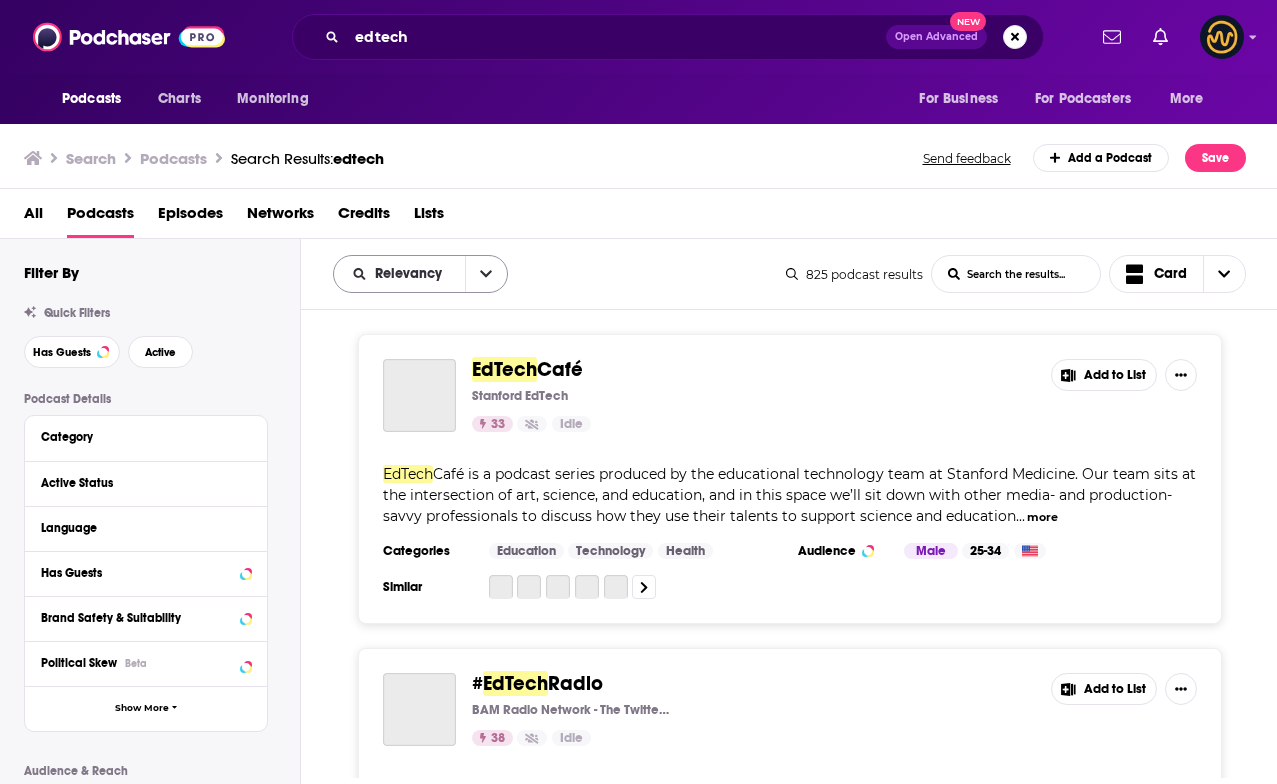 click at bounding box center [486, 274] 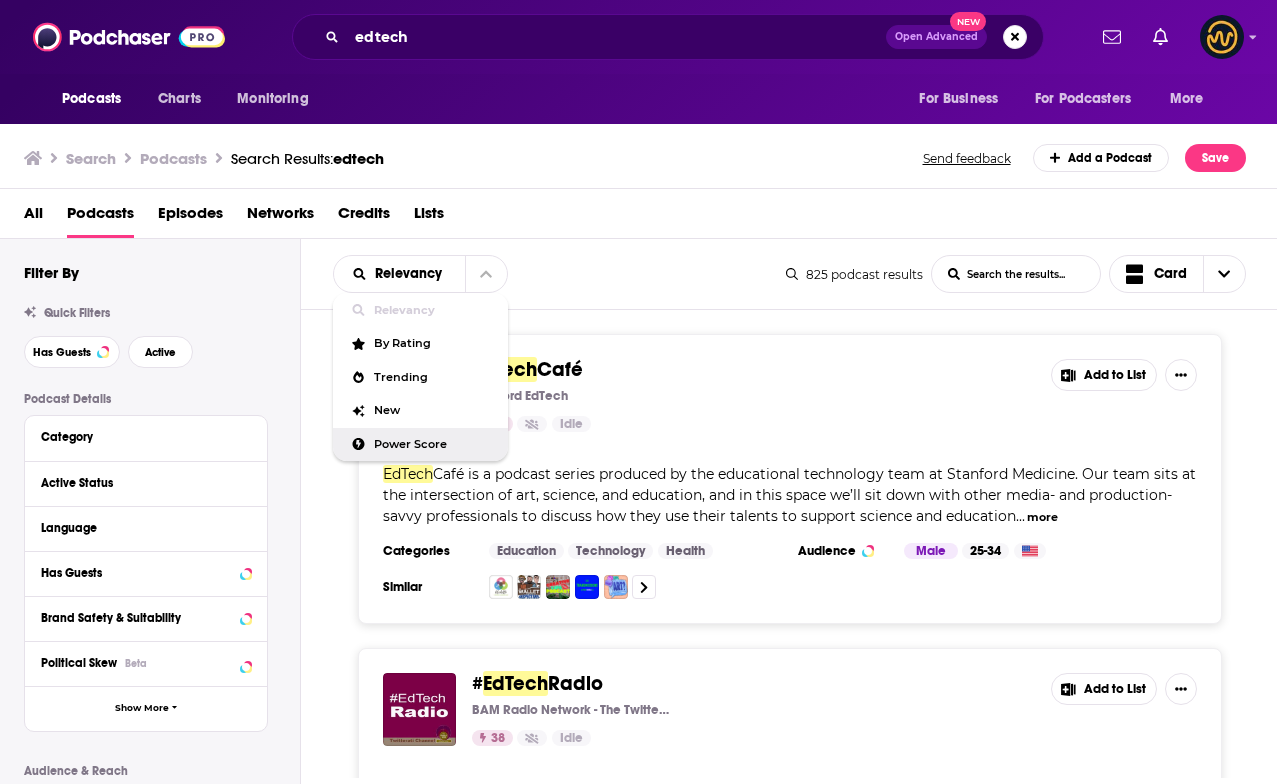 click on "Power Score" at bounding box center [433, 444] 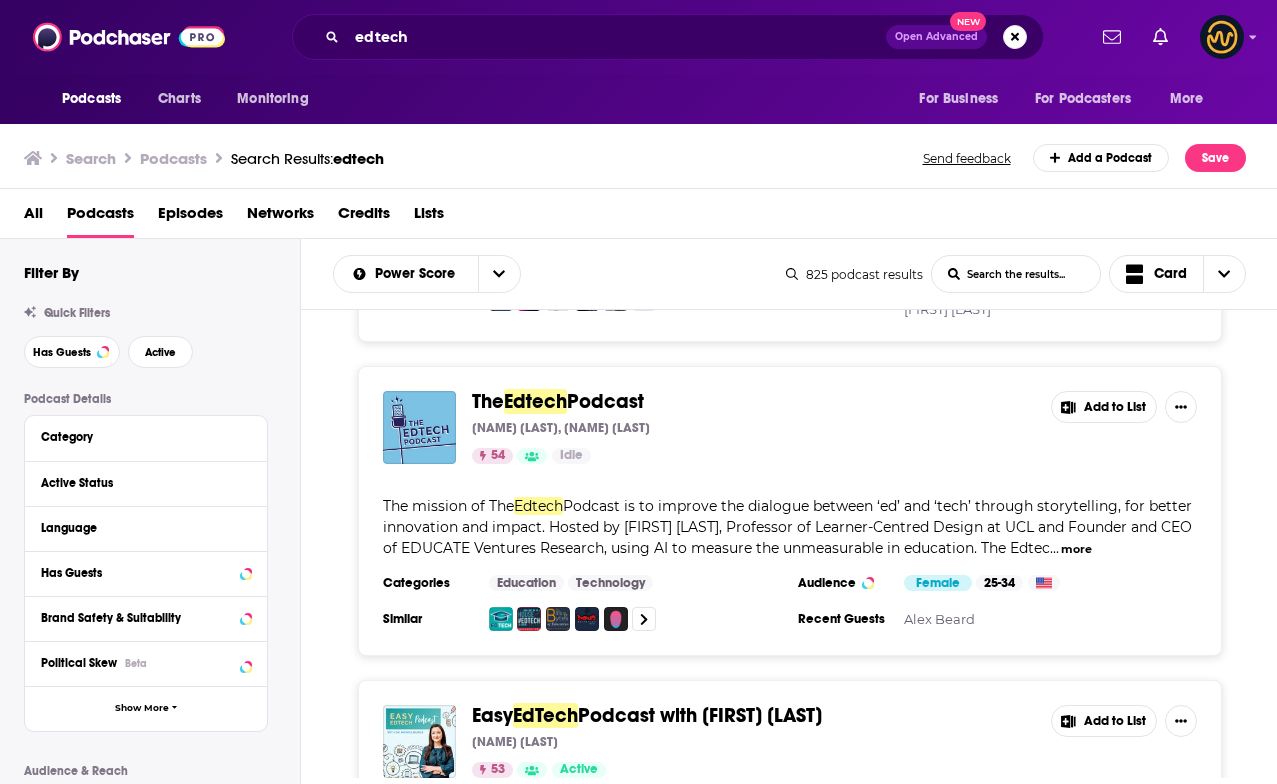 scroll, scrollTop: 945, scrollLeft: 0, axis: vertical 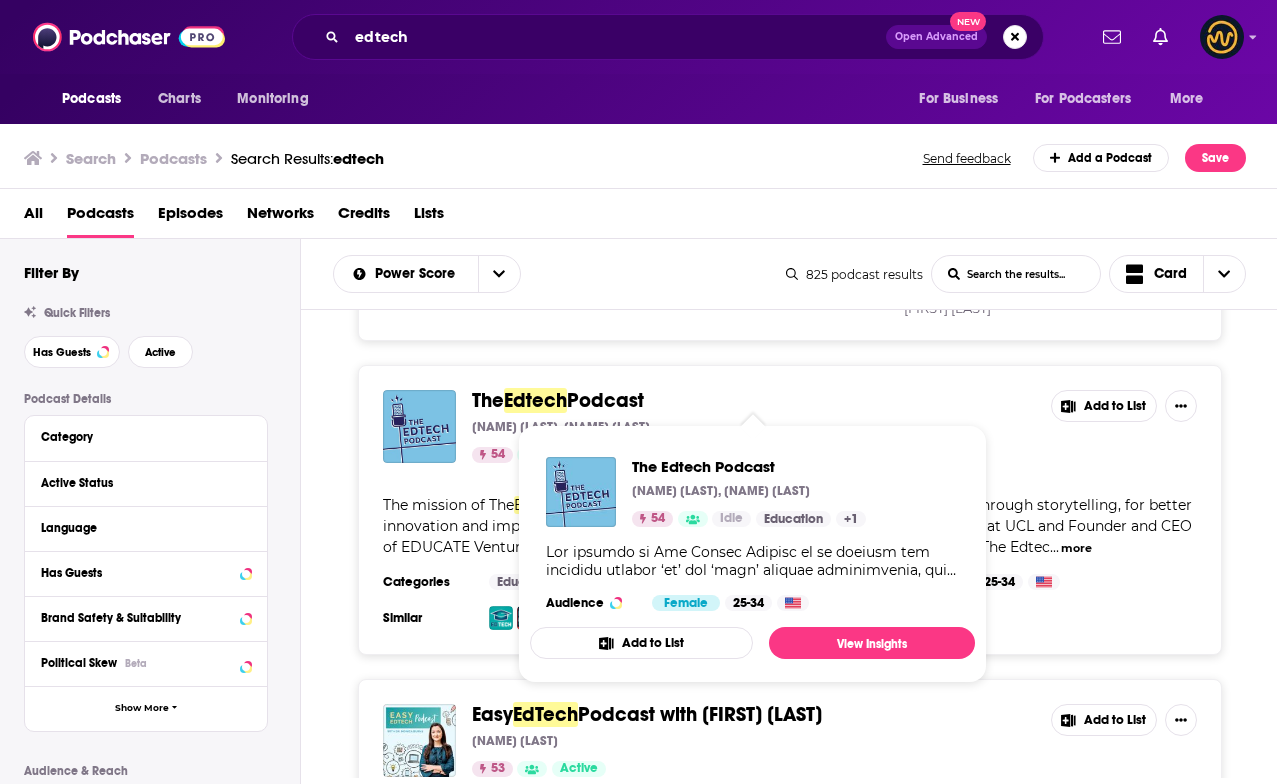 click on "Podcast" at bounding box center (605, 400) 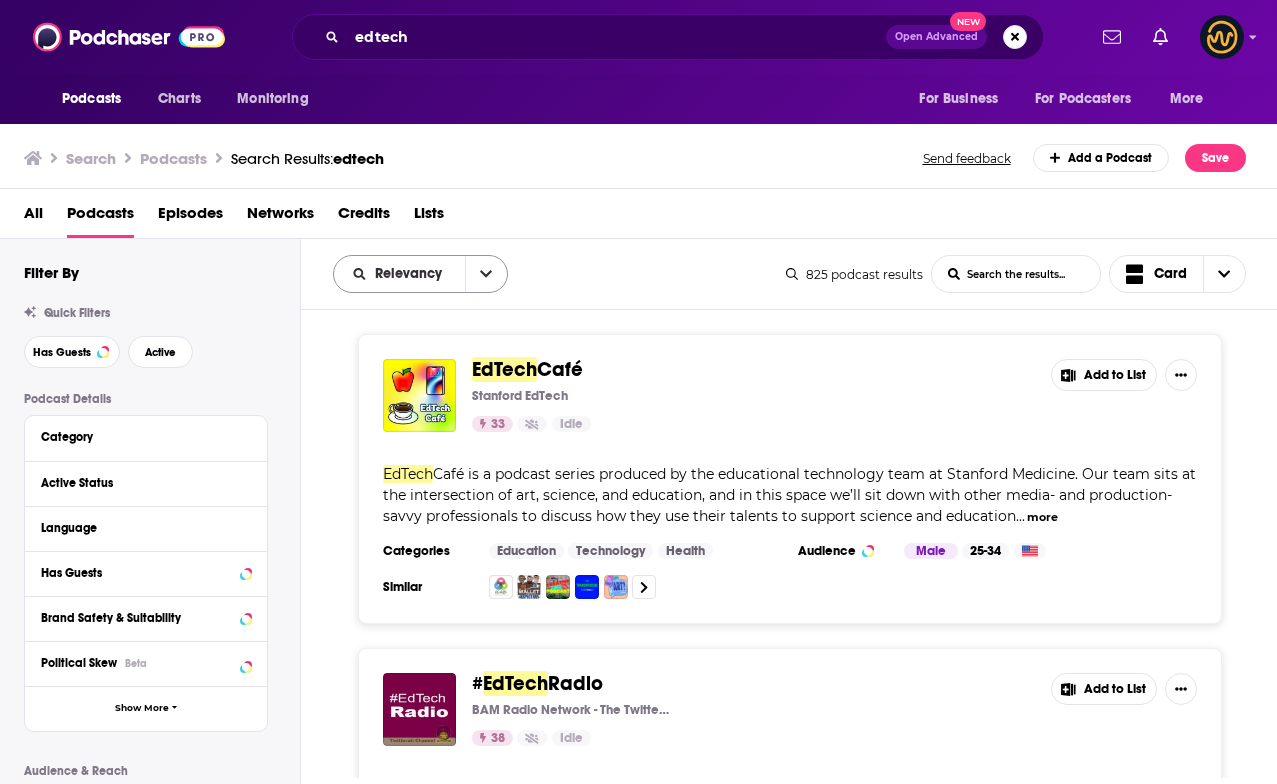 click at bounding box center [486, 274] 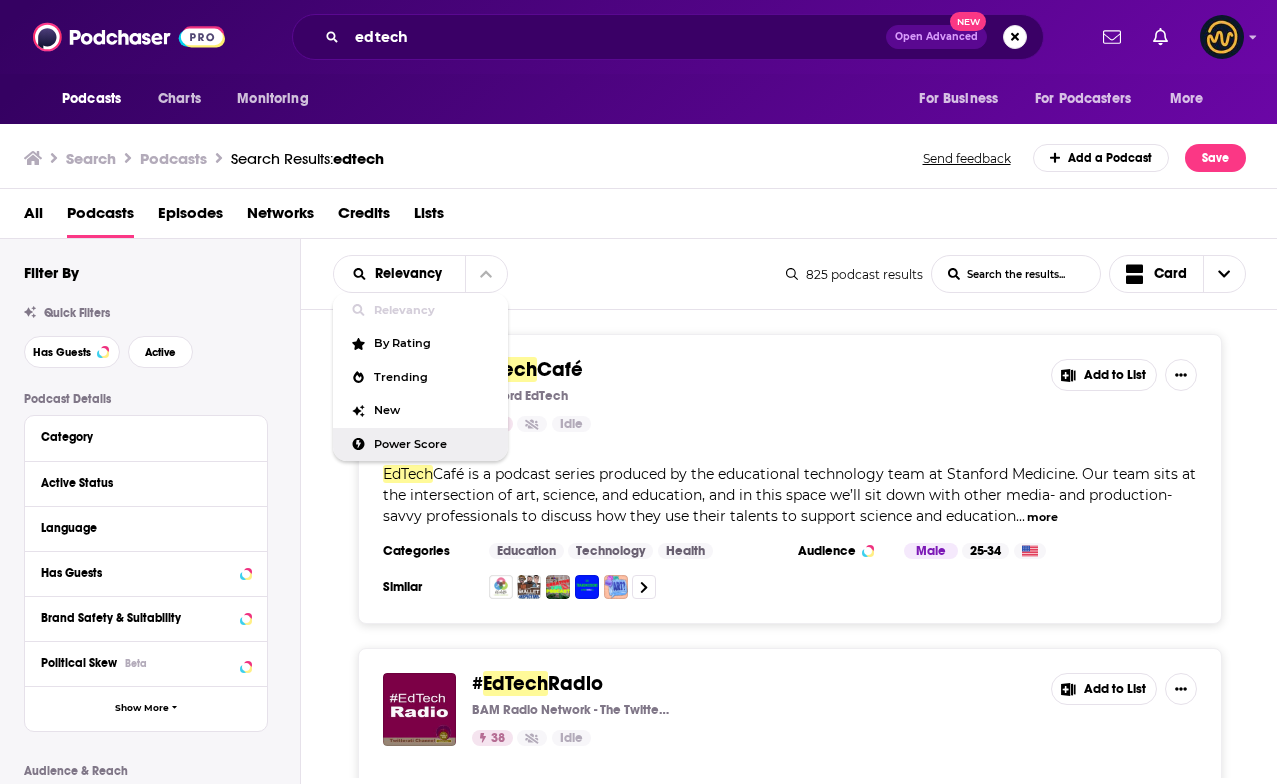 click on "Power Score" at bounding box center (433, 444) 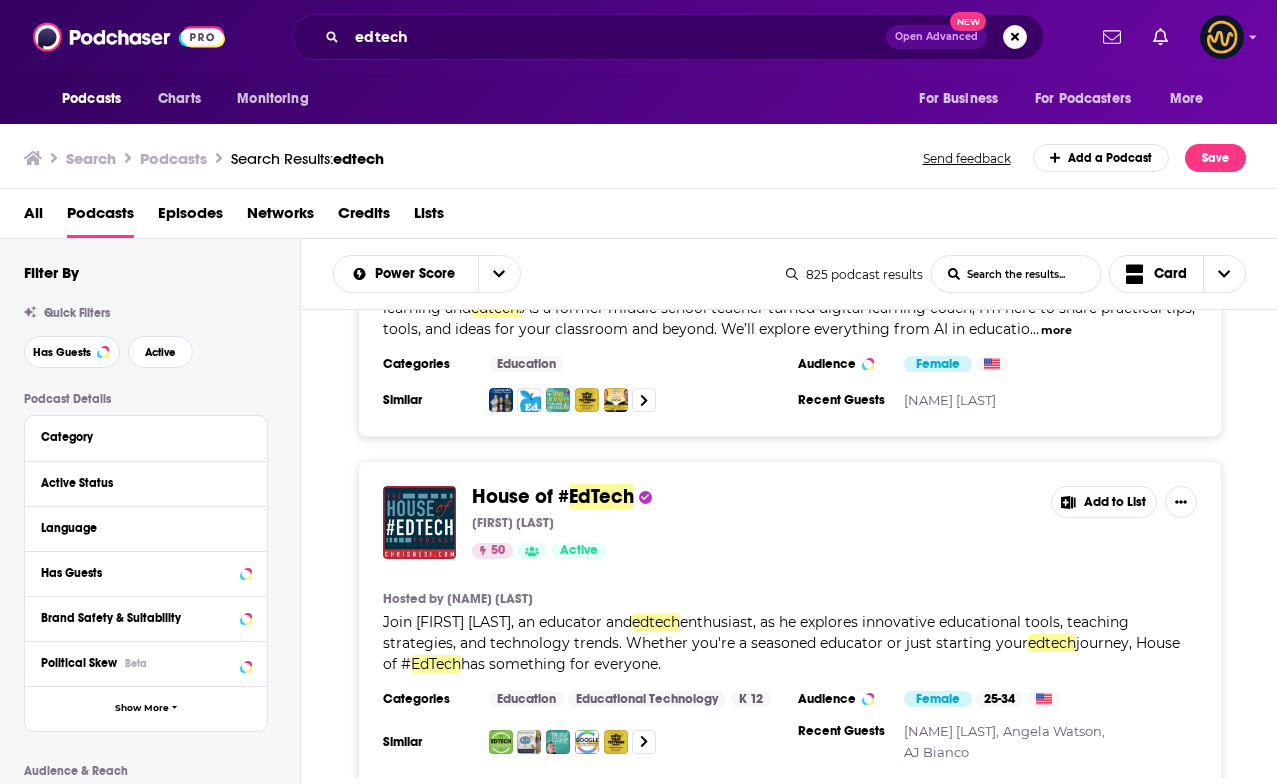 scroll, scrollTop: 1801, scrollLeft: 0, axis: vertical 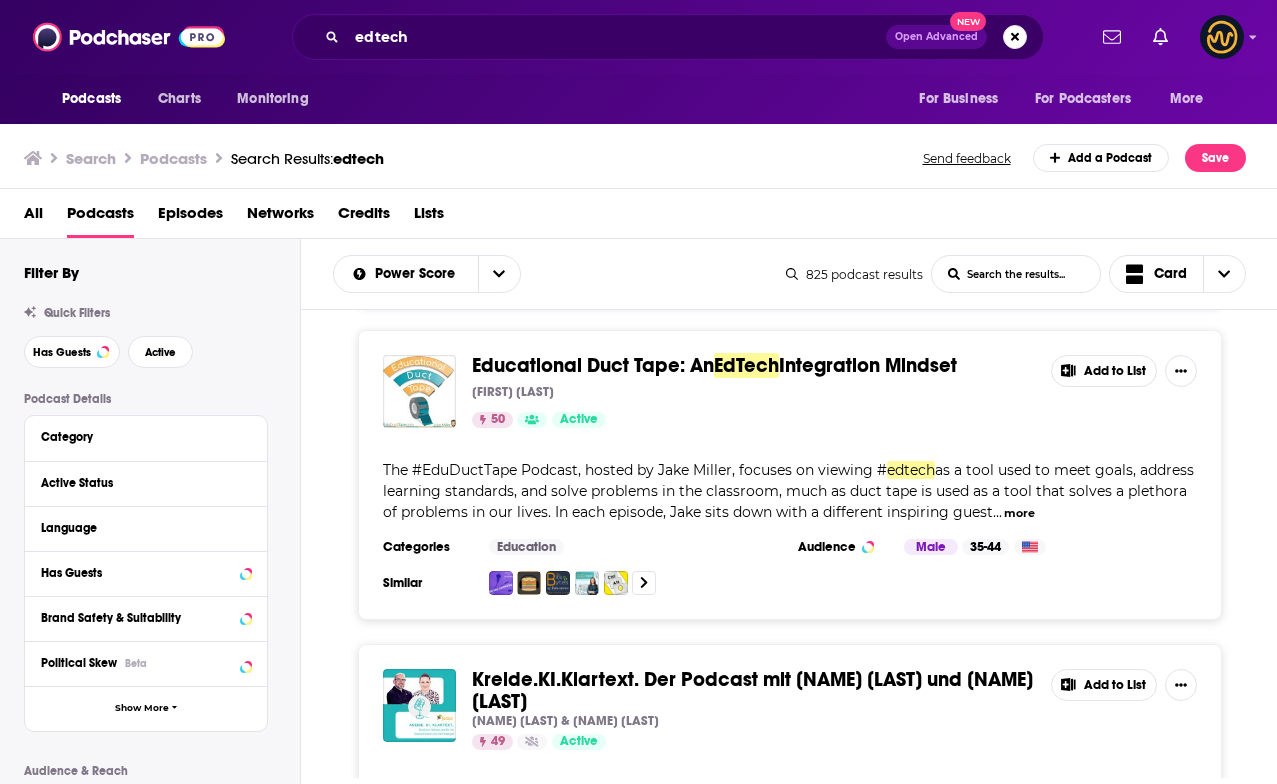 click on "Educational Duct Tape: An" at bounding box center (593, 365) 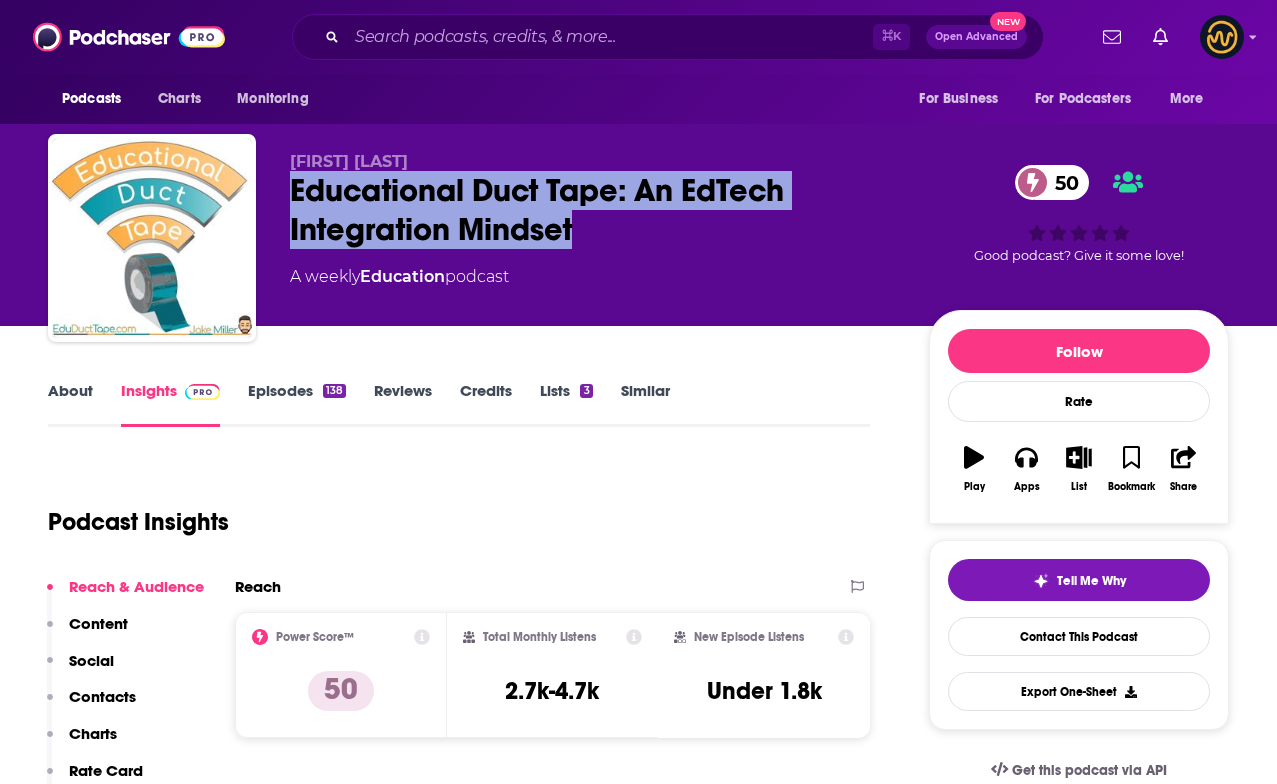 drag, startPoint x: 276, startPoint y: 192, endPoint x: 612, endPoint y: 240, distance: 339.41125 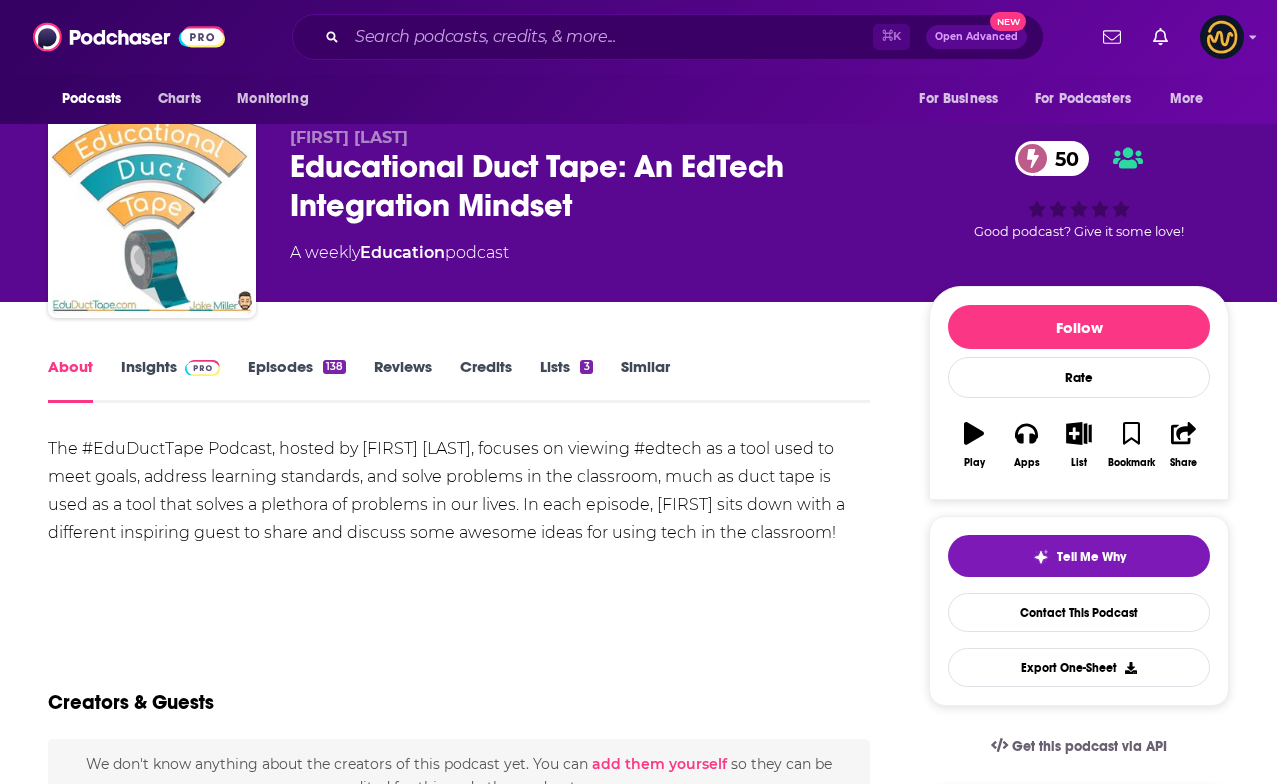 scroll, scrollTop: 26, scrollLeft: 0, axis: vertical 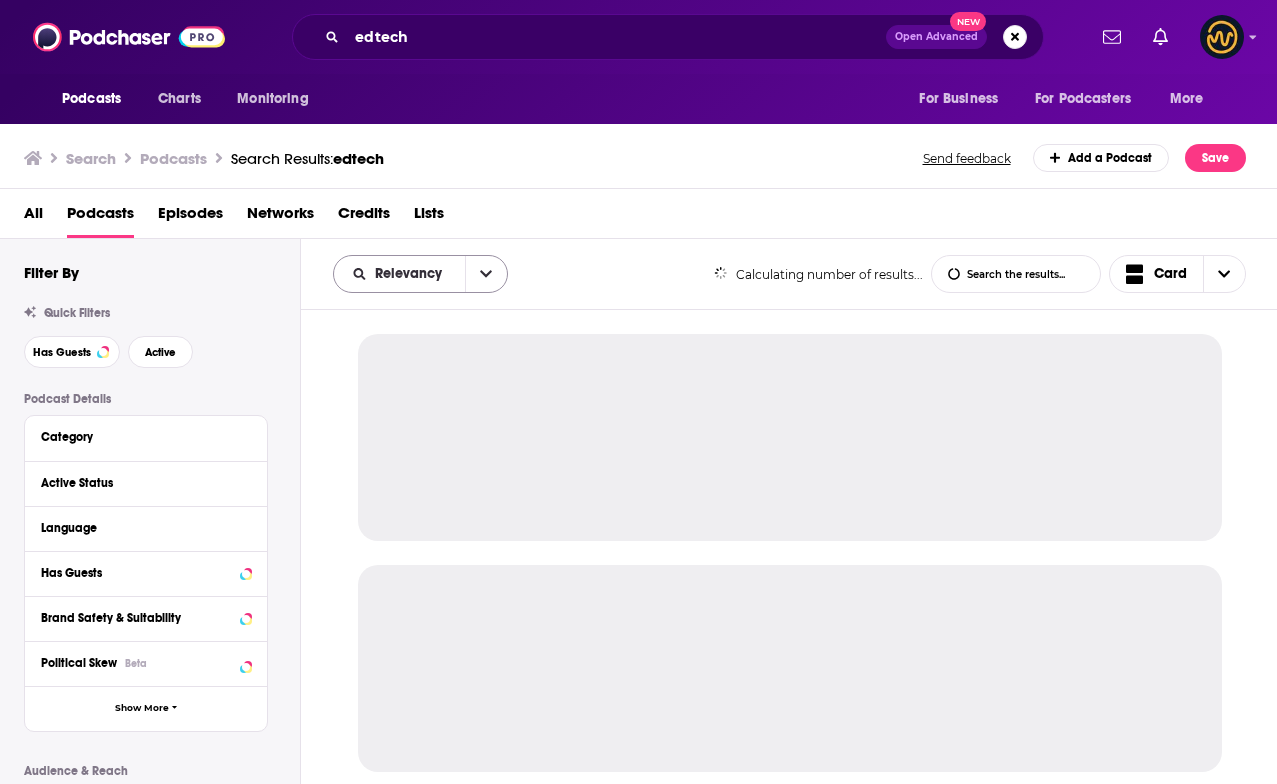 click at bounding box center [486, 274] 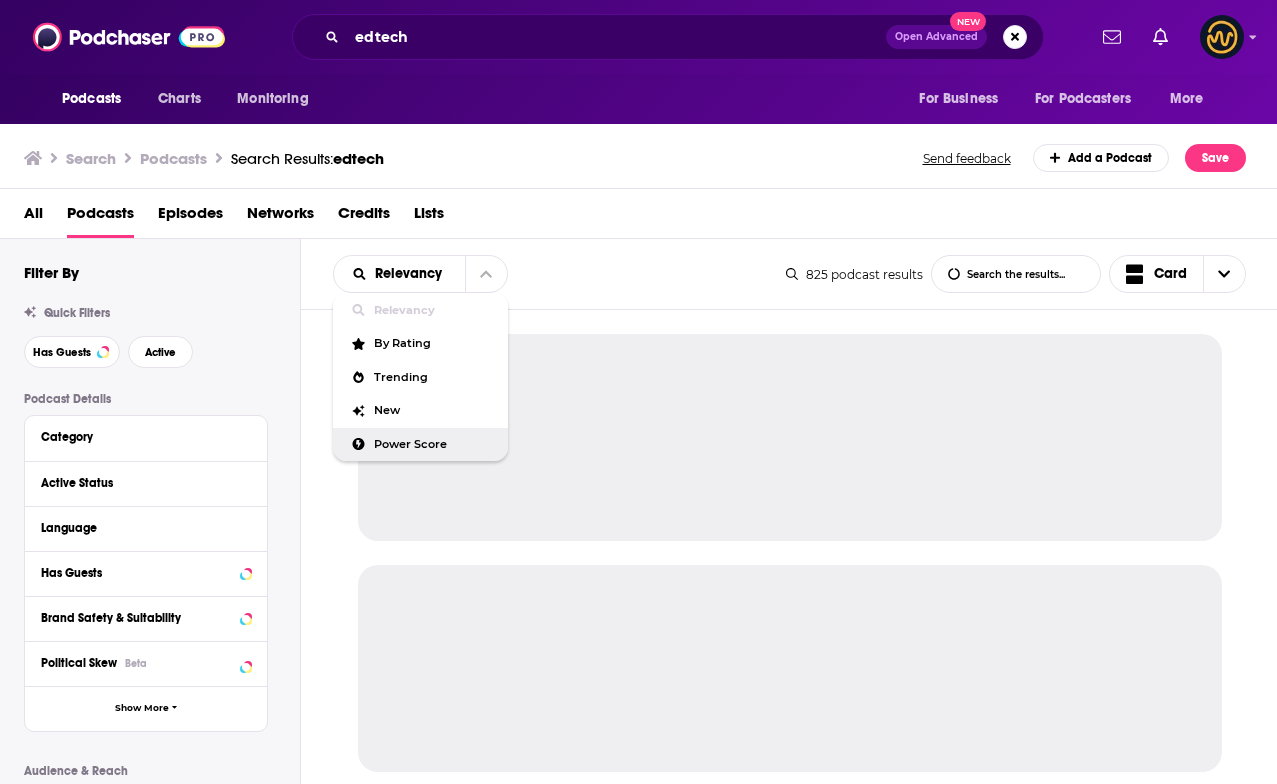 click on "Power Score" at bounding box center (420, 445) 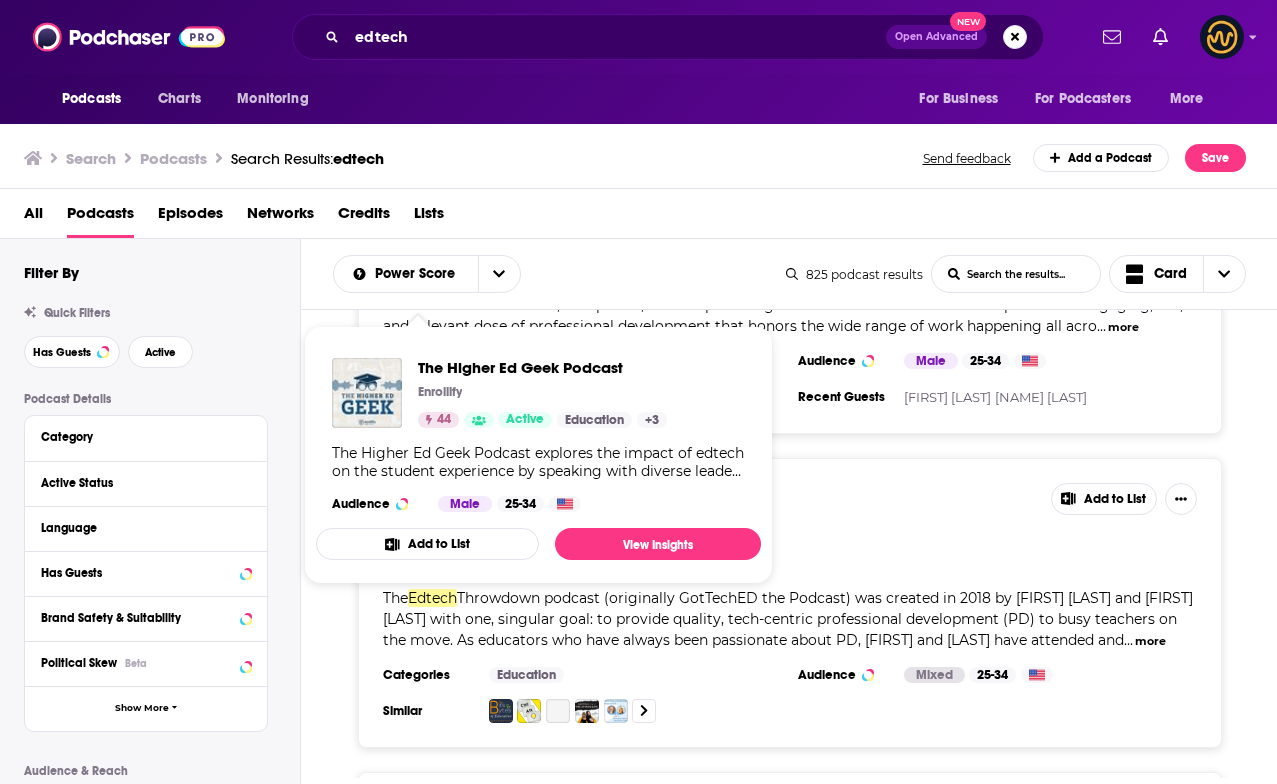 scroll, scrollTop: 4010, scrollLeft: 0, axis: vertical 